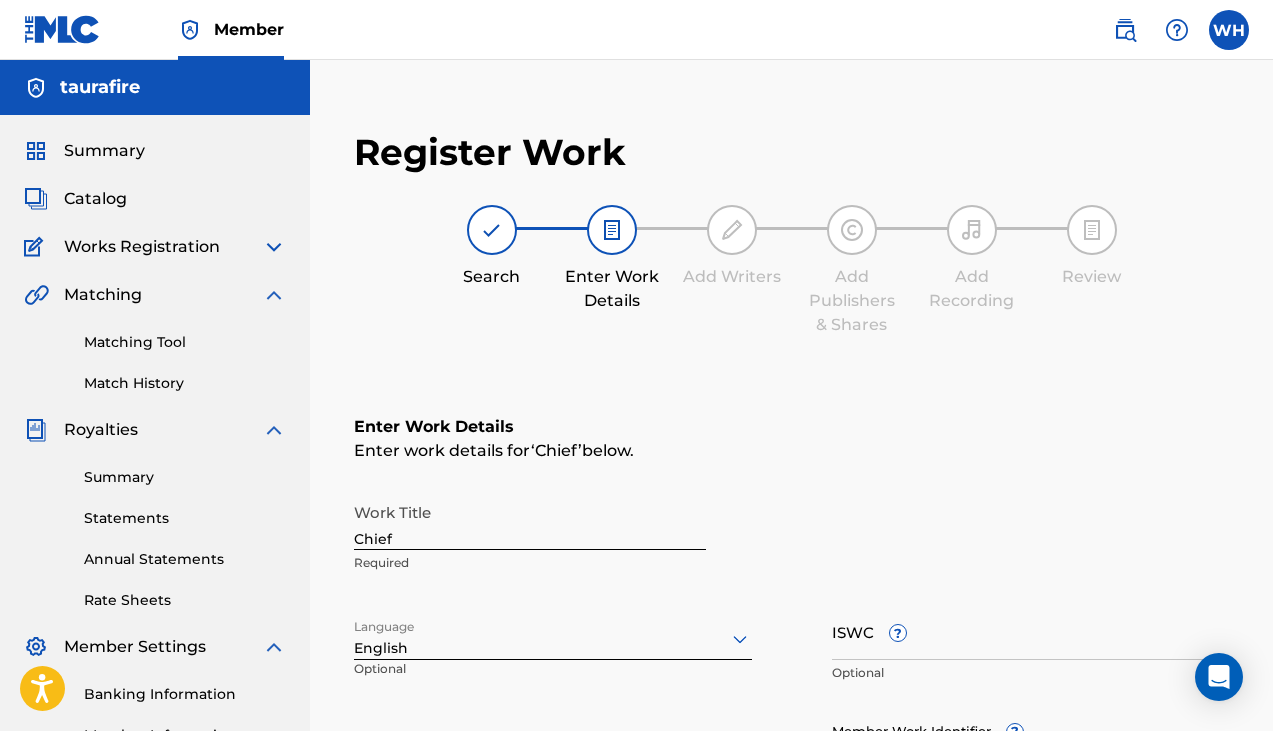 scroll, scrollTop: 246, scrollLeft: 0, axis: vertical 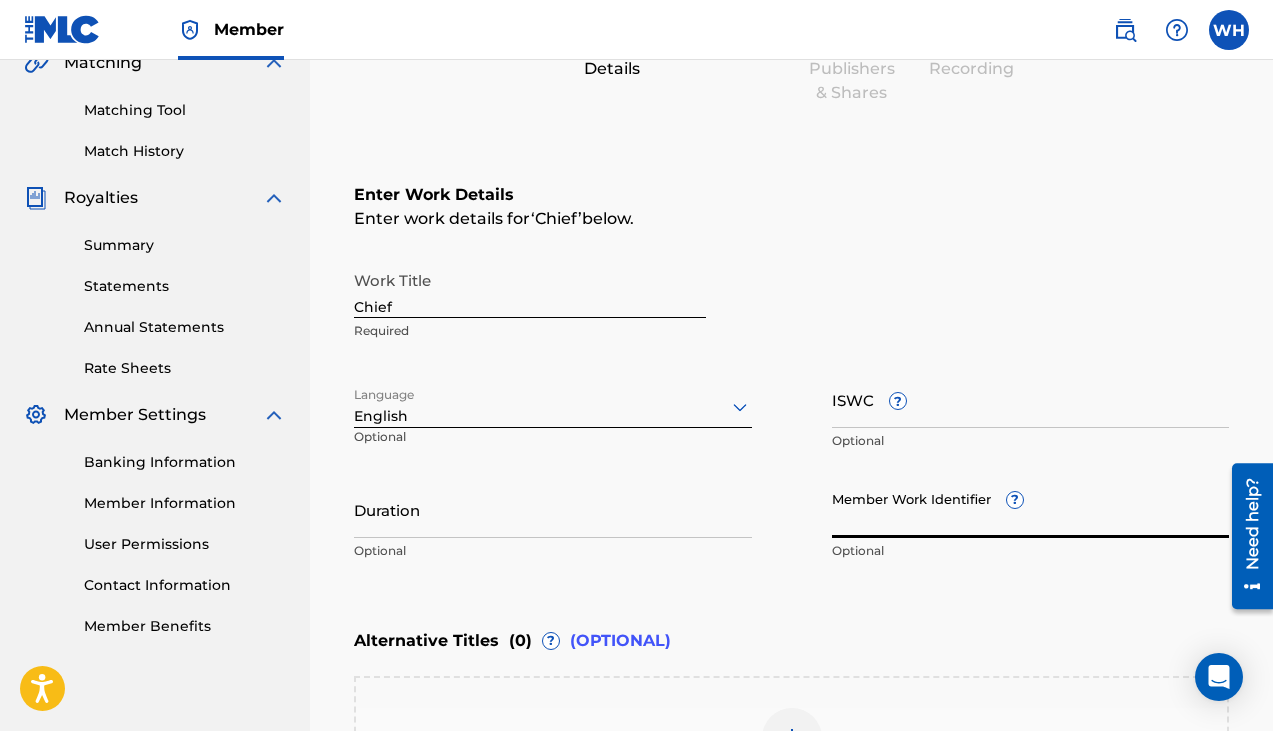 click on "Chief" at bounding box center [530, 289] 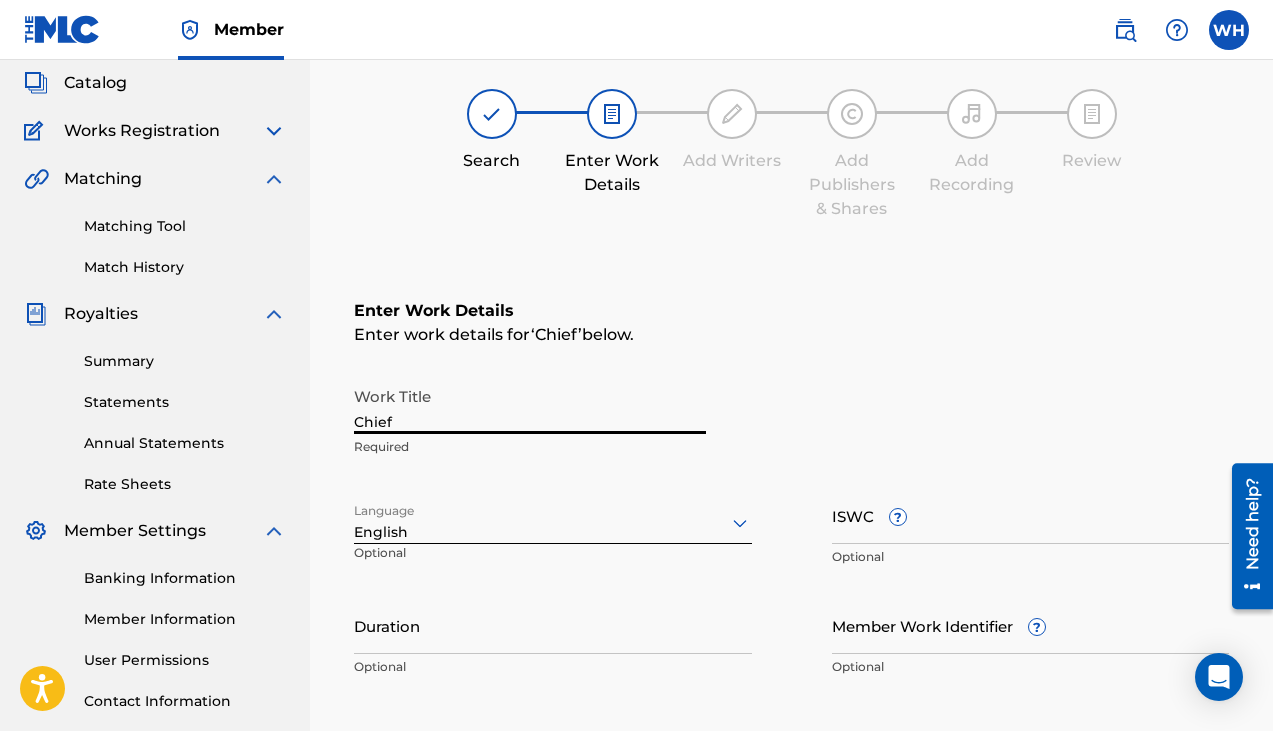 scroll, scrollTop: 123, scrollLeft: 0, axis: vertical 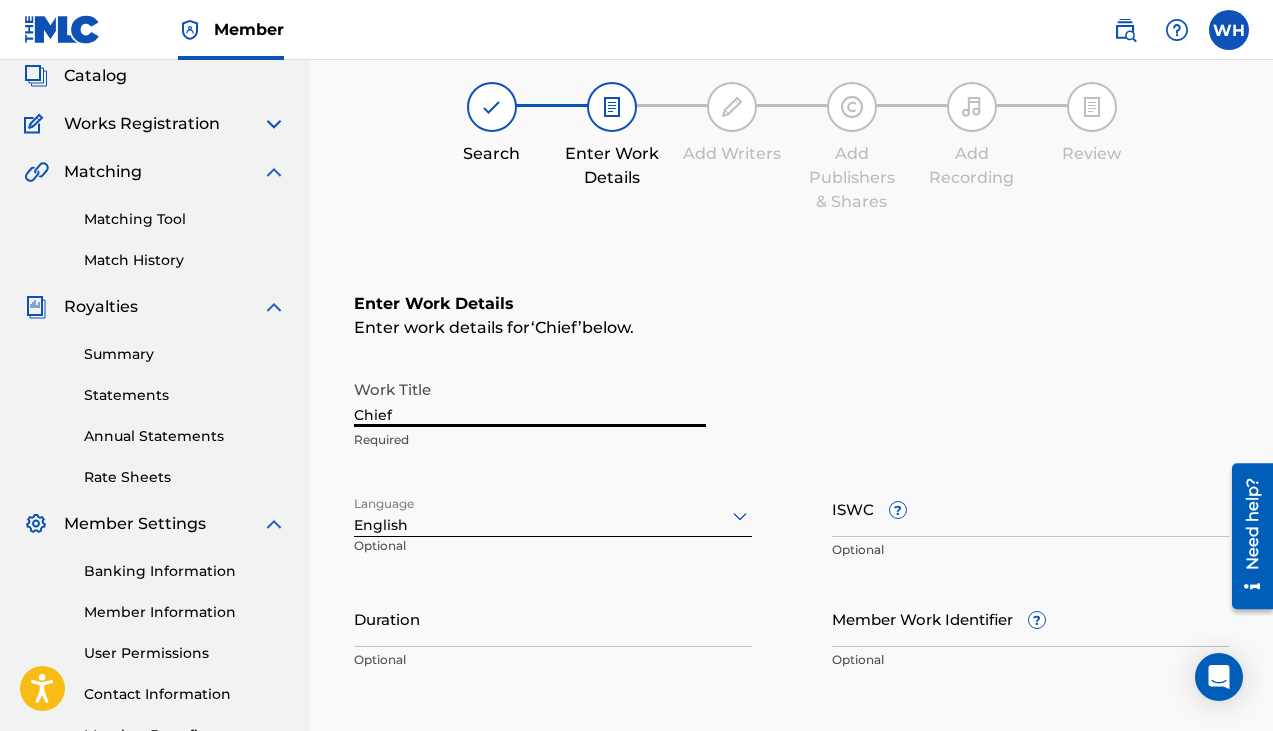 click on "Chief" at bounding box center (530, 398) 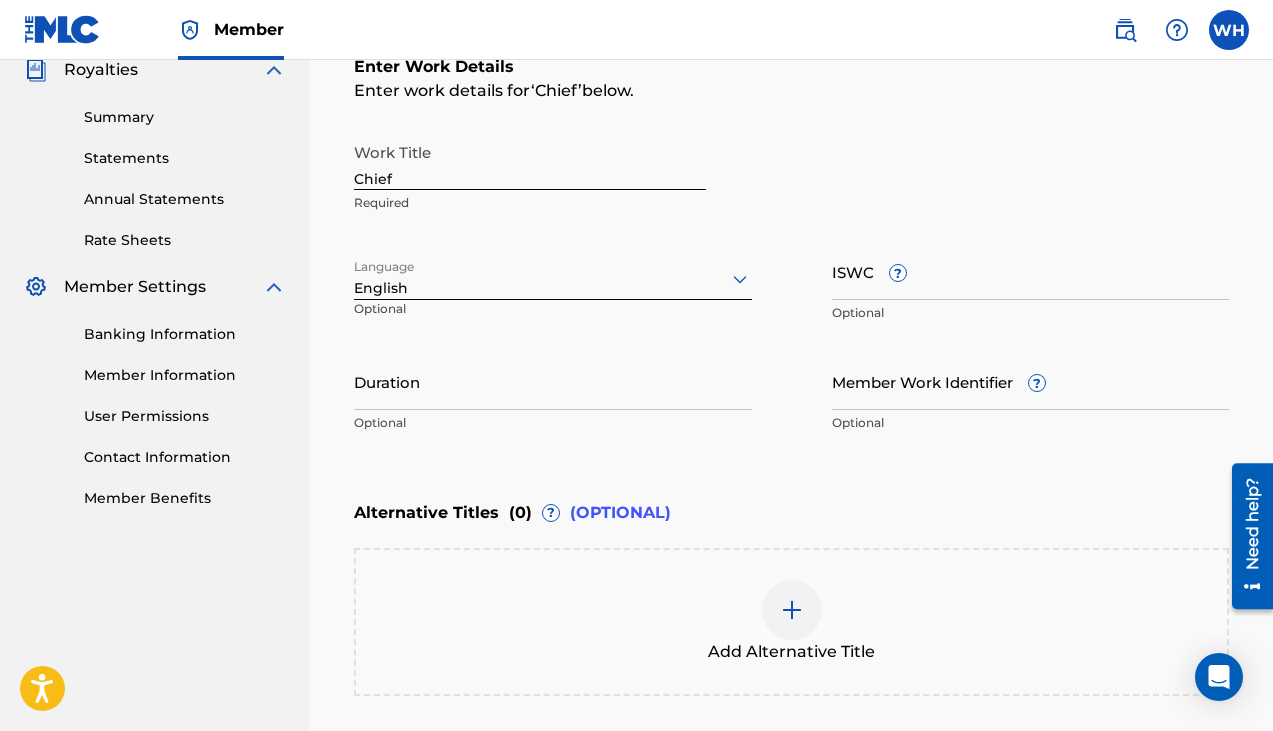 scroll, scrollTop: 363, scrollLeft: 0, axis: vertical 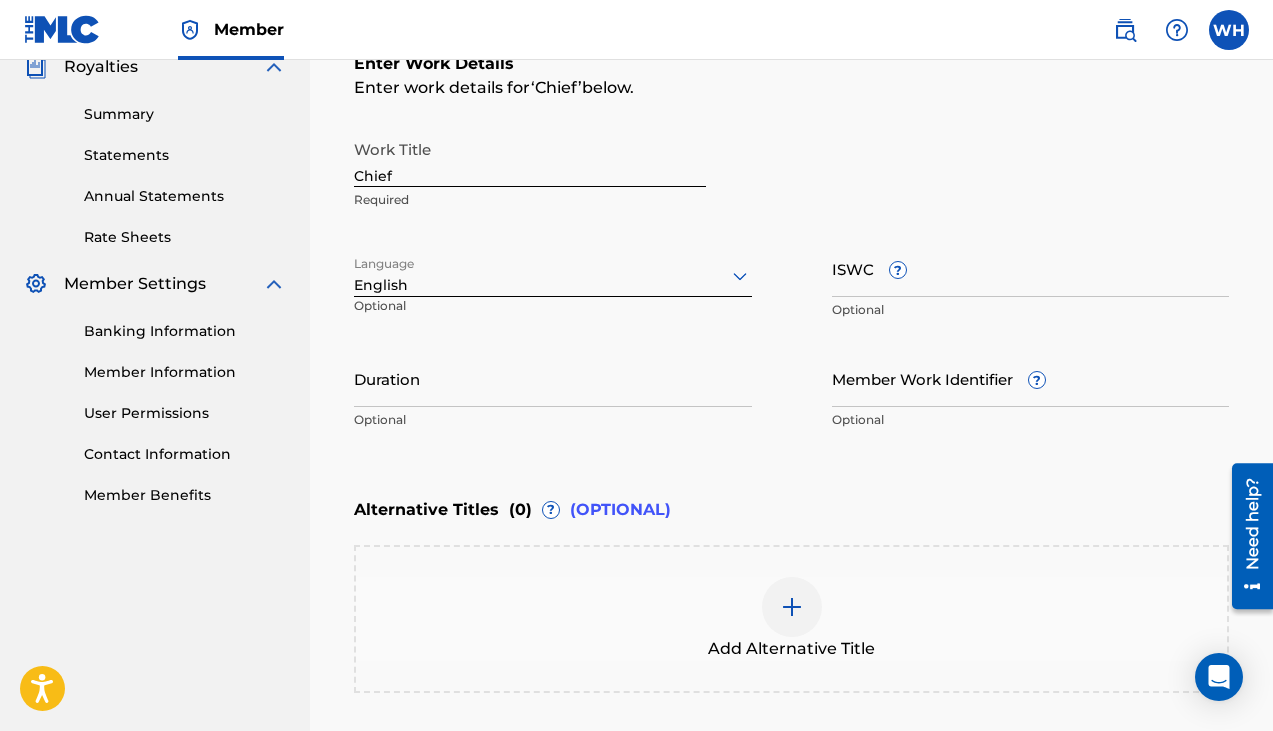 click on "Chief" at bounding box center (530, 158) 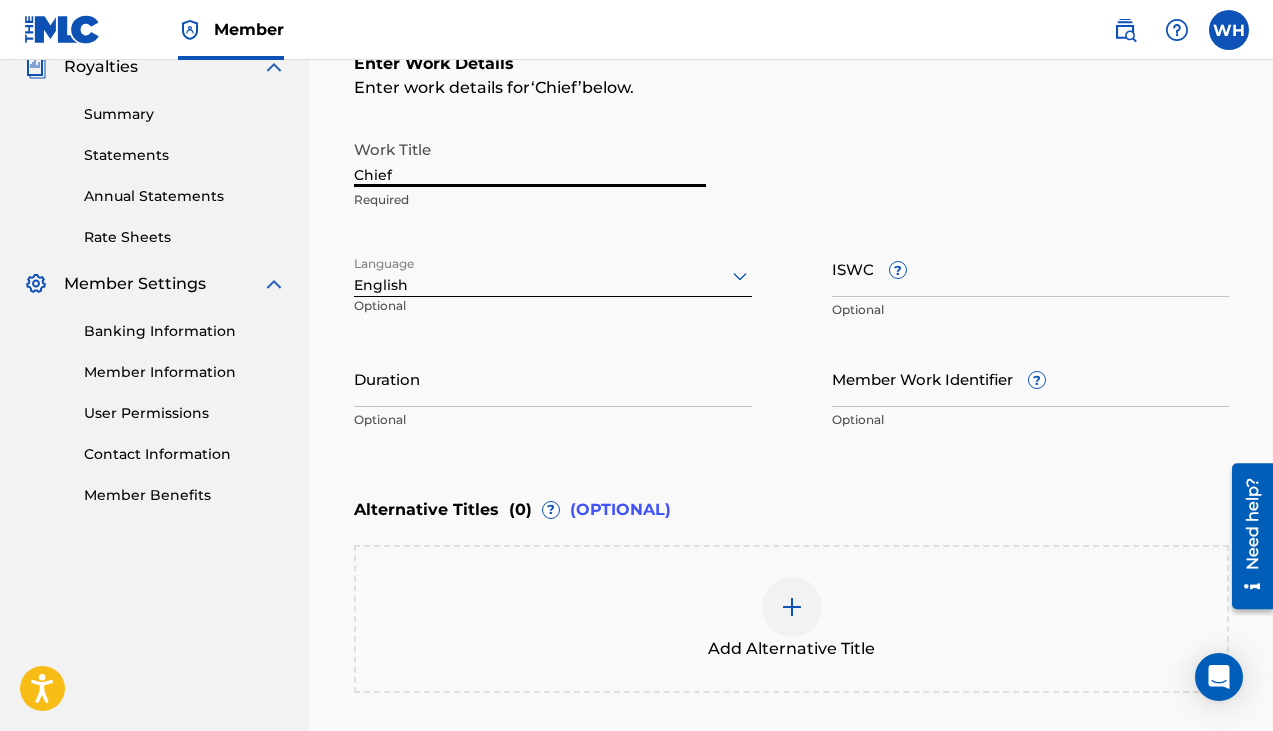 click on "ISWC   ?" at bounding box center (1031, 268) 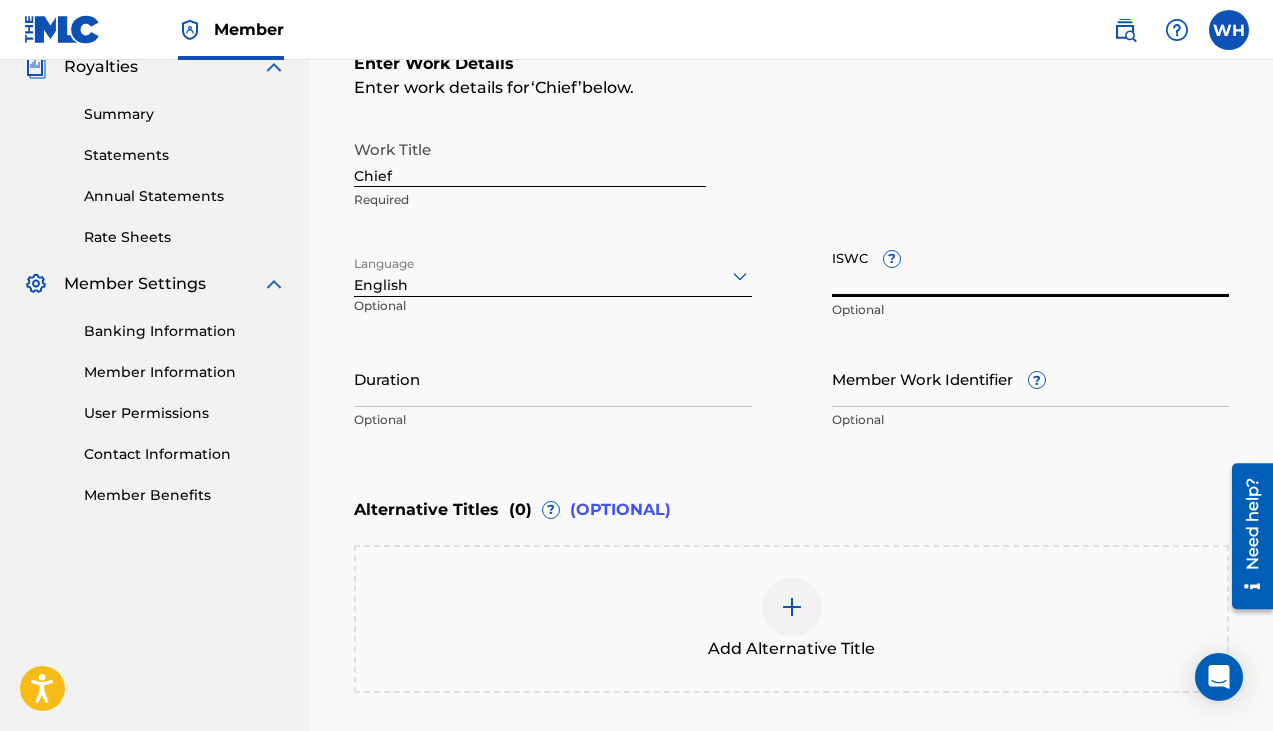 paste on "330.683.306" 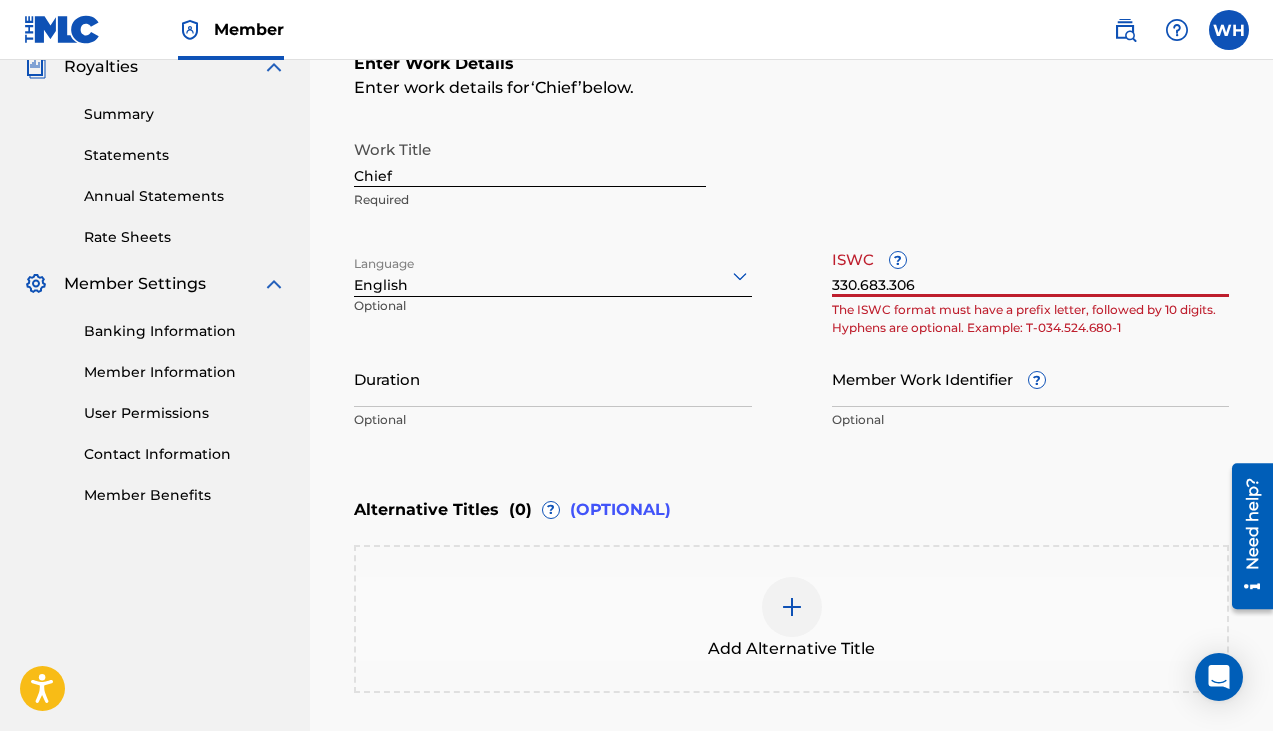 click on "330.683.306" at bounding box center [1031, 268] 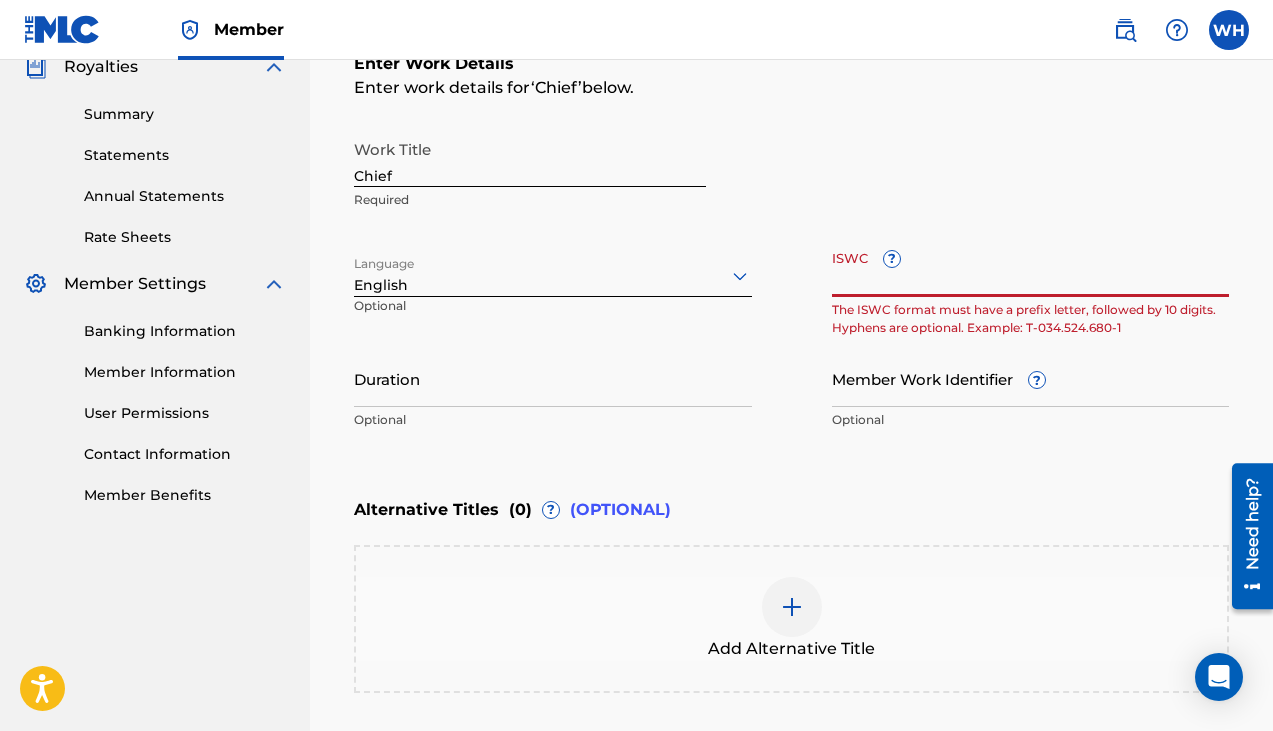 paste on "T-330.683.306-3" 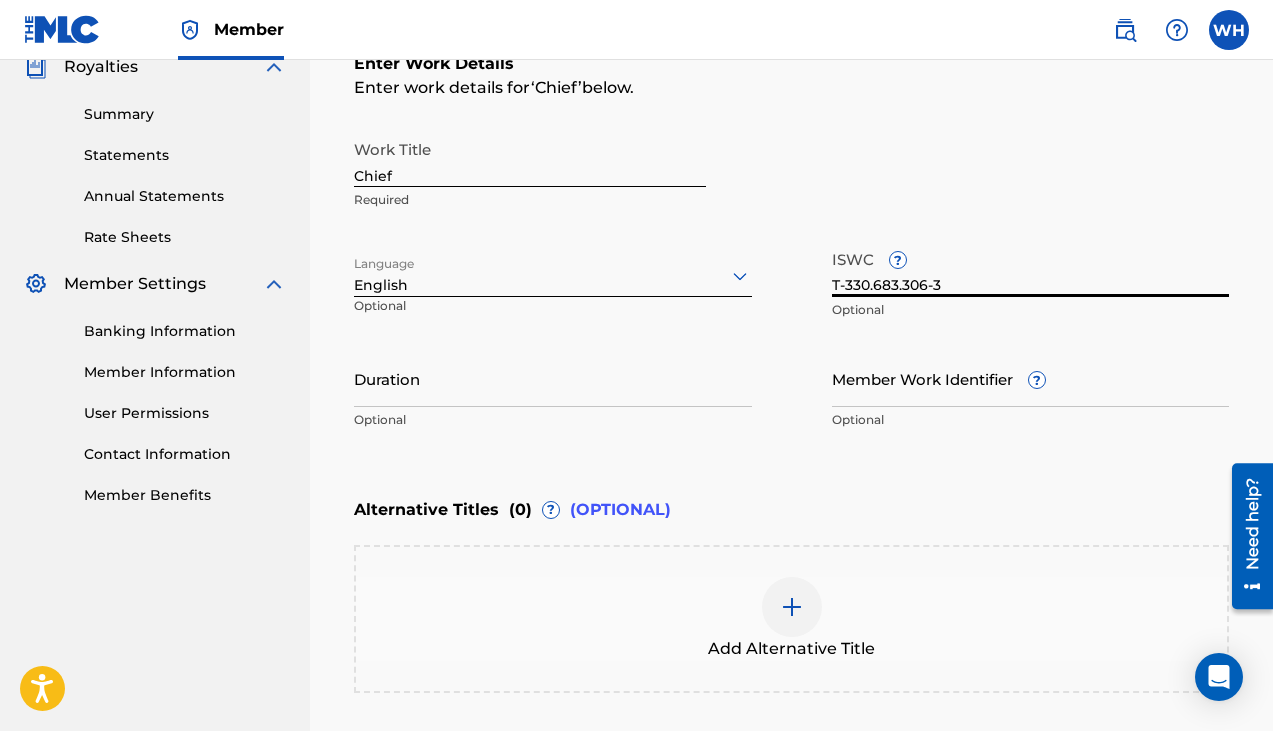 type on "T-330.683.306-3" 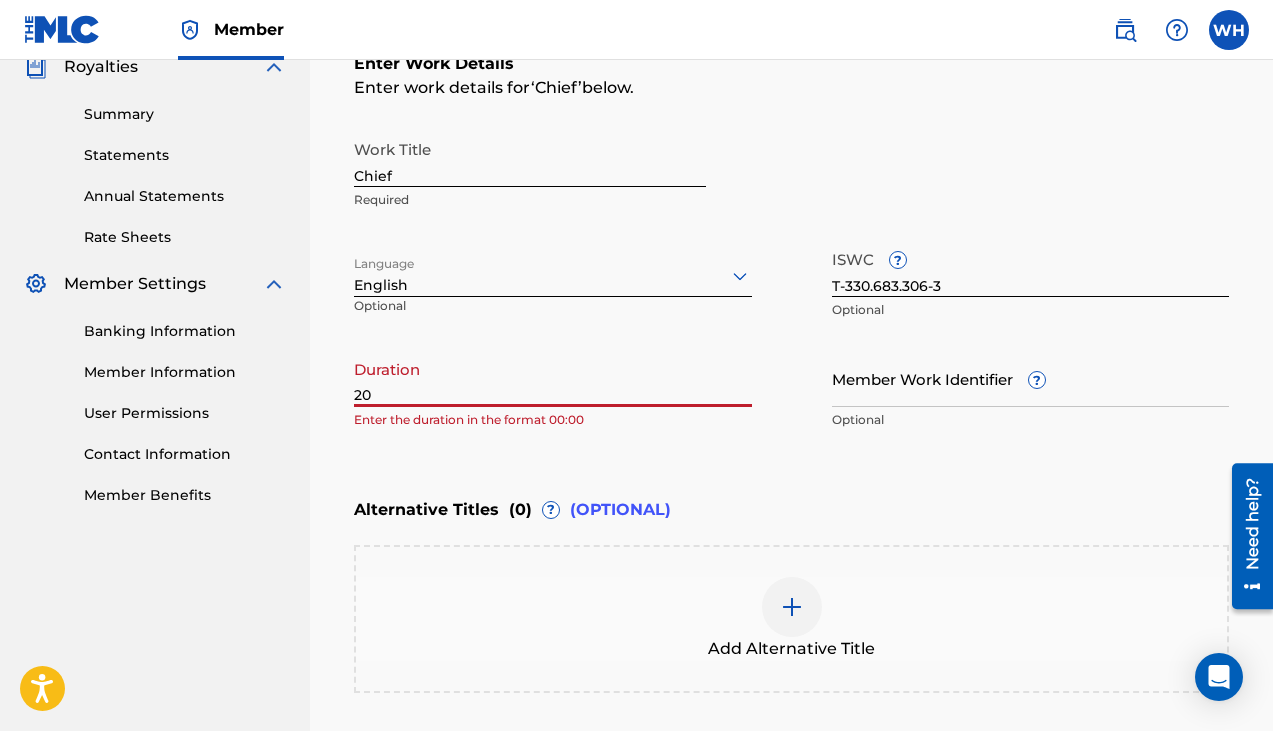 type on "2" 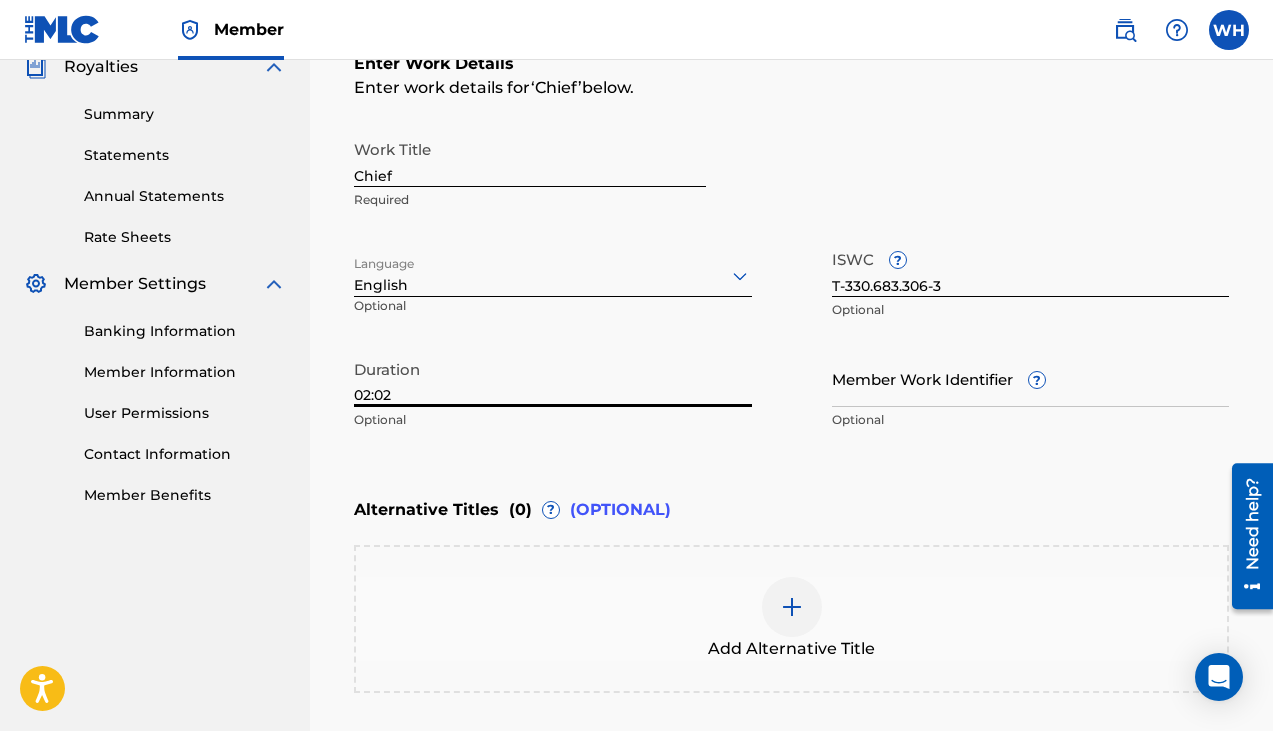 type on "02:02" 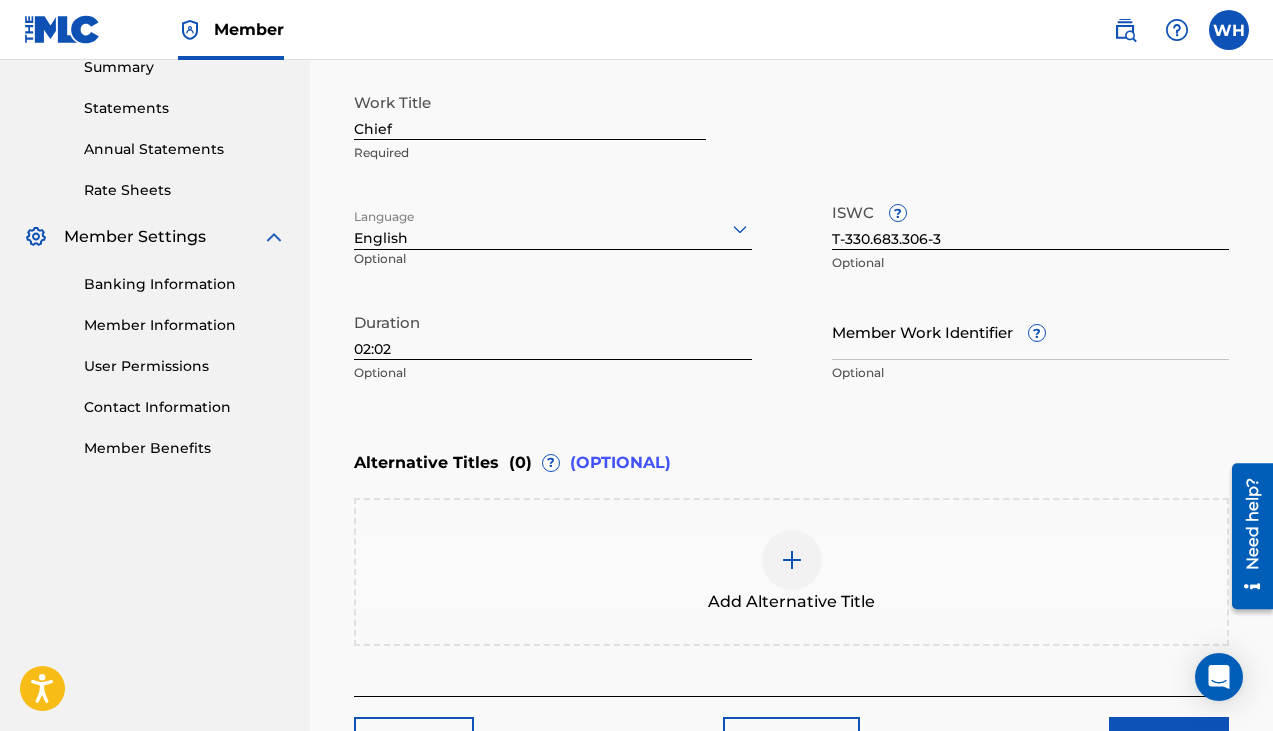 scroll, scrollTop: 414, scrollLeft: 0, axis: vertical 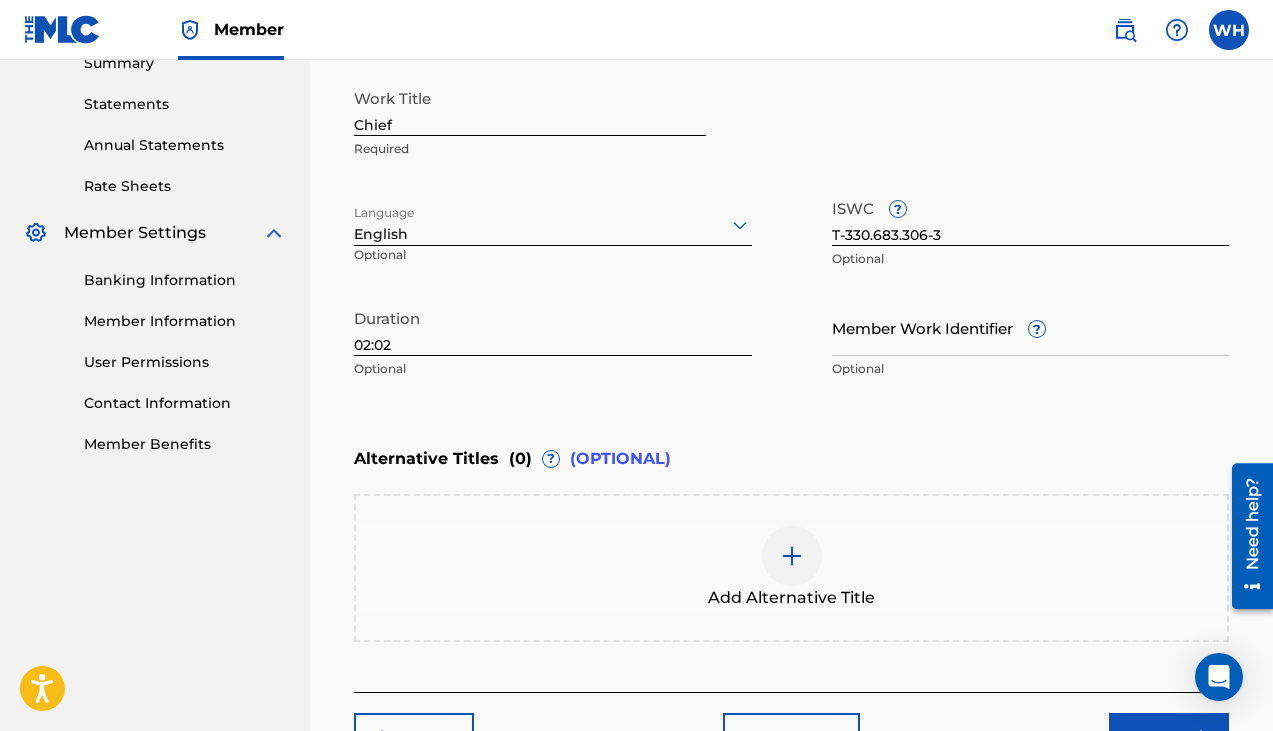click on "Alternative Titles ( 0 ) ? (OPTIONAL)" at bounding box center [791, 459] 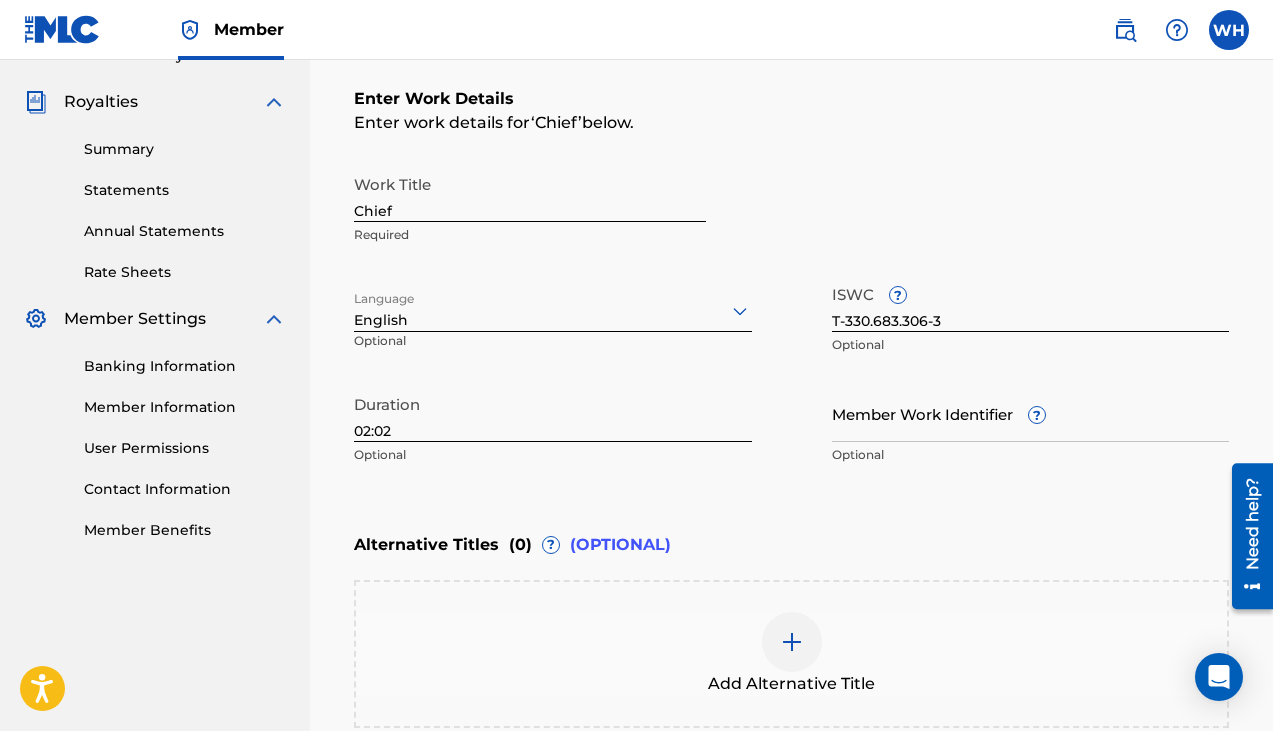 scroll, scrollTop: 562, scrollLeft: 0, axis: vertical 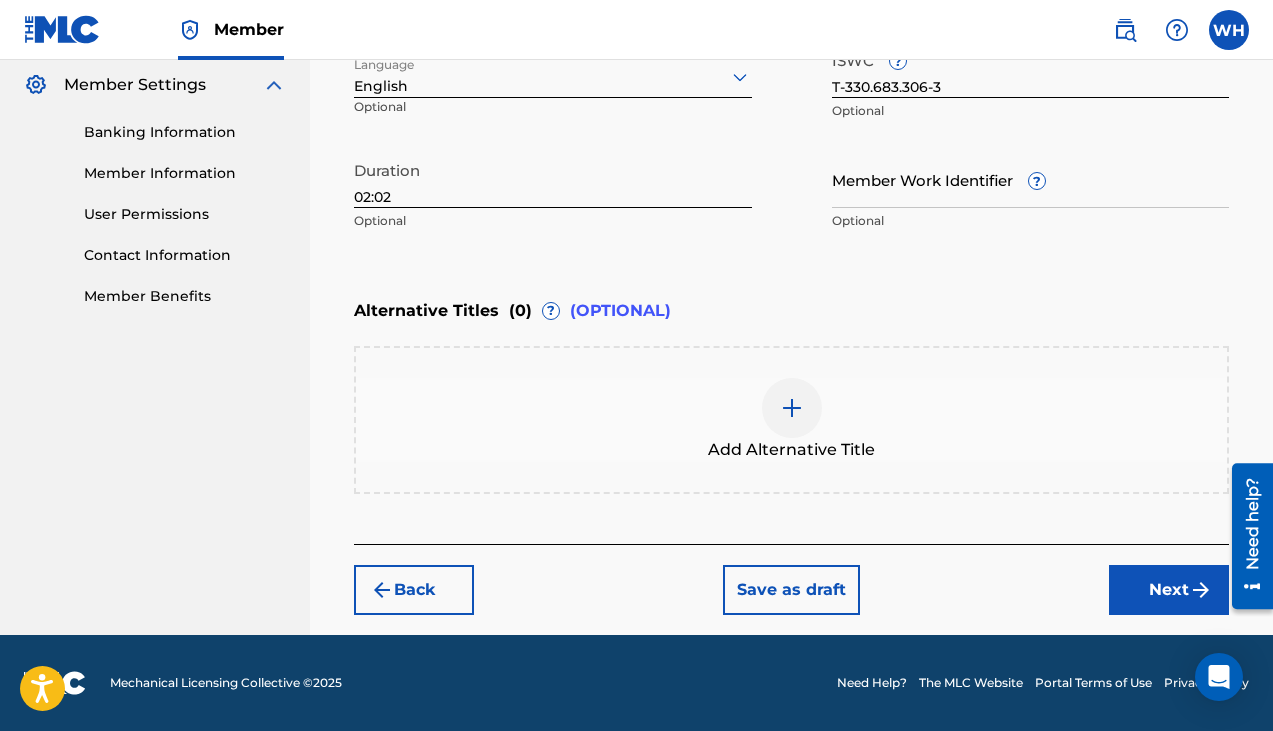 click on "Next" at bounding box center [1169, 590] 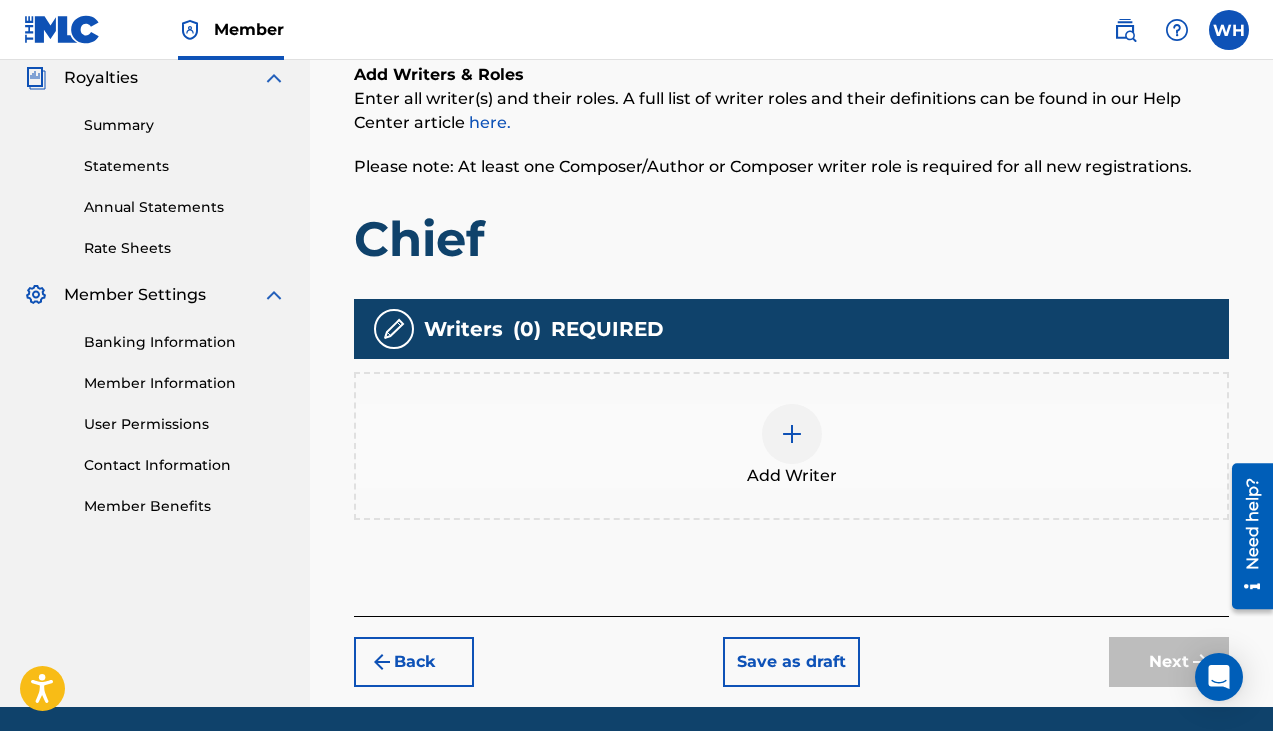 scroll, scrollTop: 355, scrollLeft: 0, axis: vertical 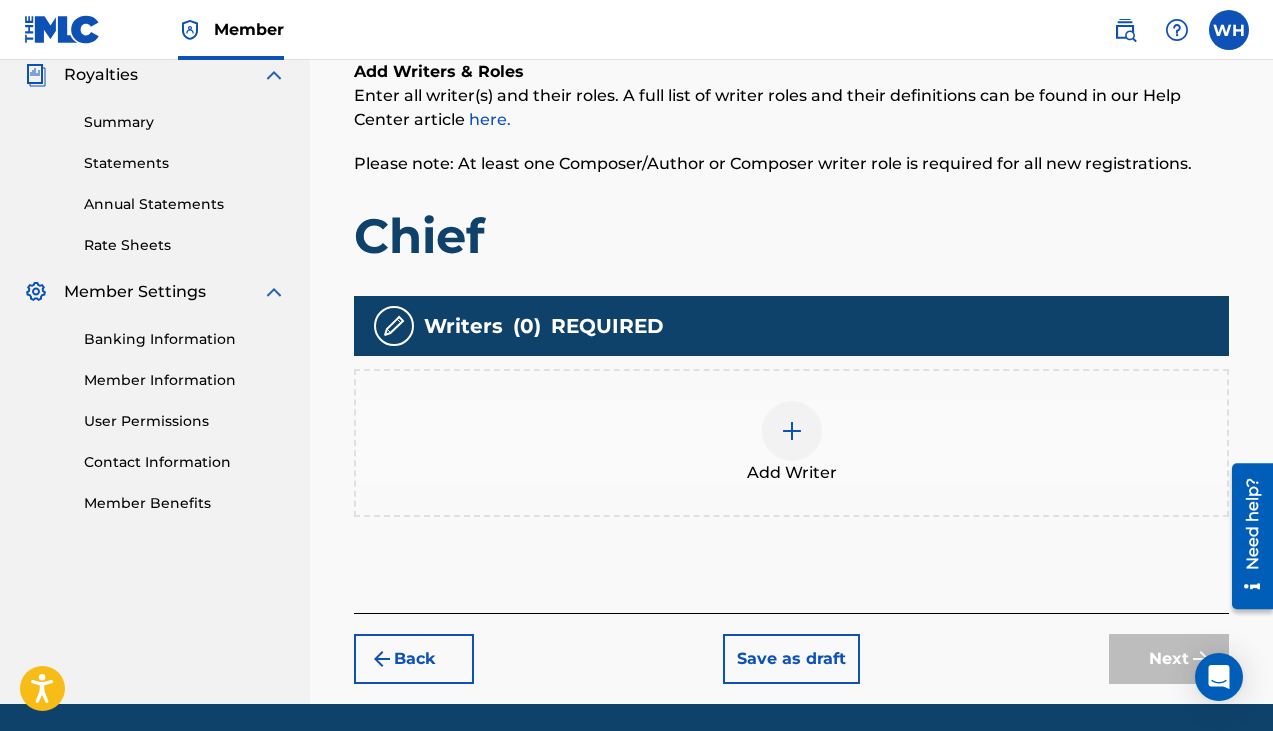click on "Add Writer" at bounding box center [791, 443] 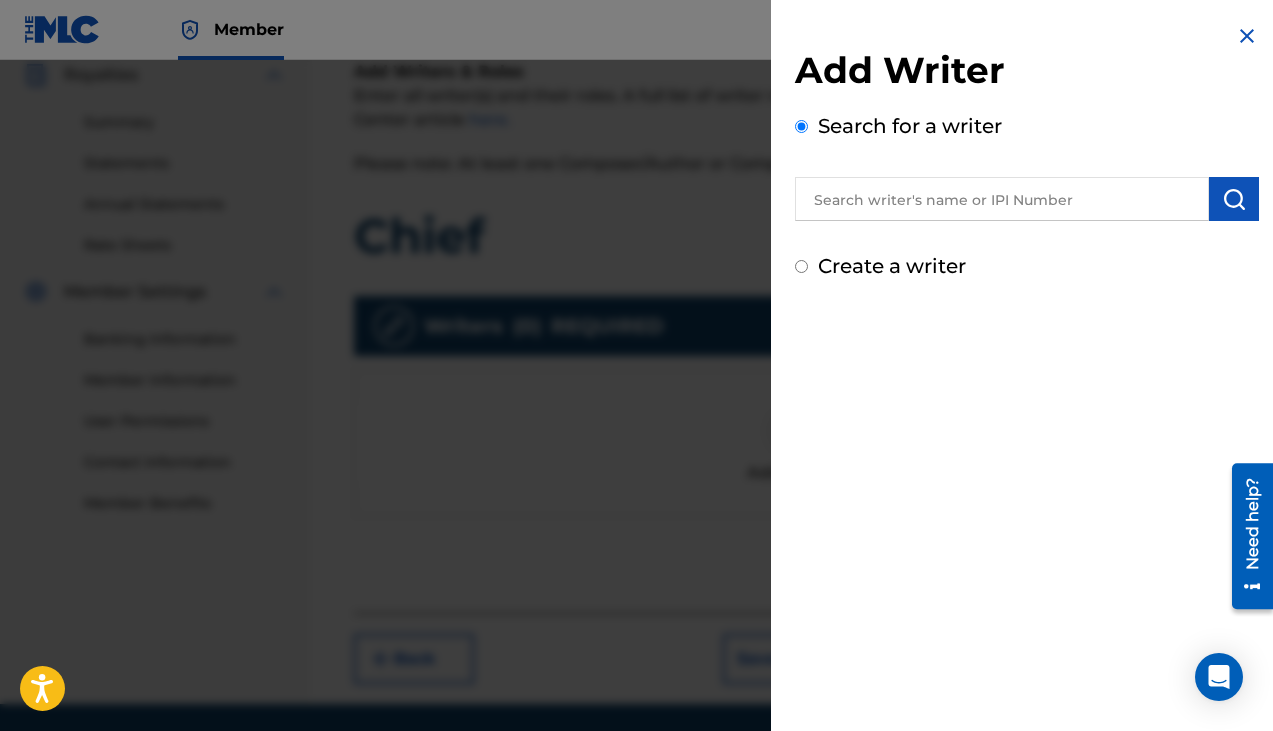 click on "Add Writer Search for a writer Create a writer" at bounding box center [1027, 365] 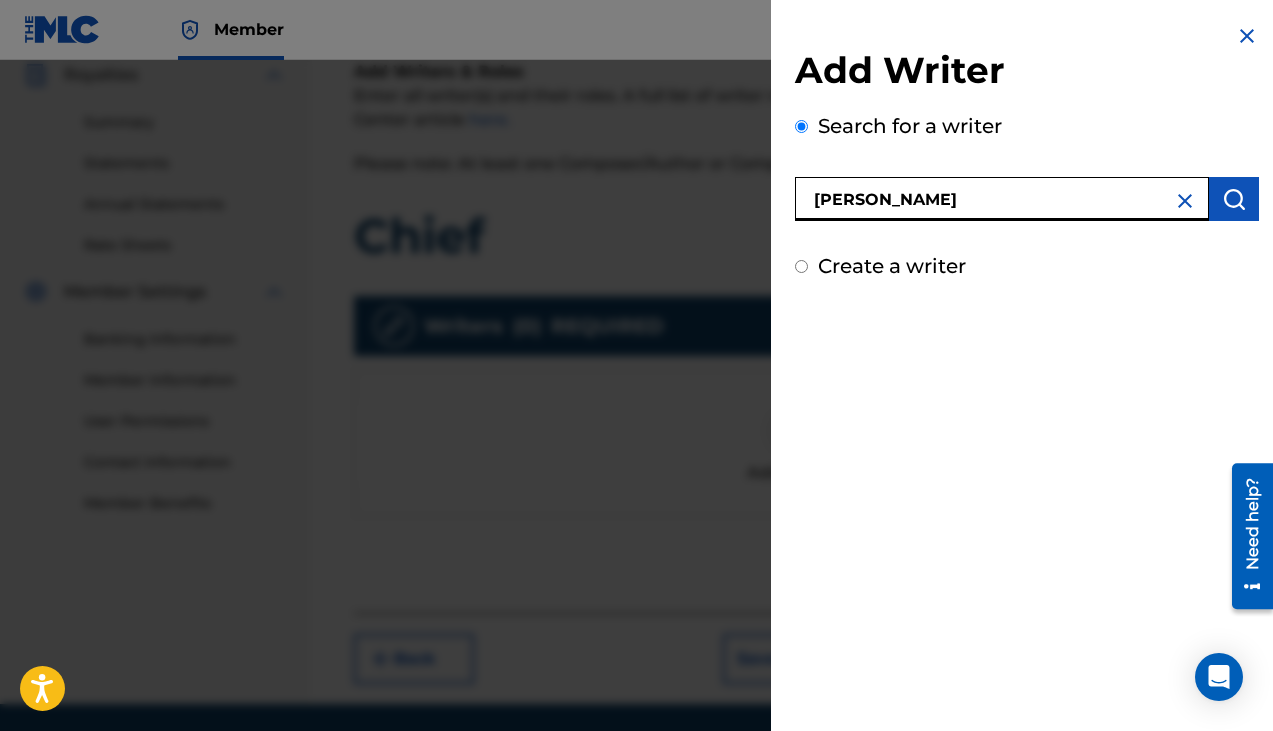 type on "[PERSON_NAME]" 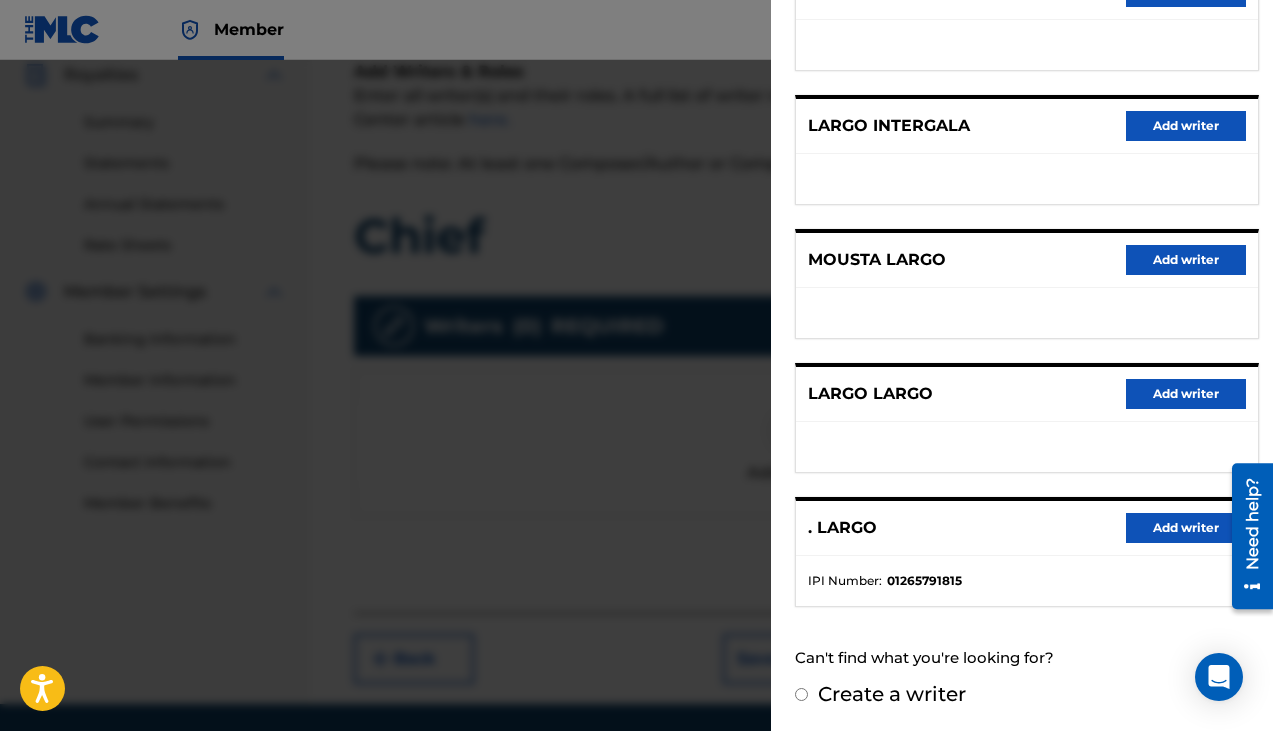 scroll, scrollTop: 311, scrollLeft: 0, axis: vertical 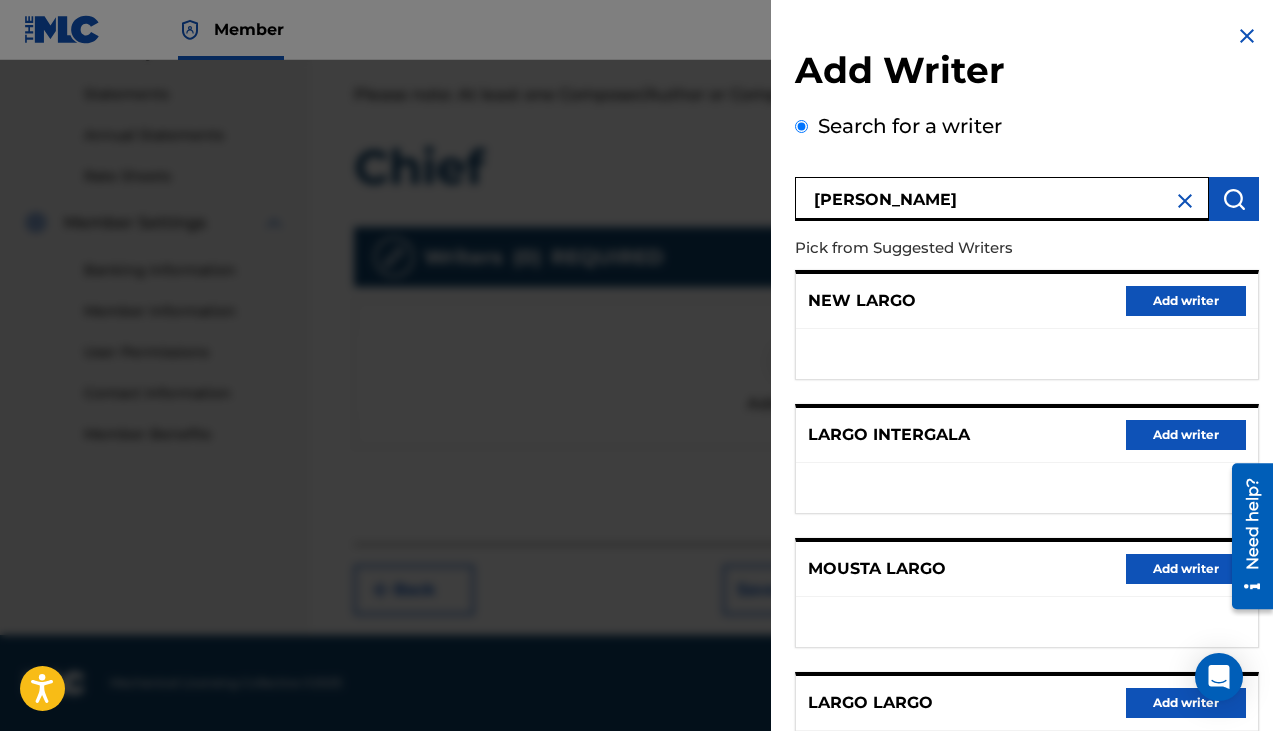 click at bounding box center (1185, 201) 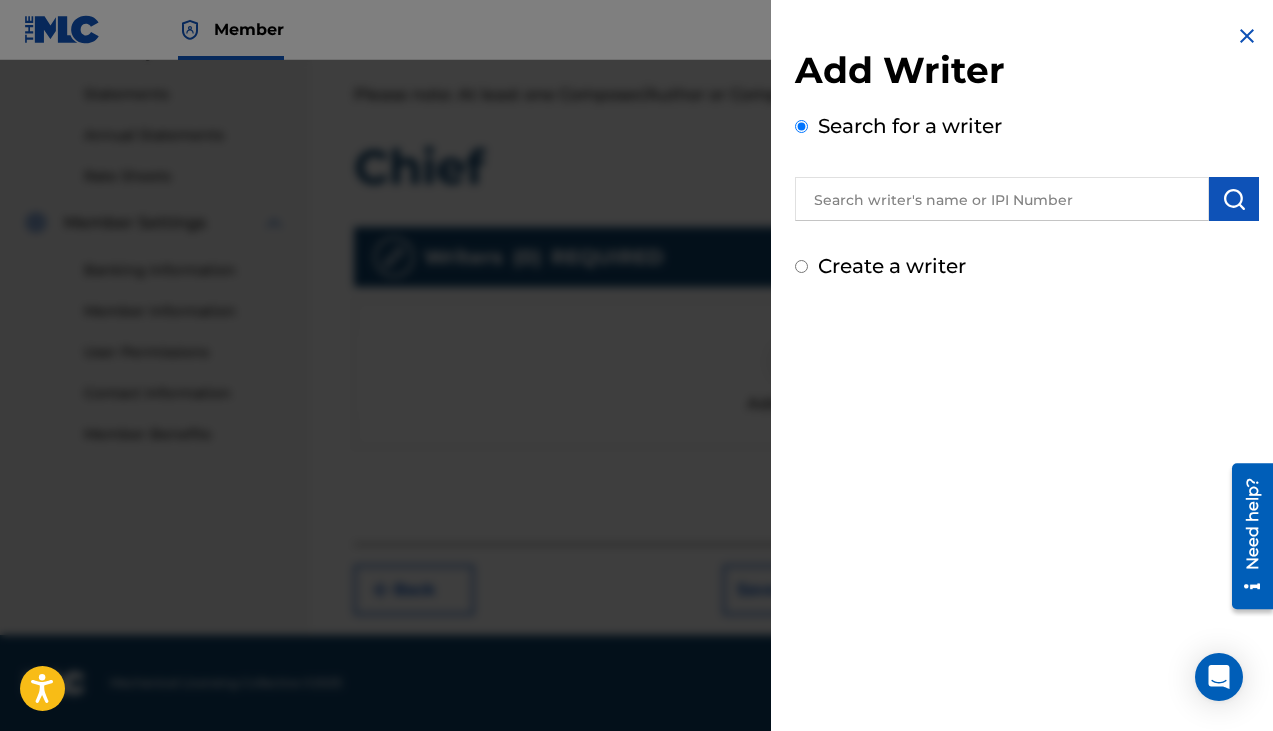 click at bounding box center (636, 425) 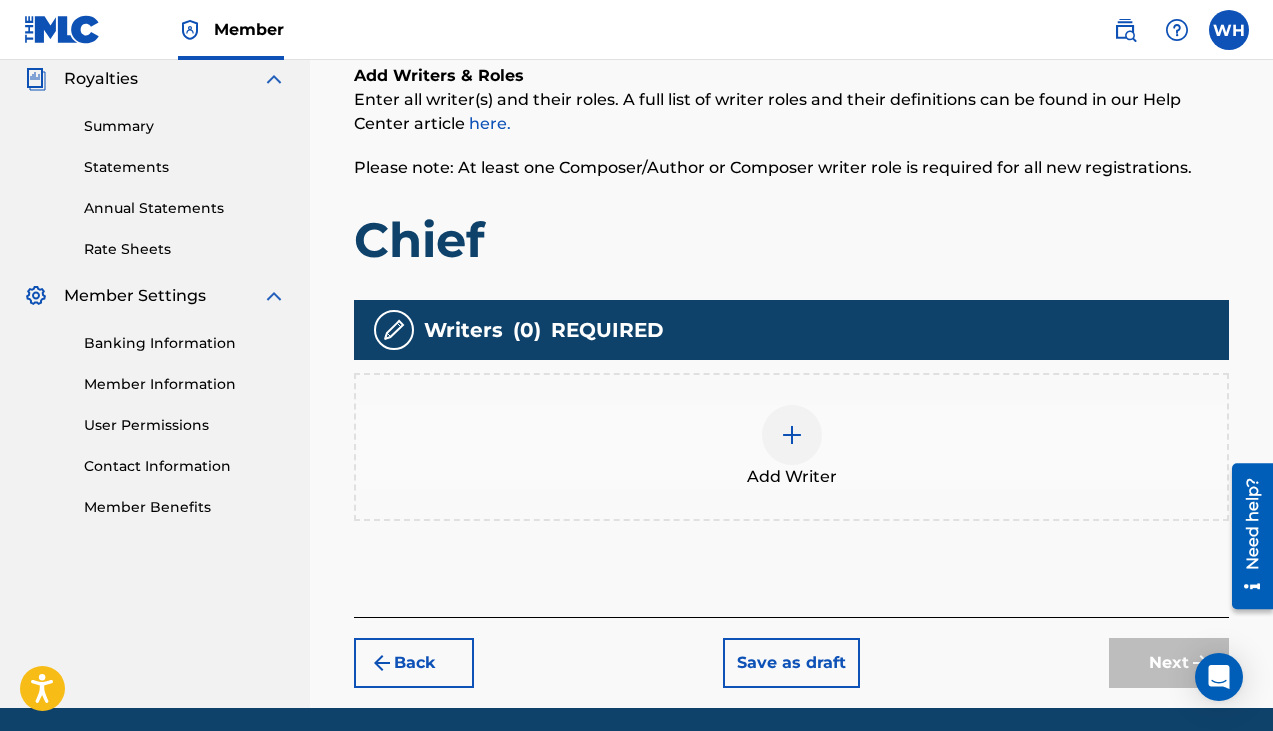 scroll, scrollTop: 352, scrollLeft: 0, axis: vertical 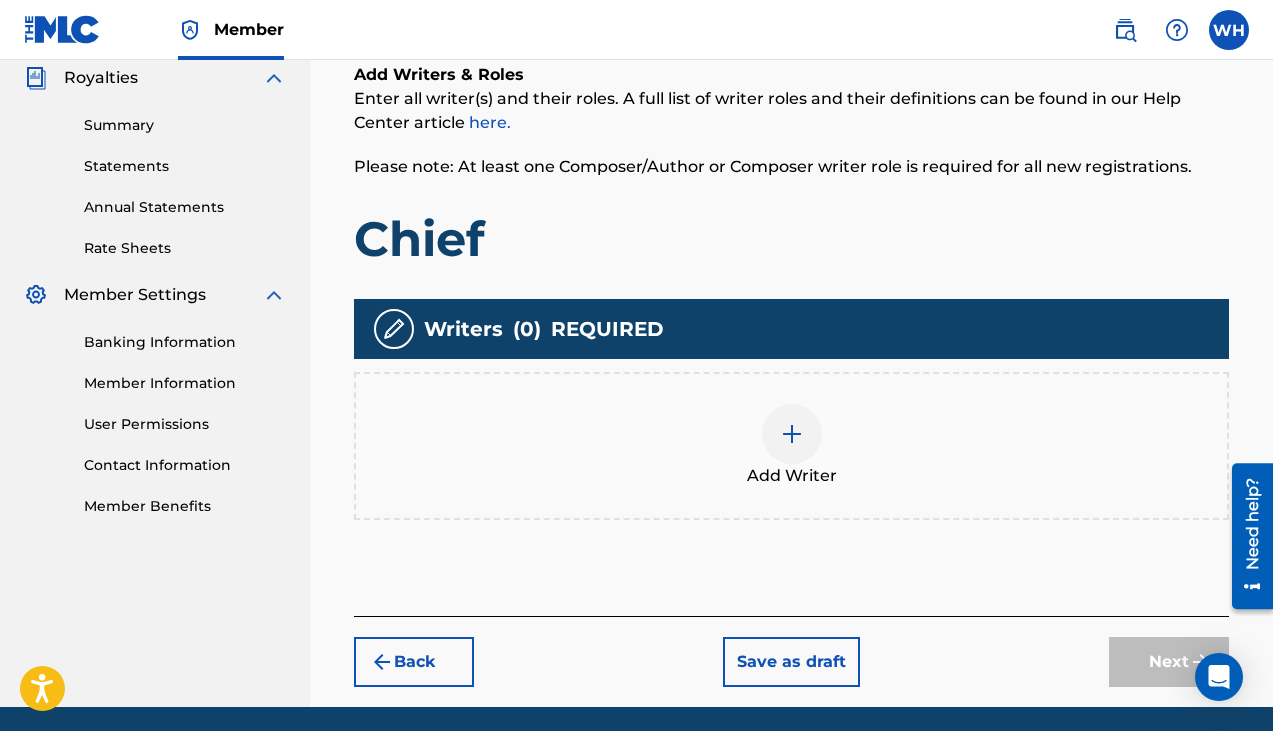 click on "Add Writer" at bounding box center [791, 446] 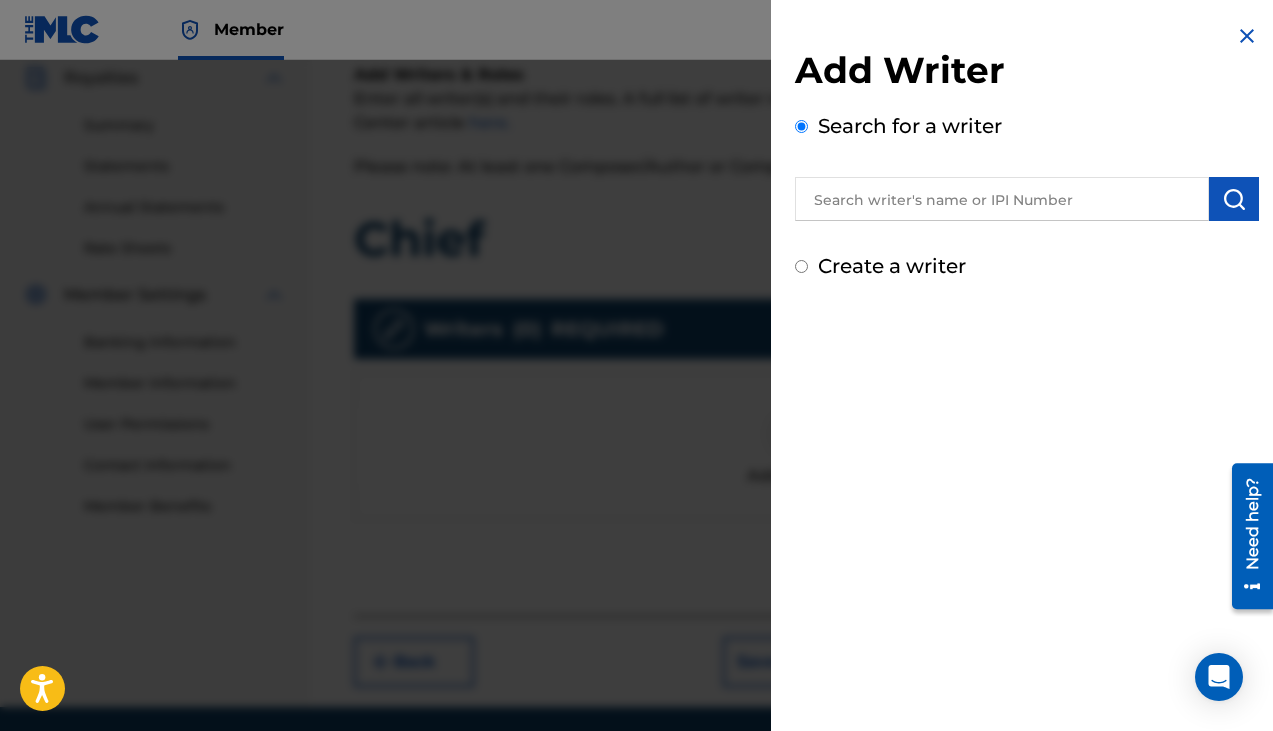click at bounding box center (1002, 199) 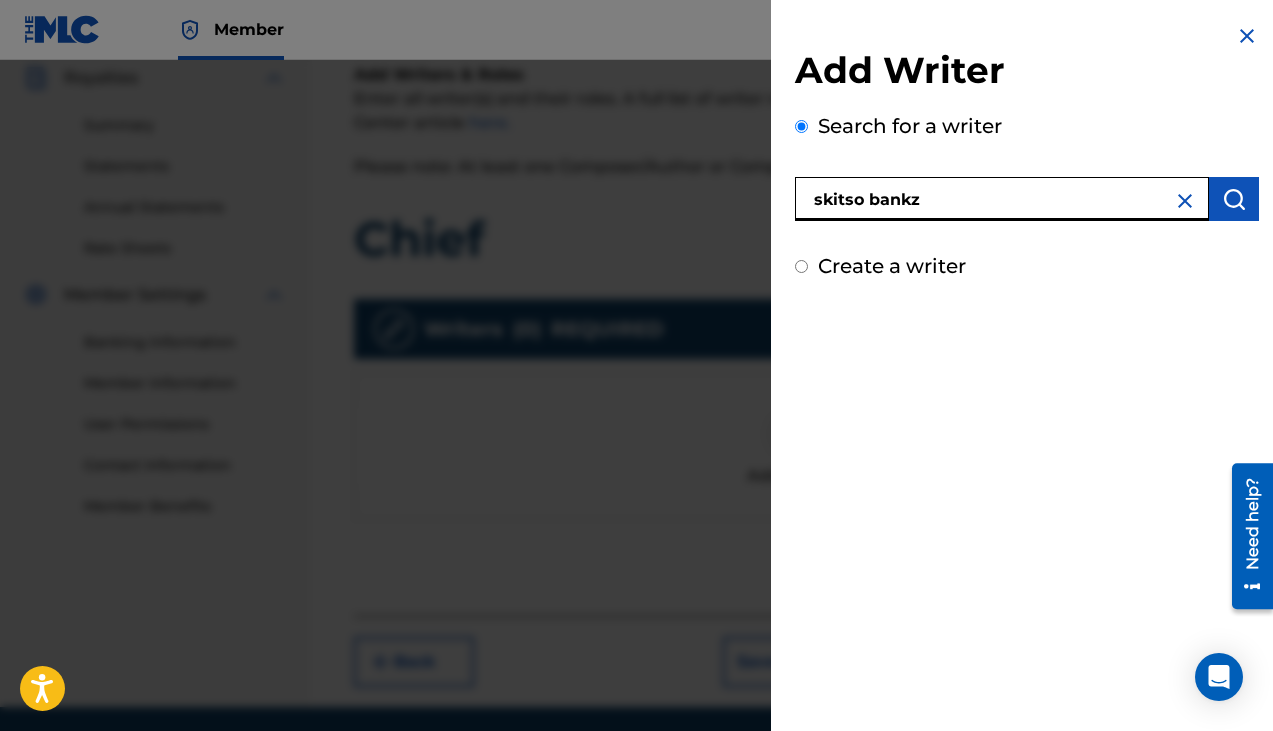 type on "skitso bankz" 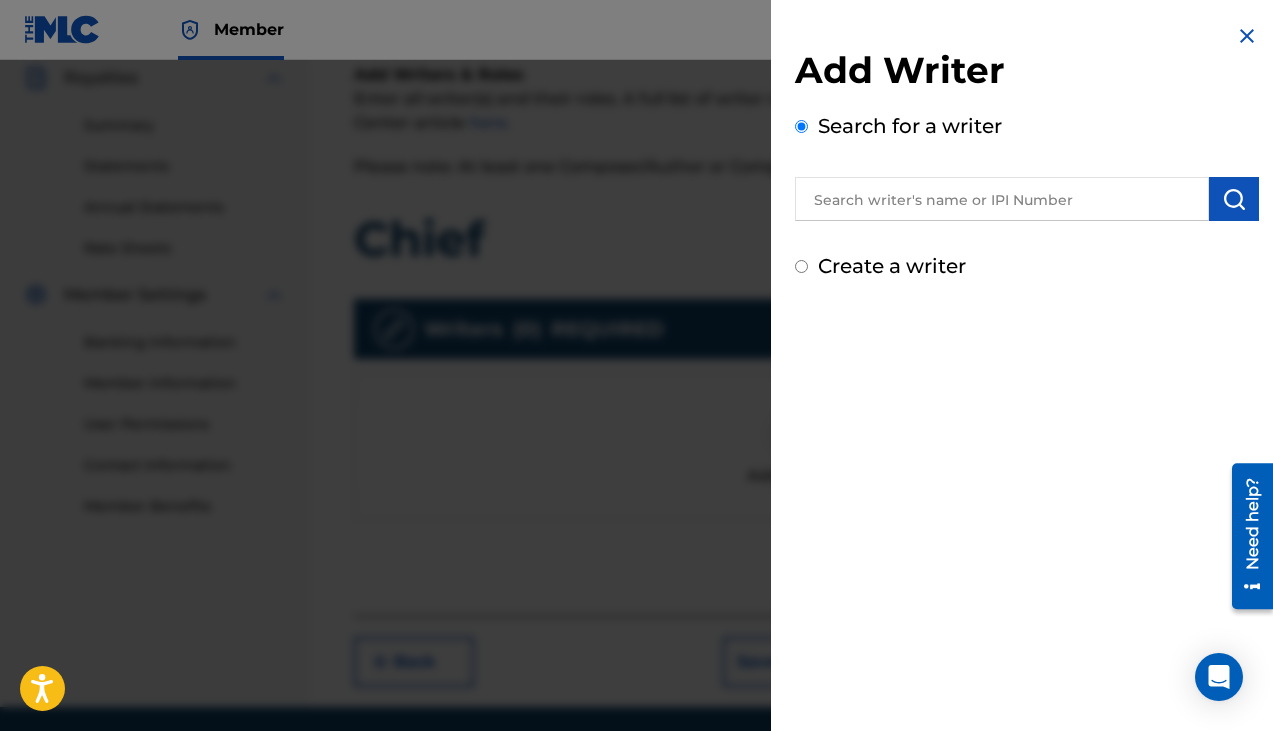 click at bounding box center (1002, 199) 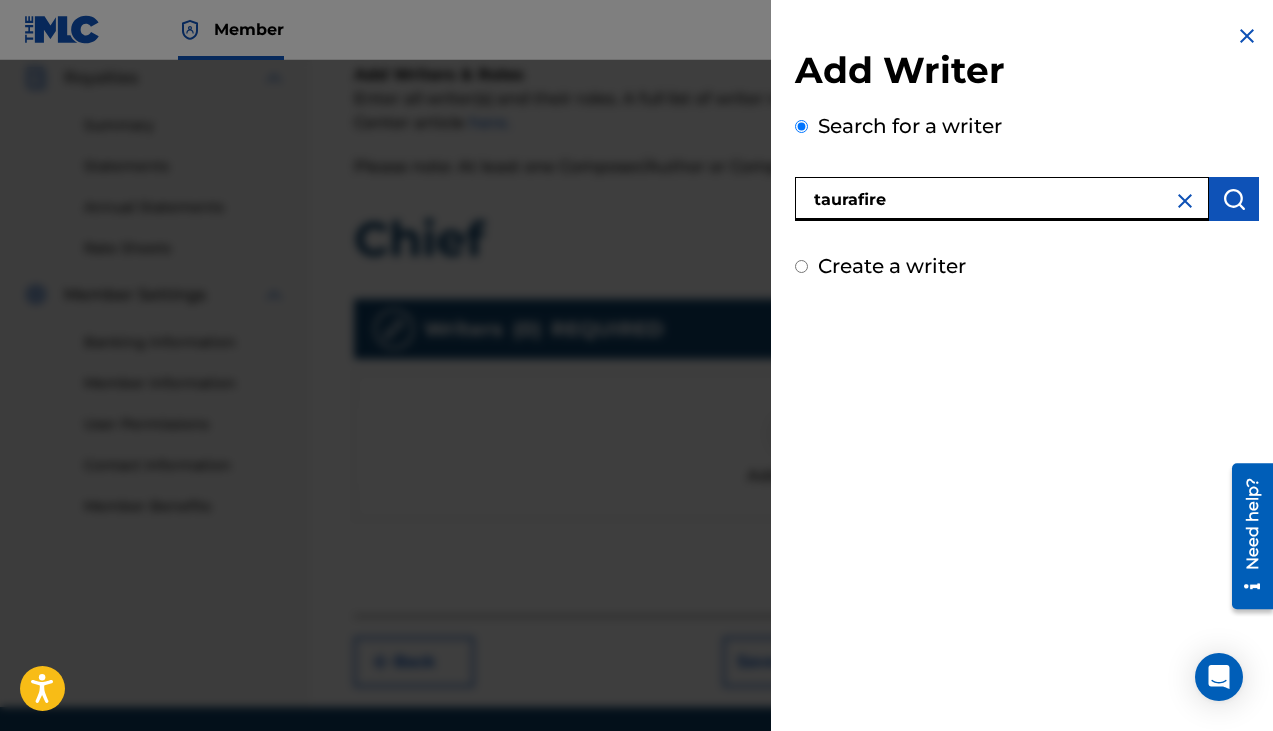 type on "taurafire" 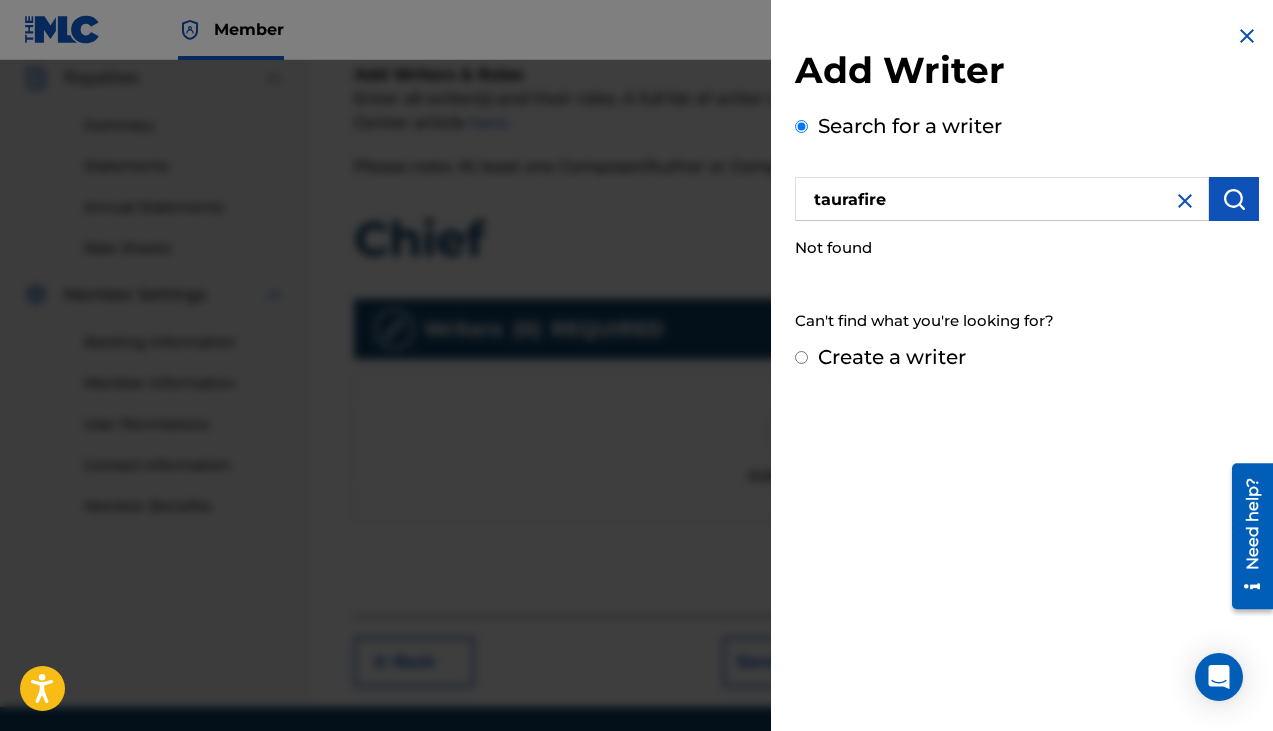 click at bounding box center (1185, 201) 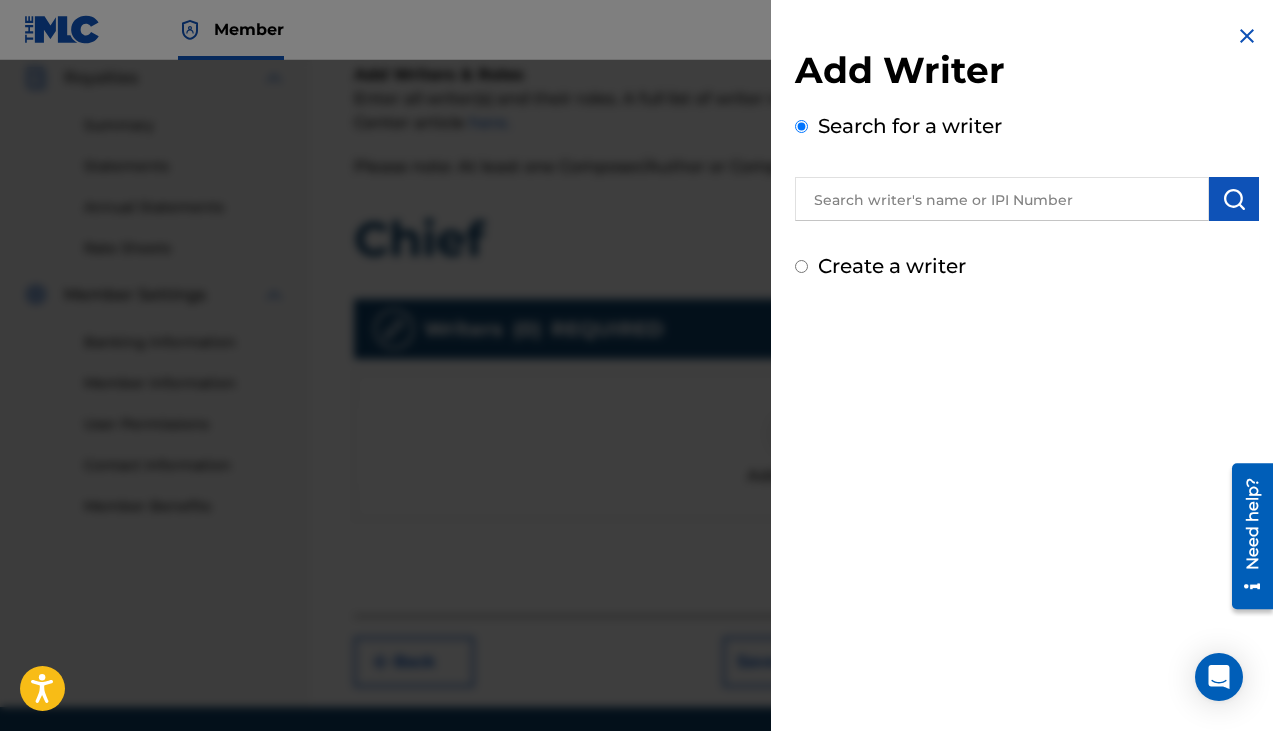 click at bounding box center (1002, 199) 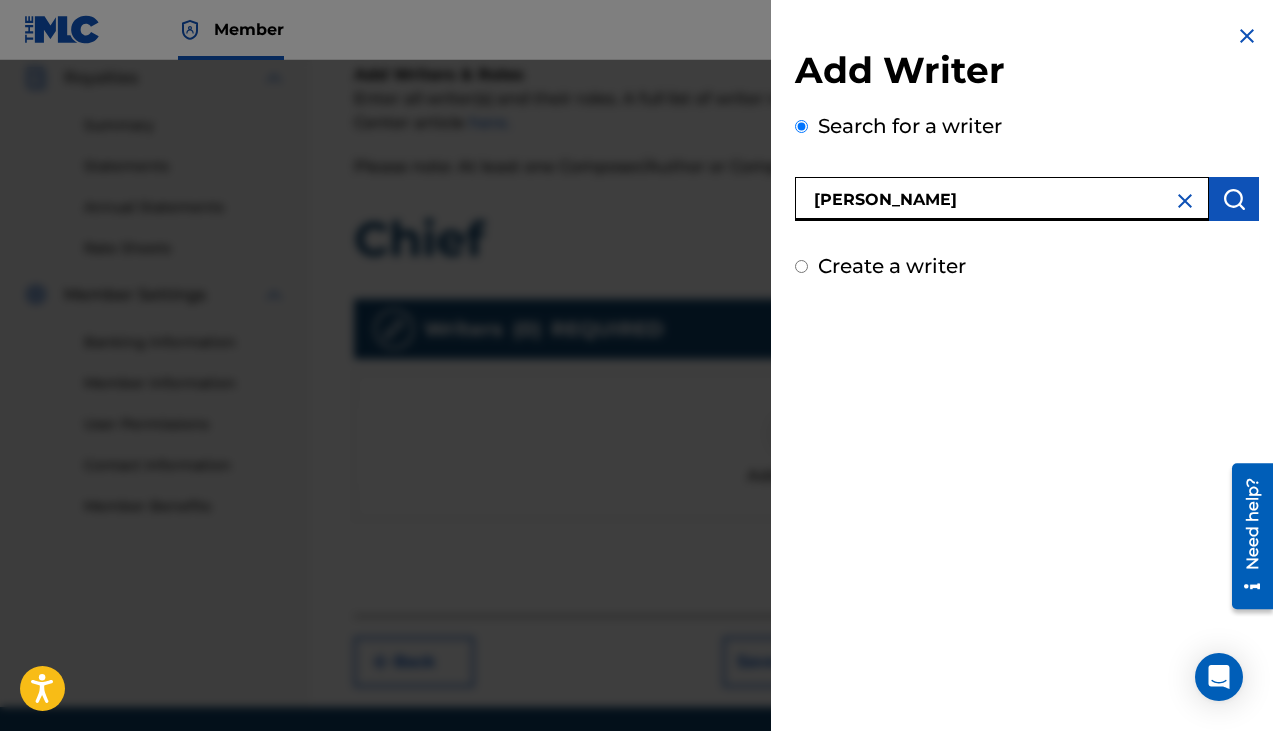 type on "[PERSON_NAME]" 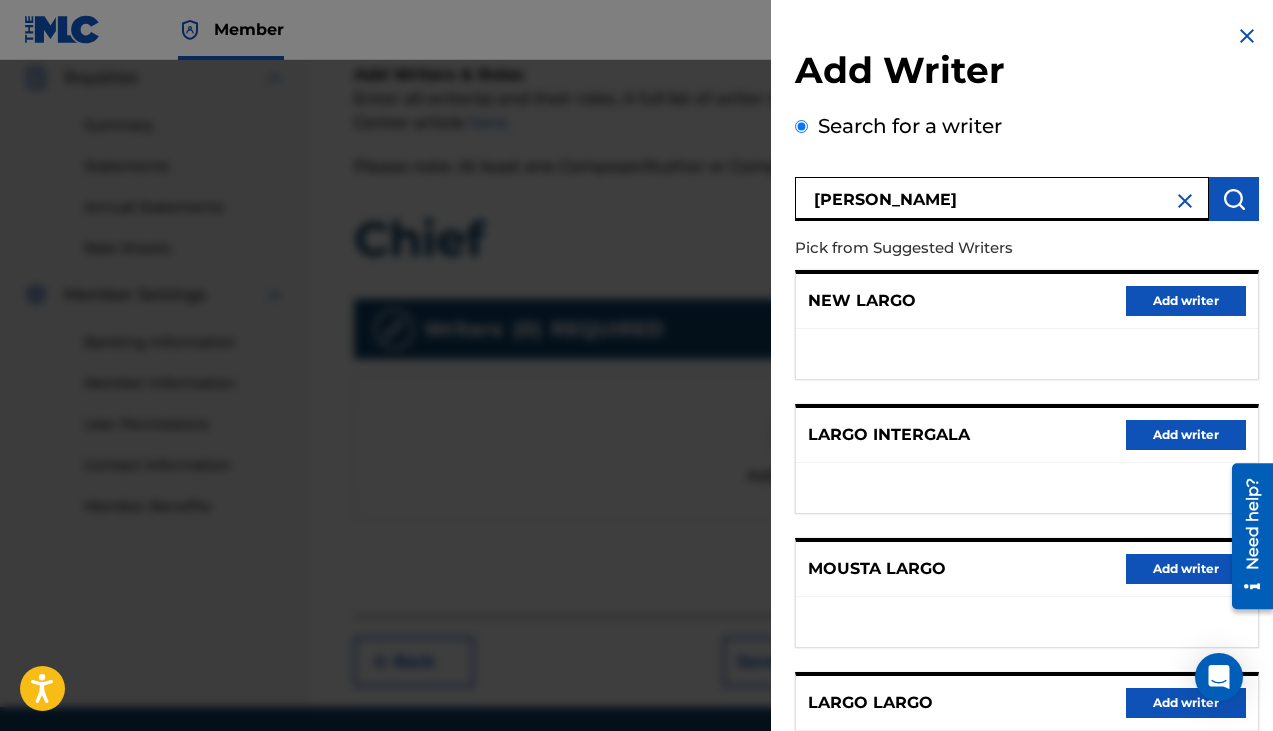 scroll, scrollTop: 311, scrollLeft: 0, axis: vertical 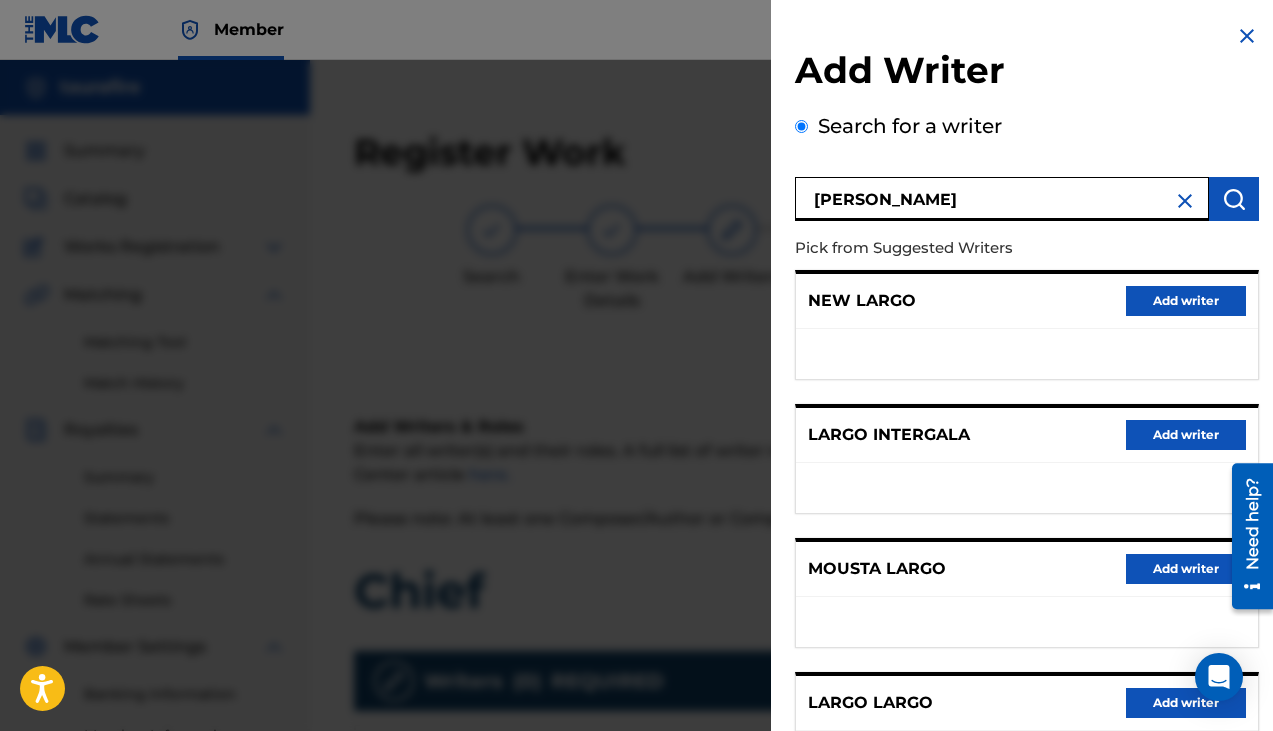 click at bounding box center (1185, 201) 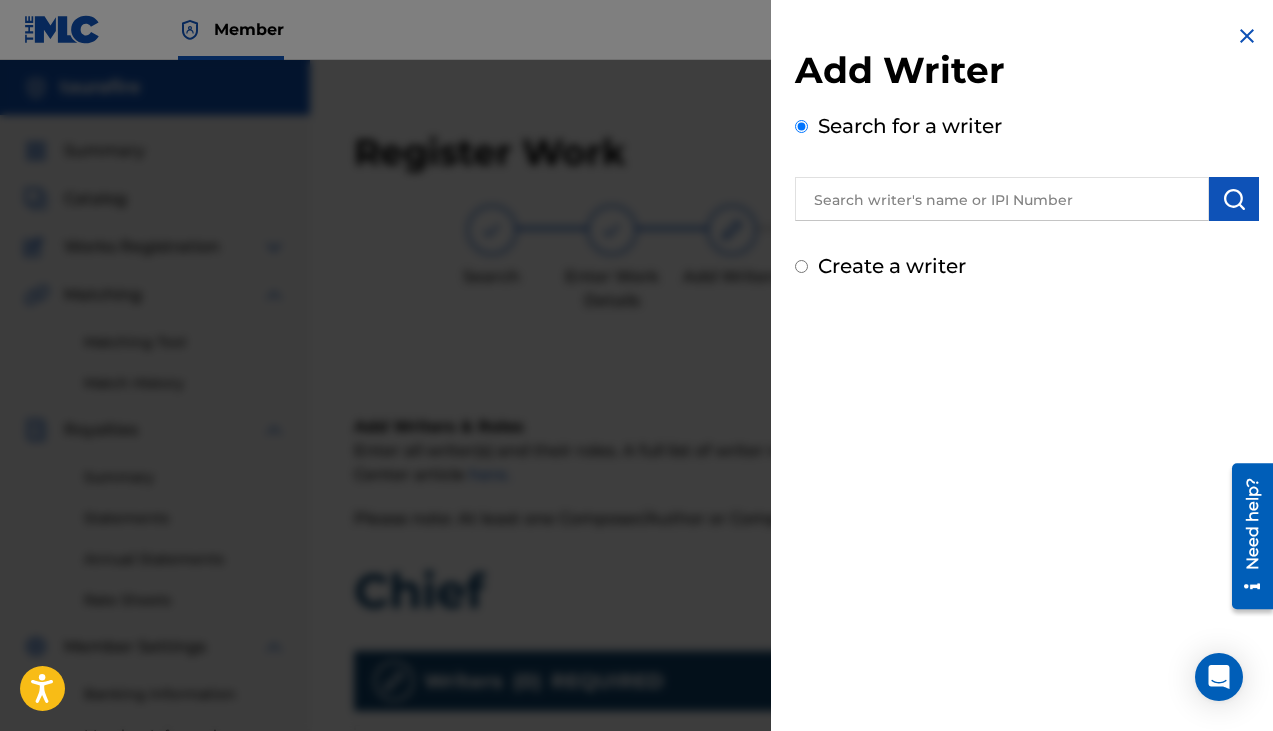 click at bounding box center [1002, 199] 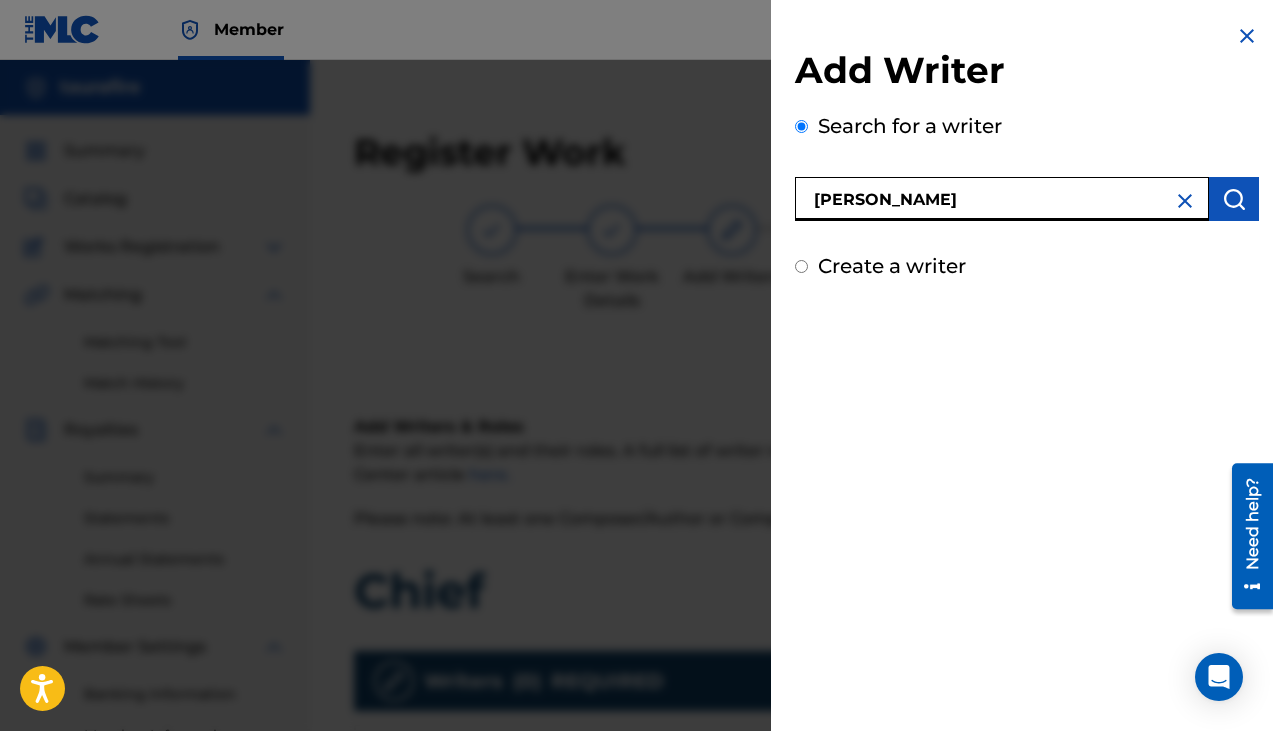type on "[PERSON_NAME]" 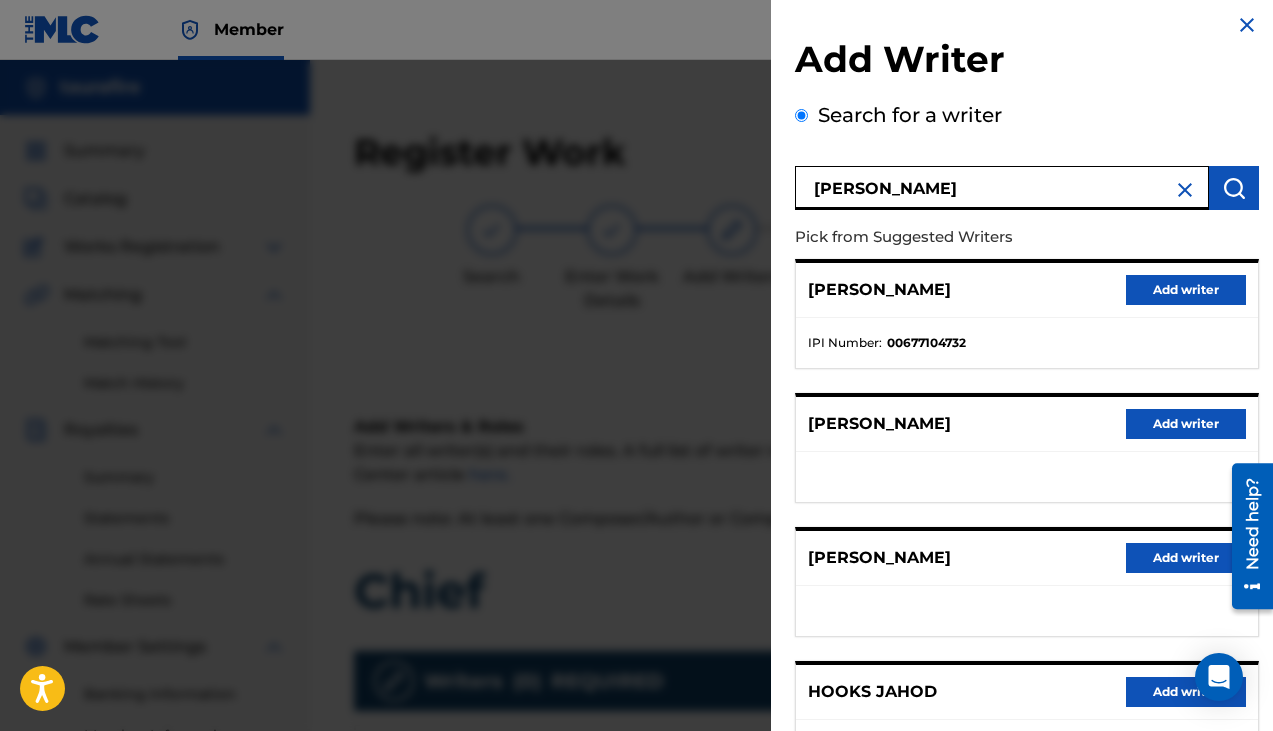 scroll, scrollTop: 0, scrollLeft: 0, axis: both 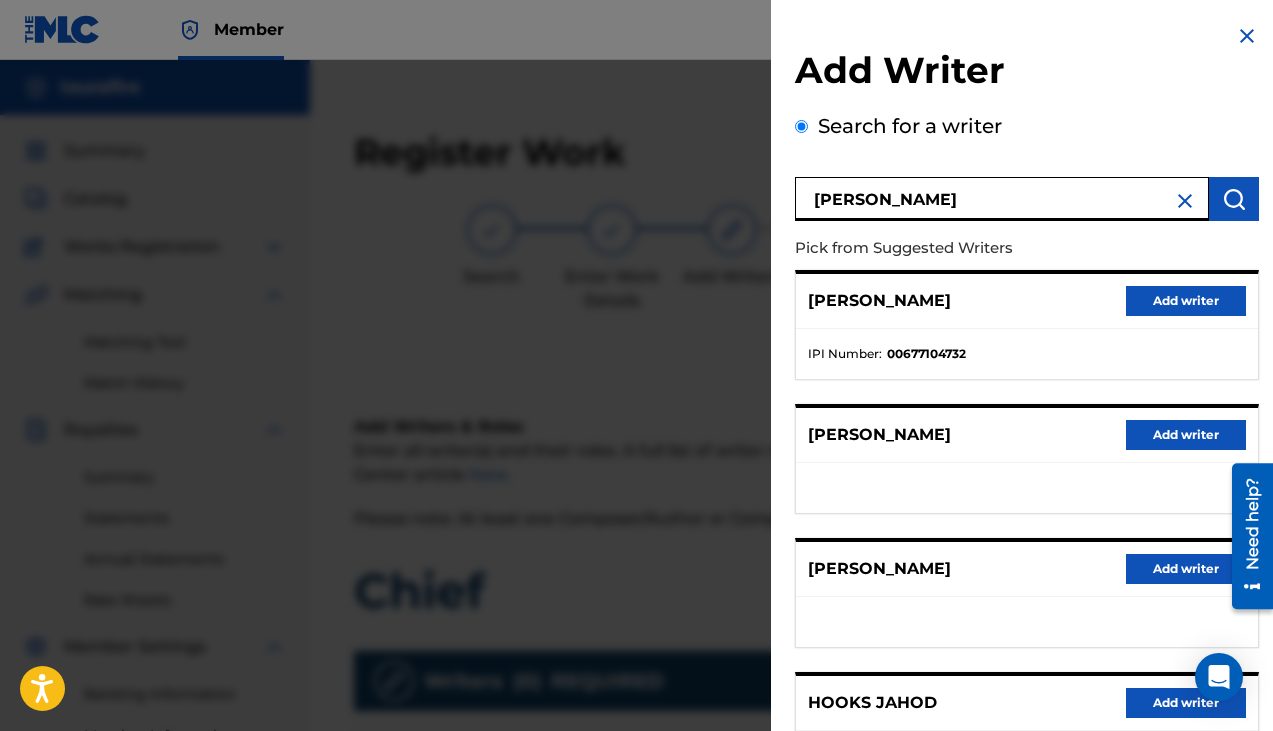 click at bounding box center (1185, 201) 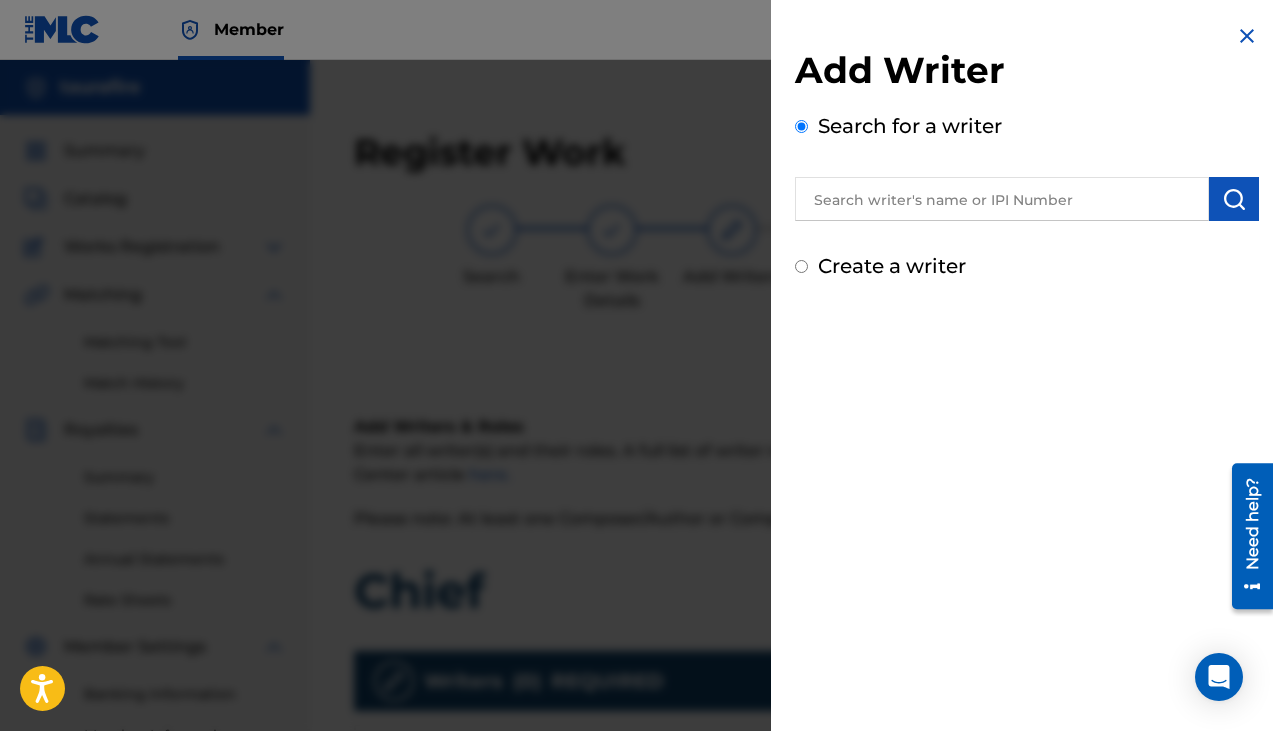 click on "Create a writer" at bounding box center (892, 266) 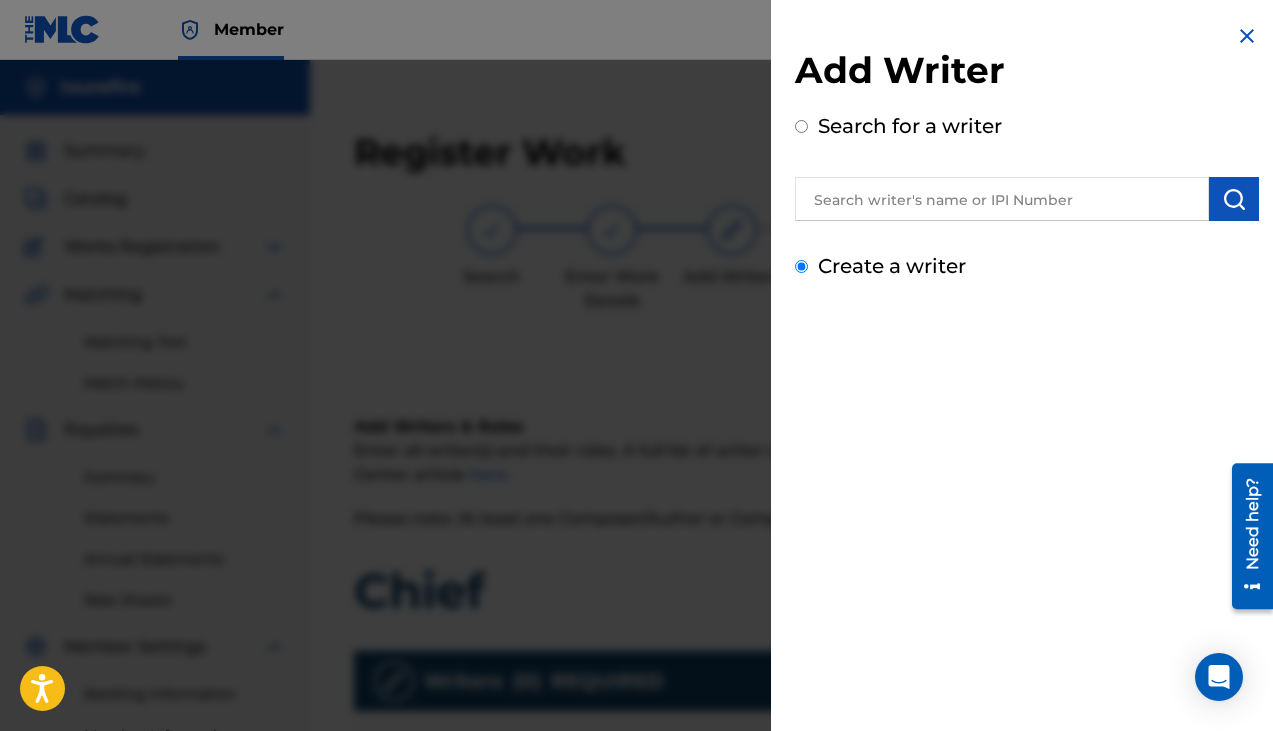 click on "Create a writer" at bounding box center [801, 266] 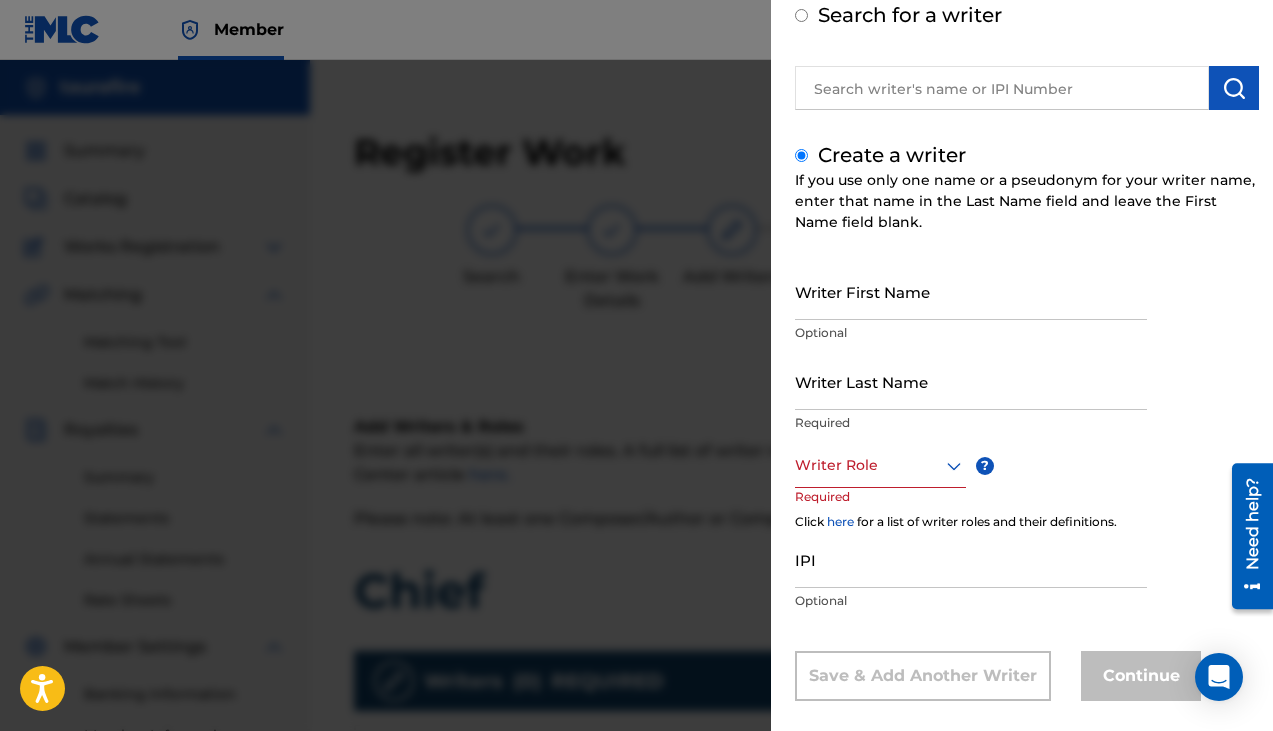 scroll, scrollTop: 112, scrollLeft: 0, axis: vertical 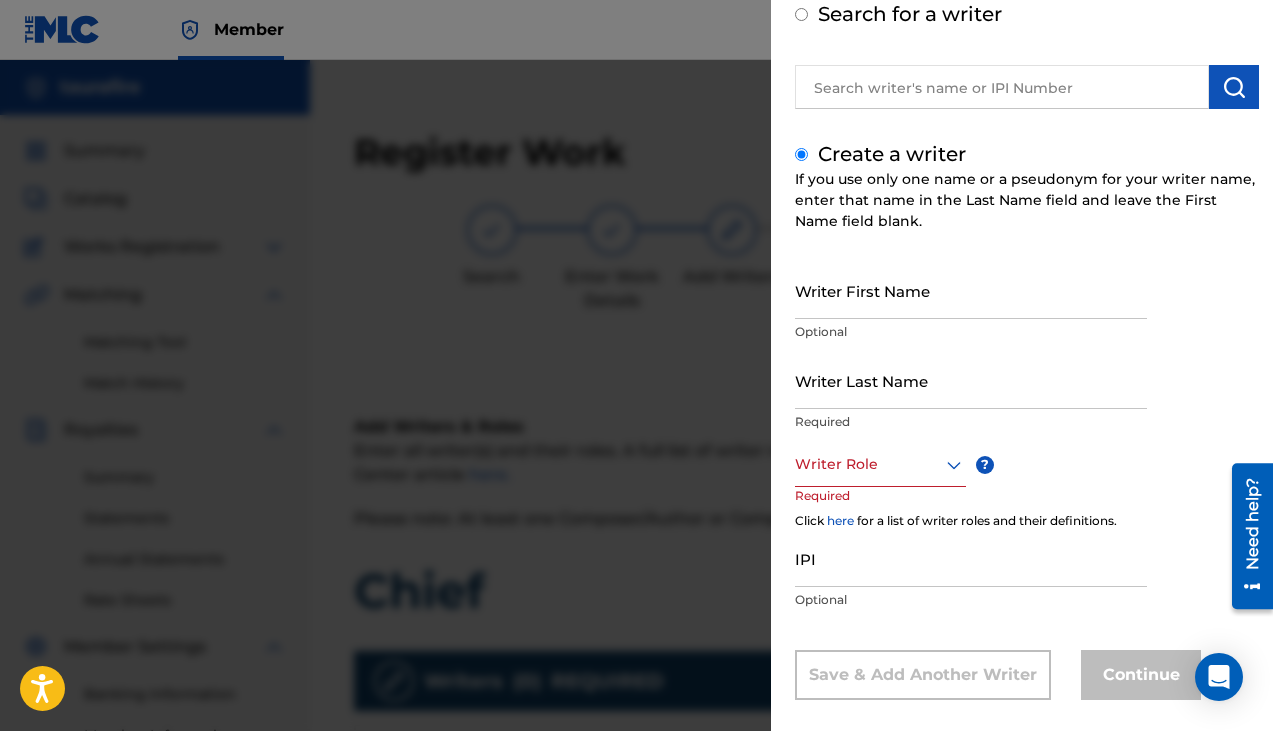 click on "Writer Last Name" at bounding box center (971, 380) 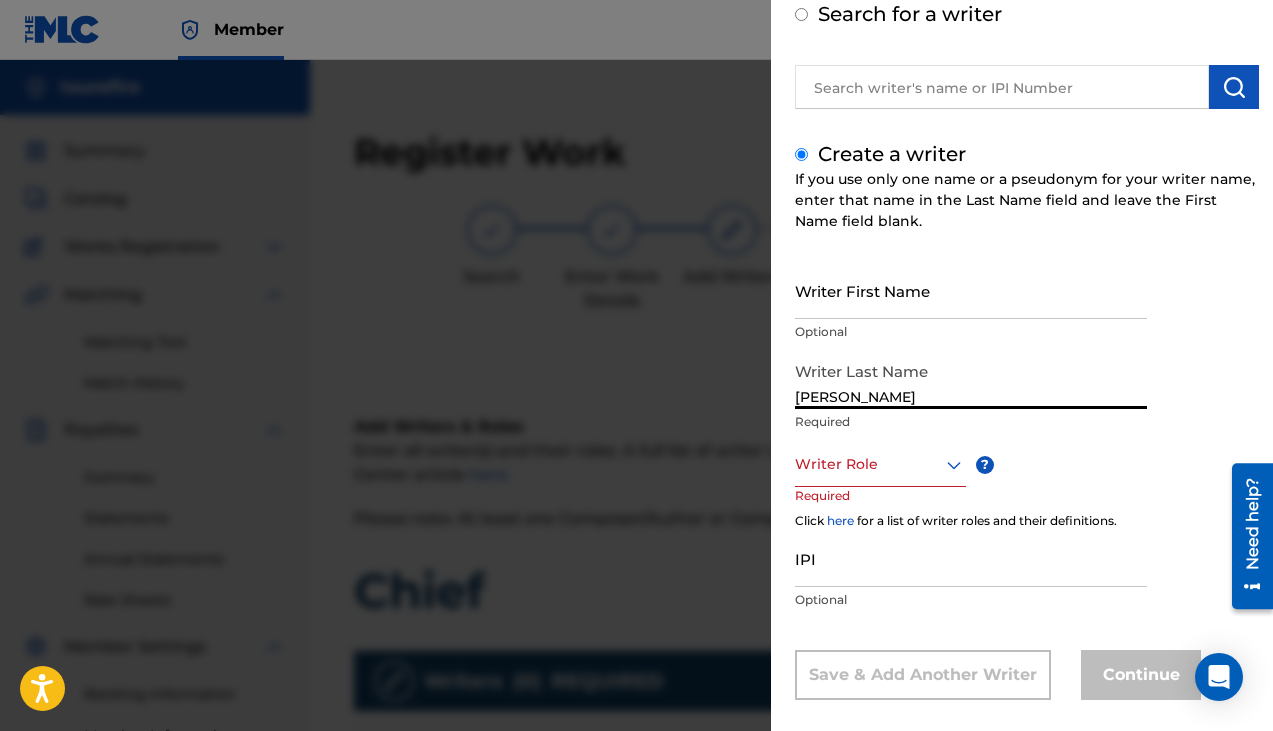 type on "[PERSON_NAME]" 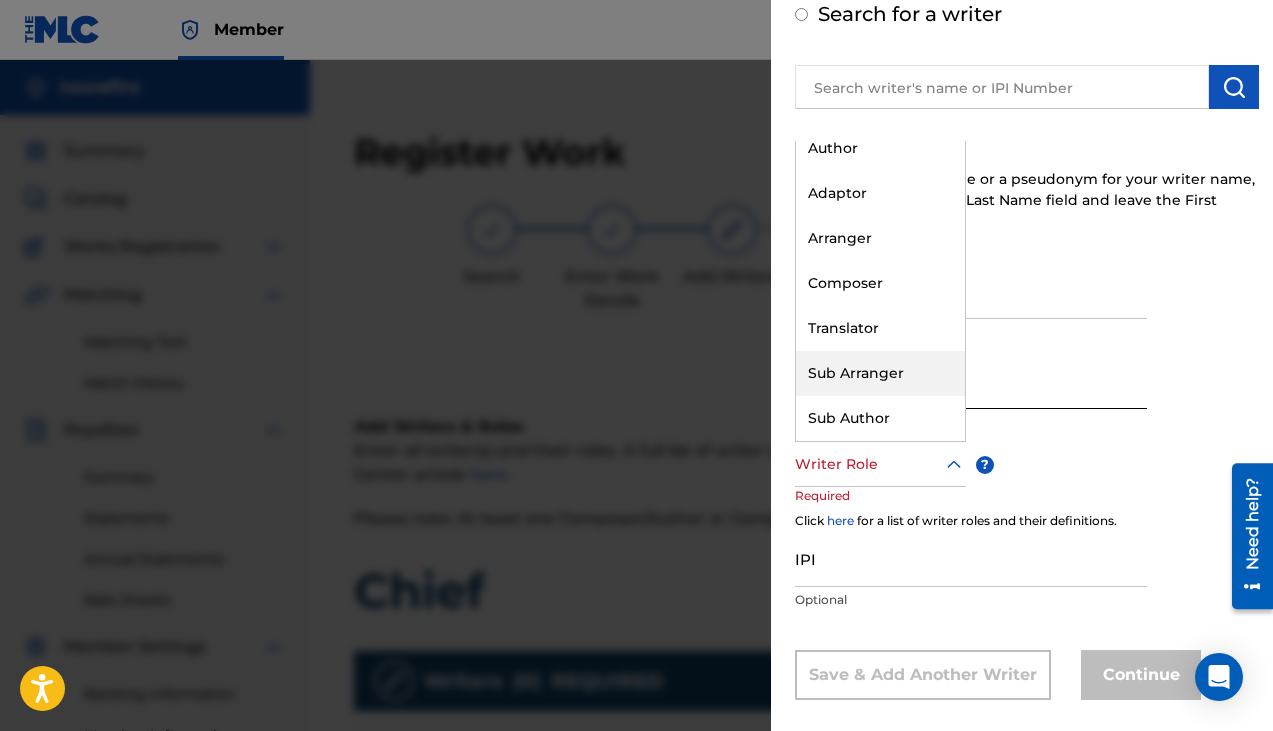 scroll, scrollTop: 0, scrollLeft: 0, axis: both 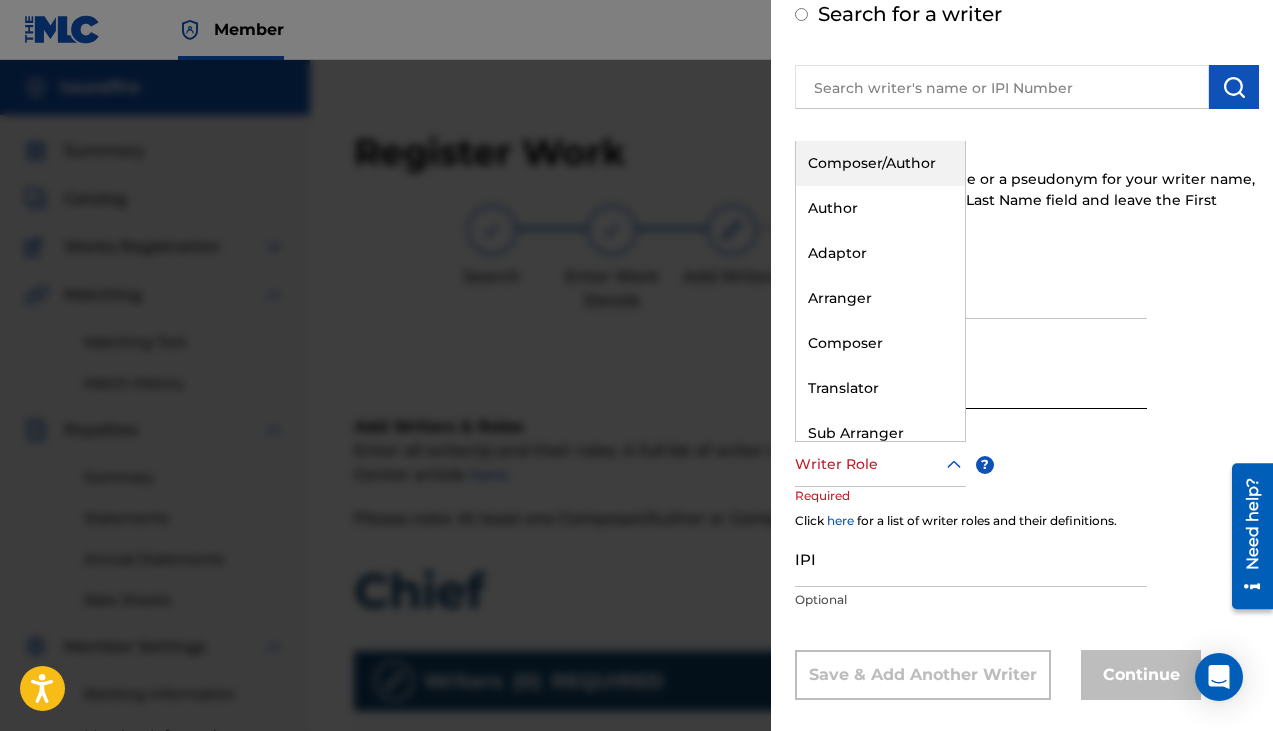 click on "Composer/Author" at bounding box center (880, 163) 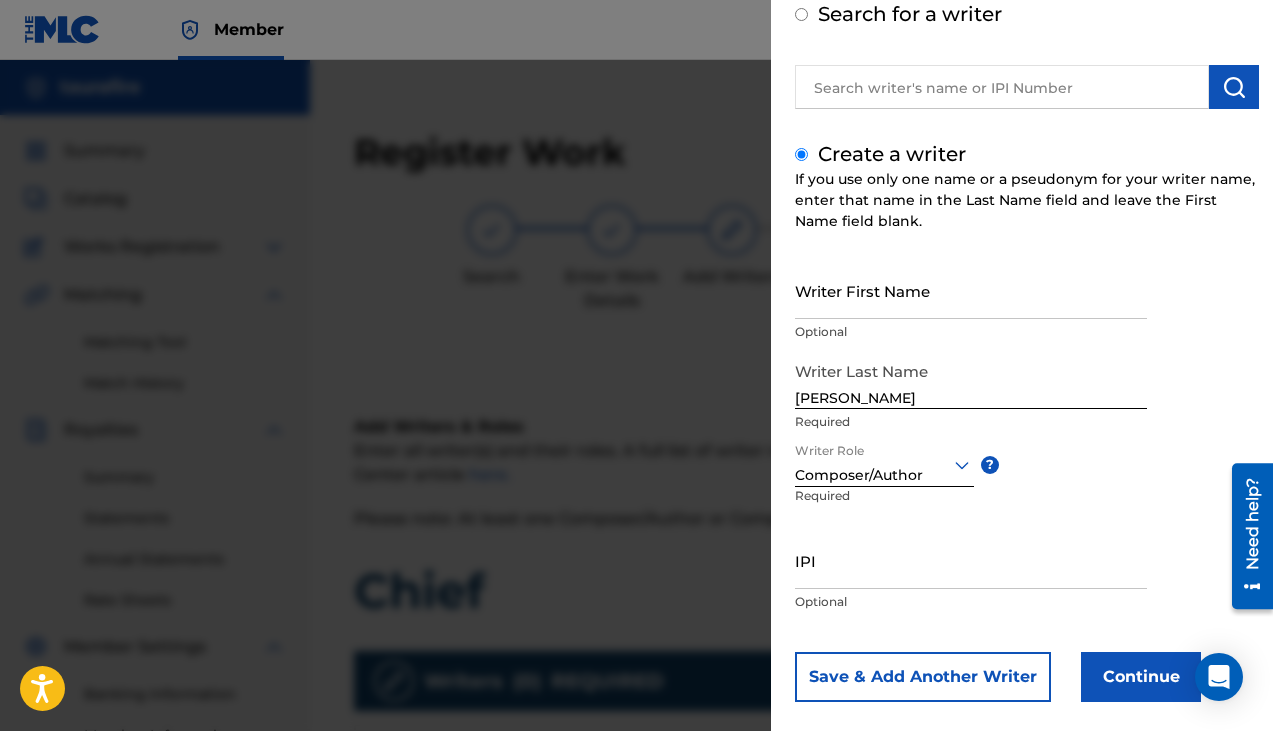 scroll, scrollTop: 137, scrollLeft: 0, axis: vertical 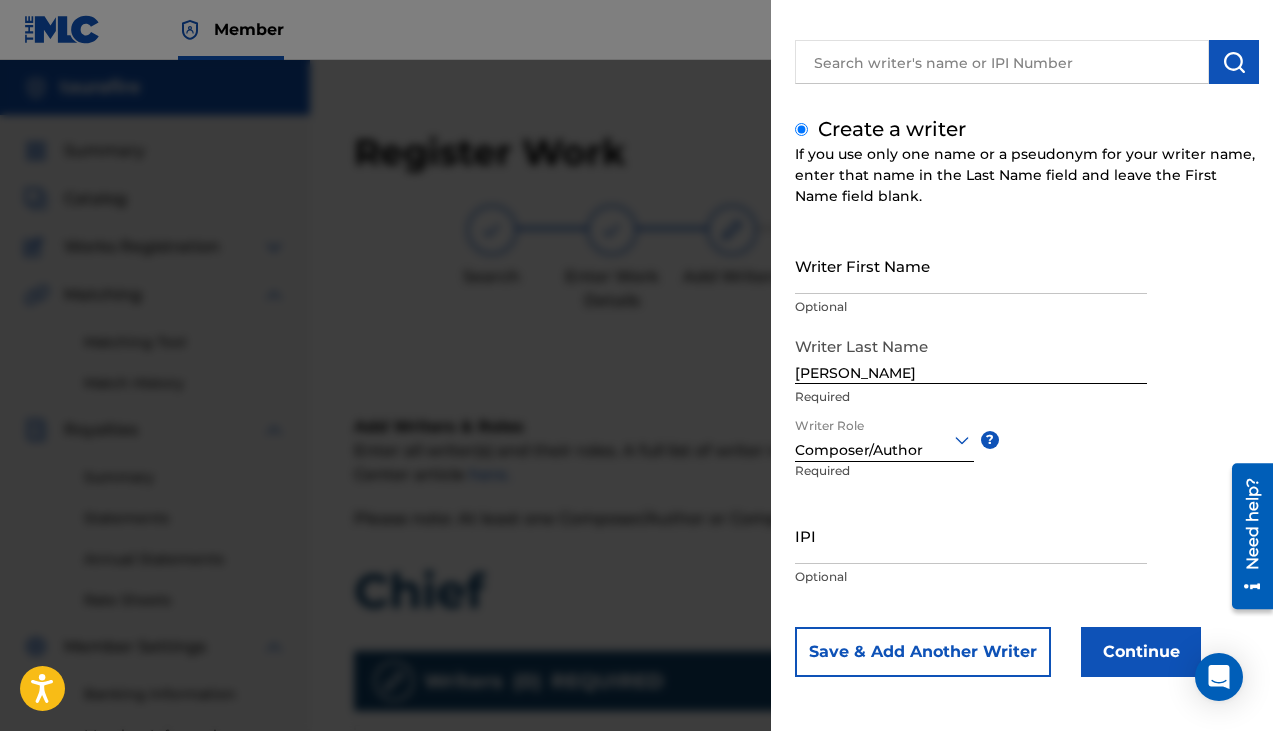 click on "IPI" at bounding box center [971, 535] 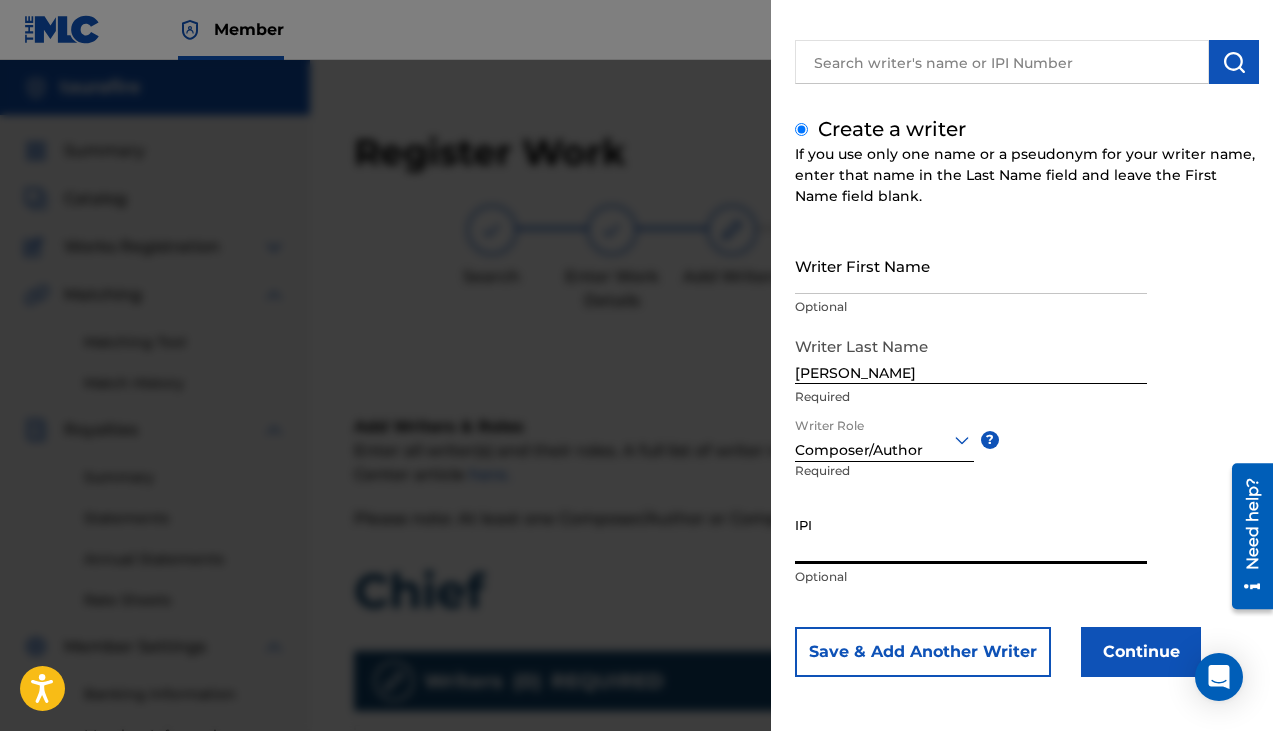 paste on "00770781517" 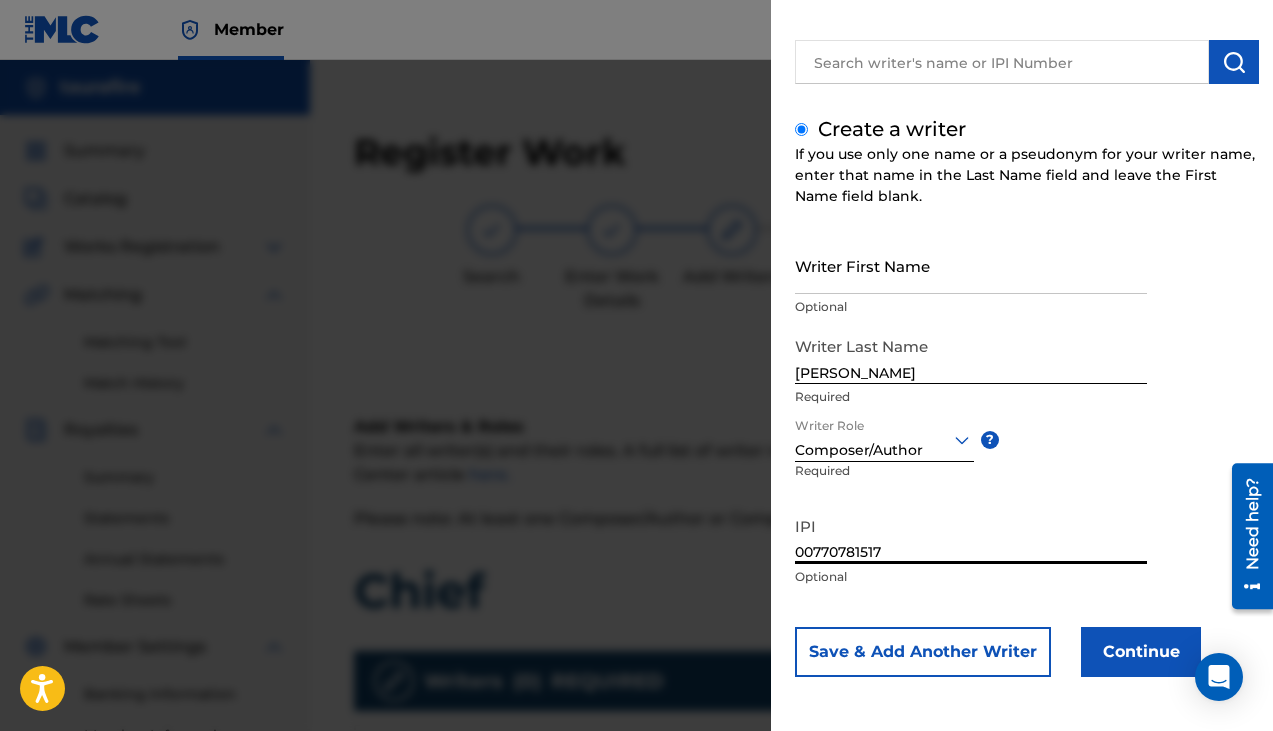 type on "00770781517" 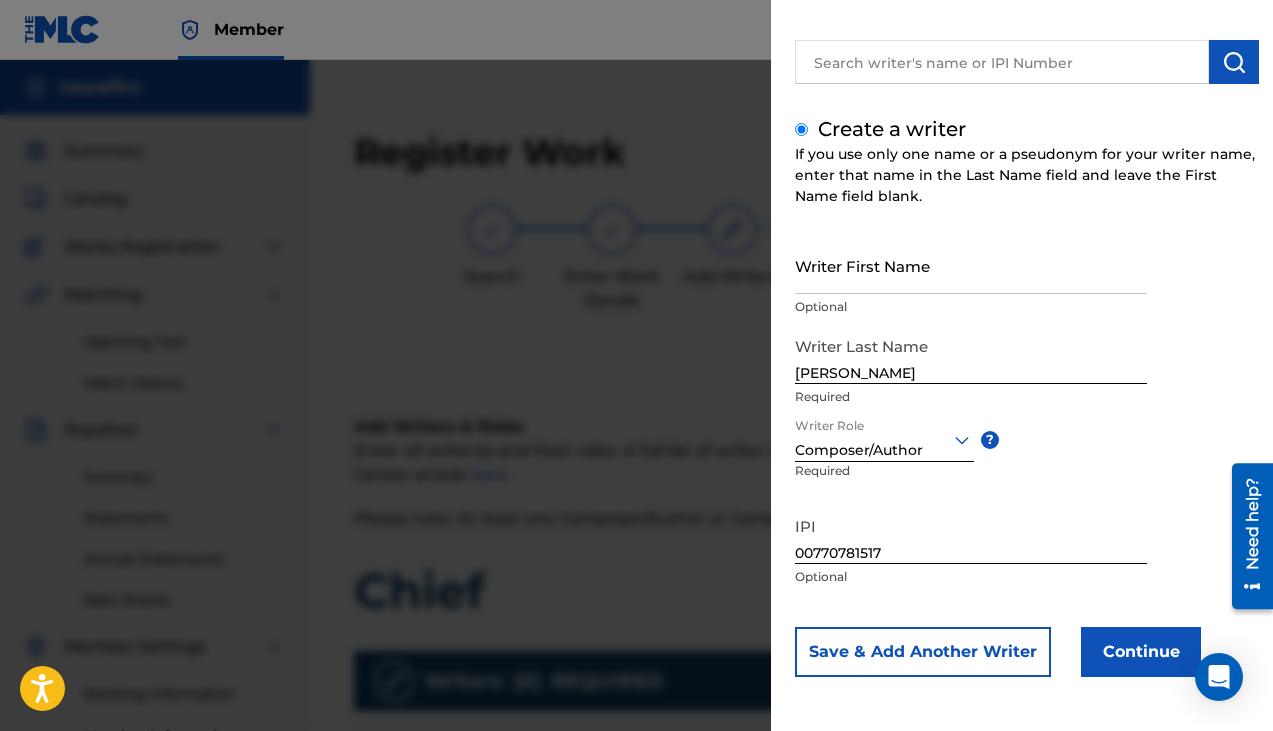 click on "Continue" at bounding box center (1141, 652) 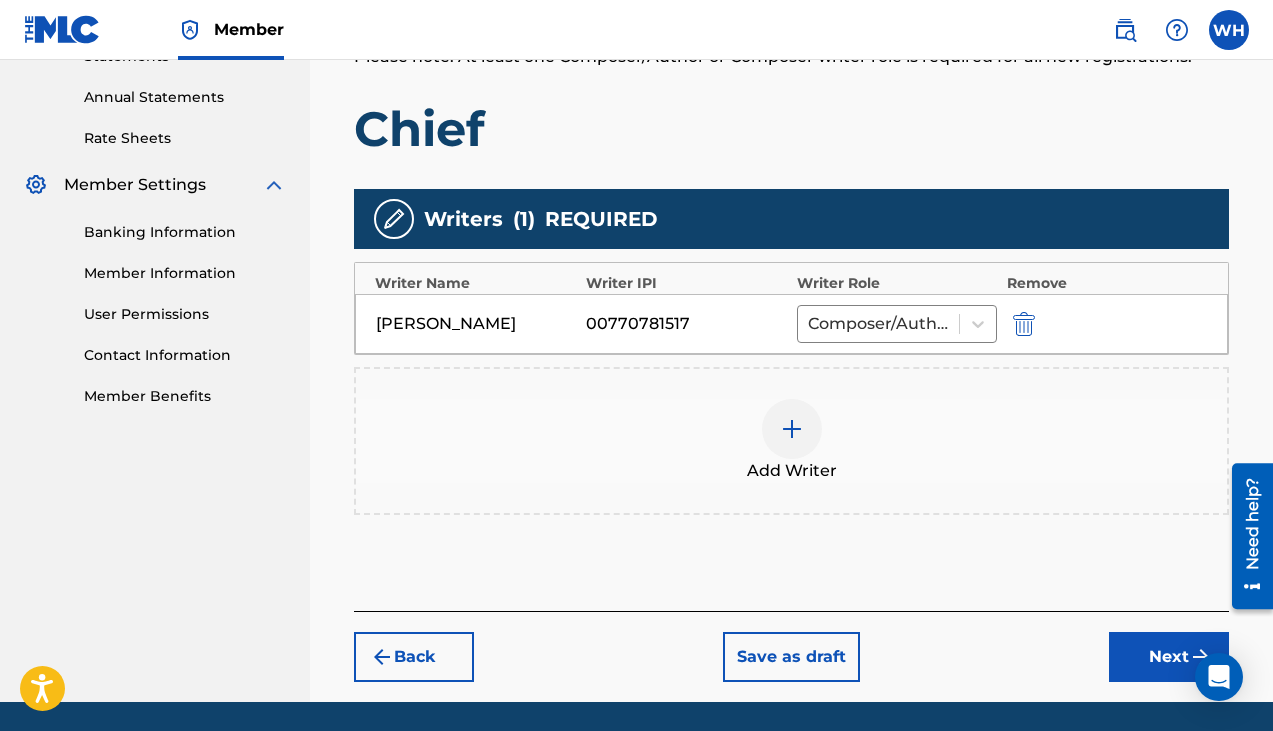 scroll, scrollTop: 495, scrollLeft: 0, axis: vertical 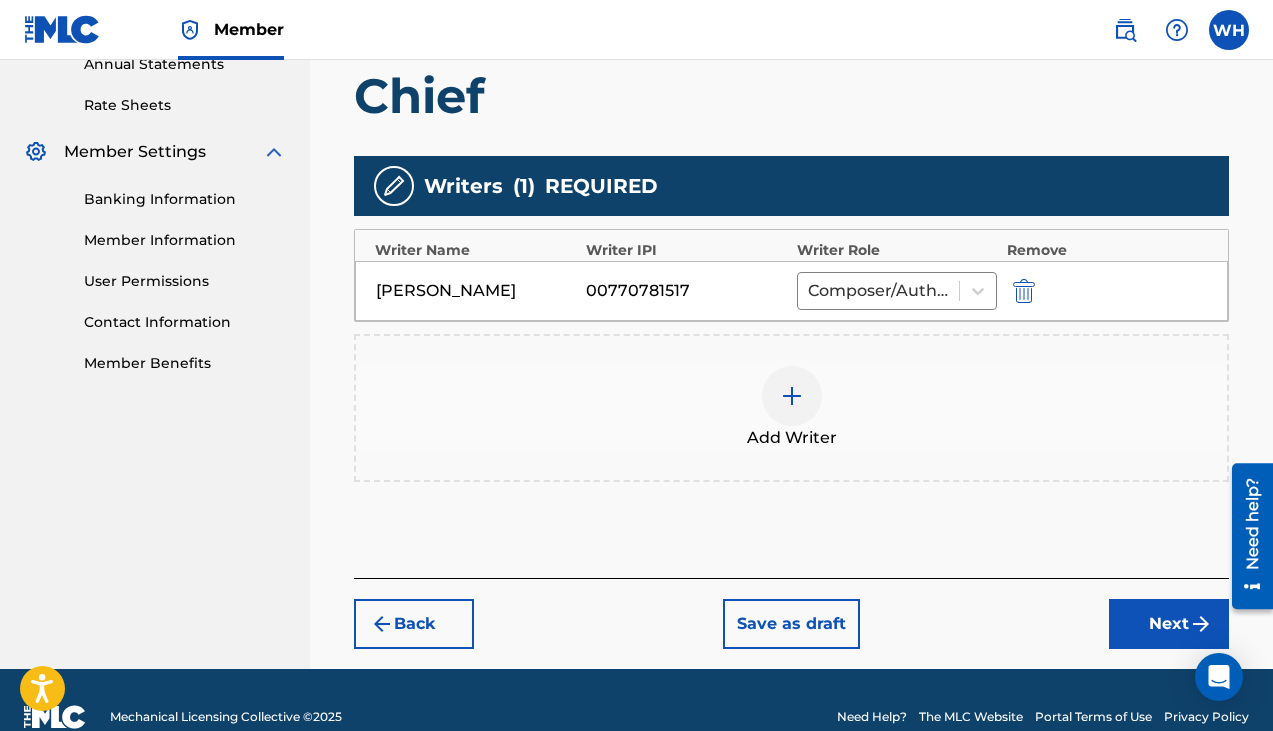 click on "Add Writer" at bounding box center (792, 438) 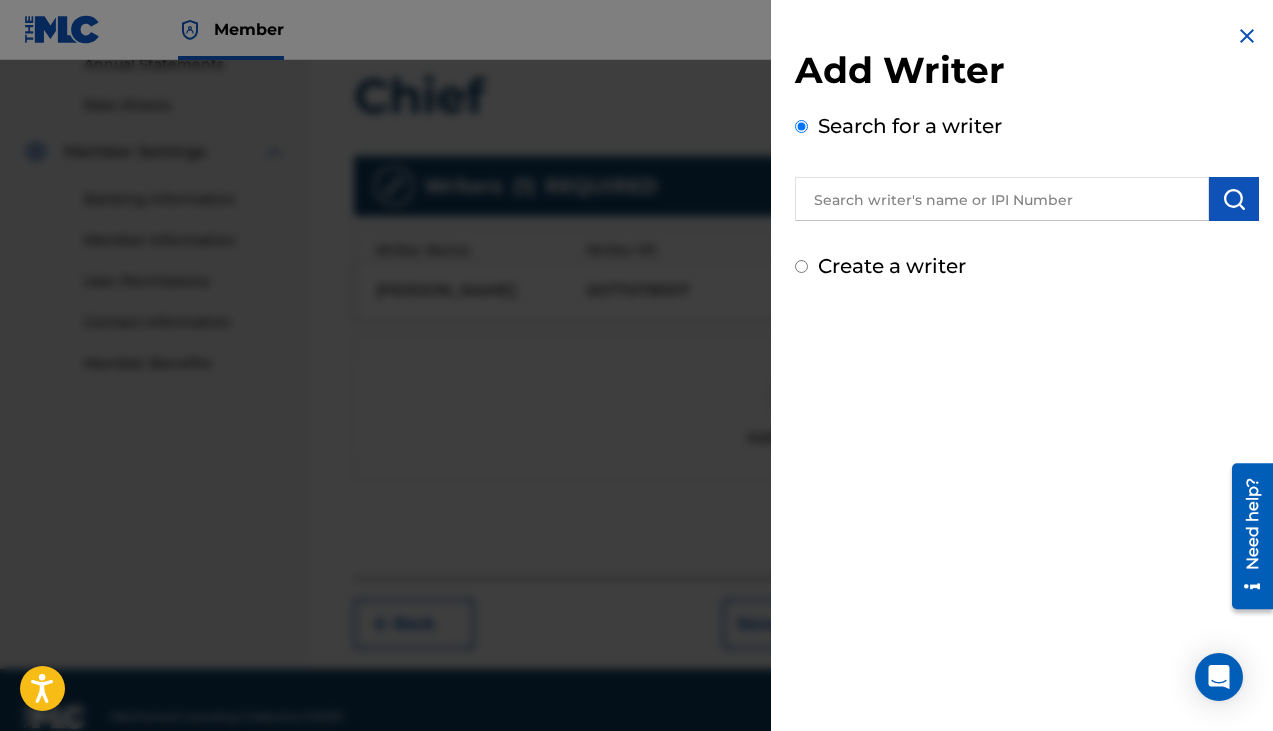 click at bounding box center [1002, 199] 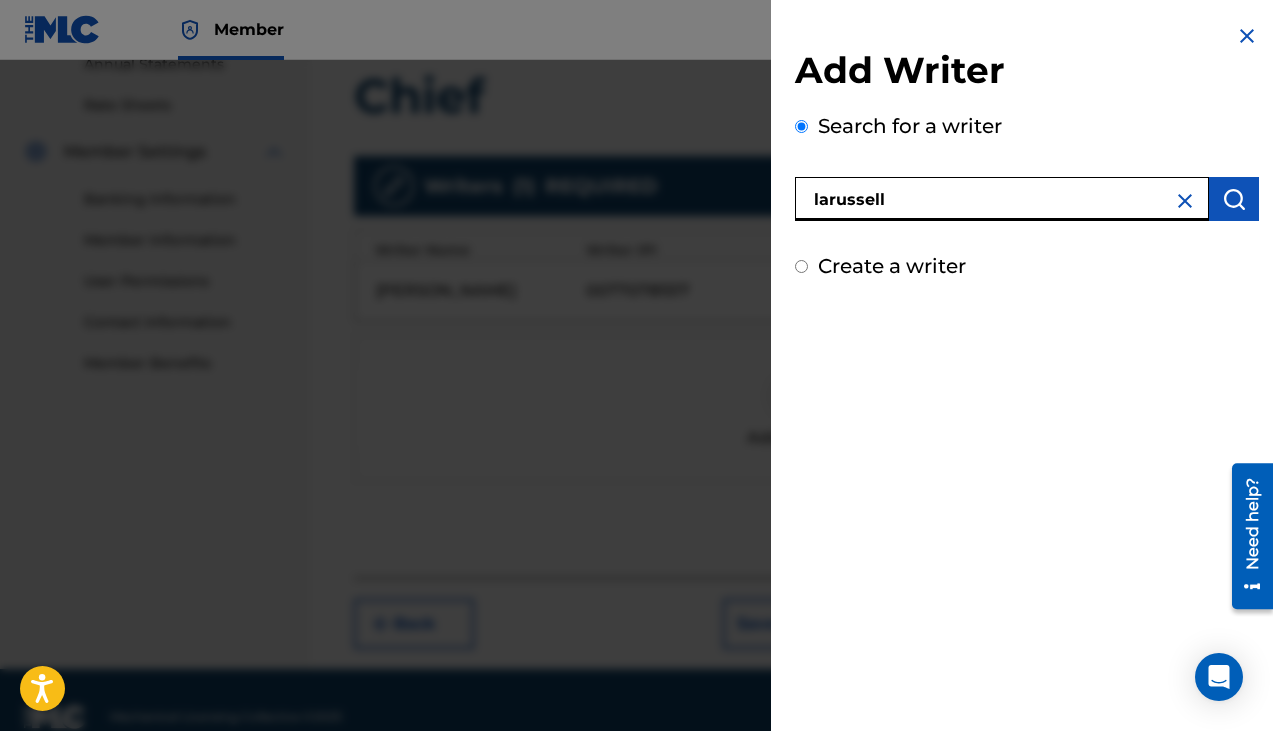 type on "larussell" 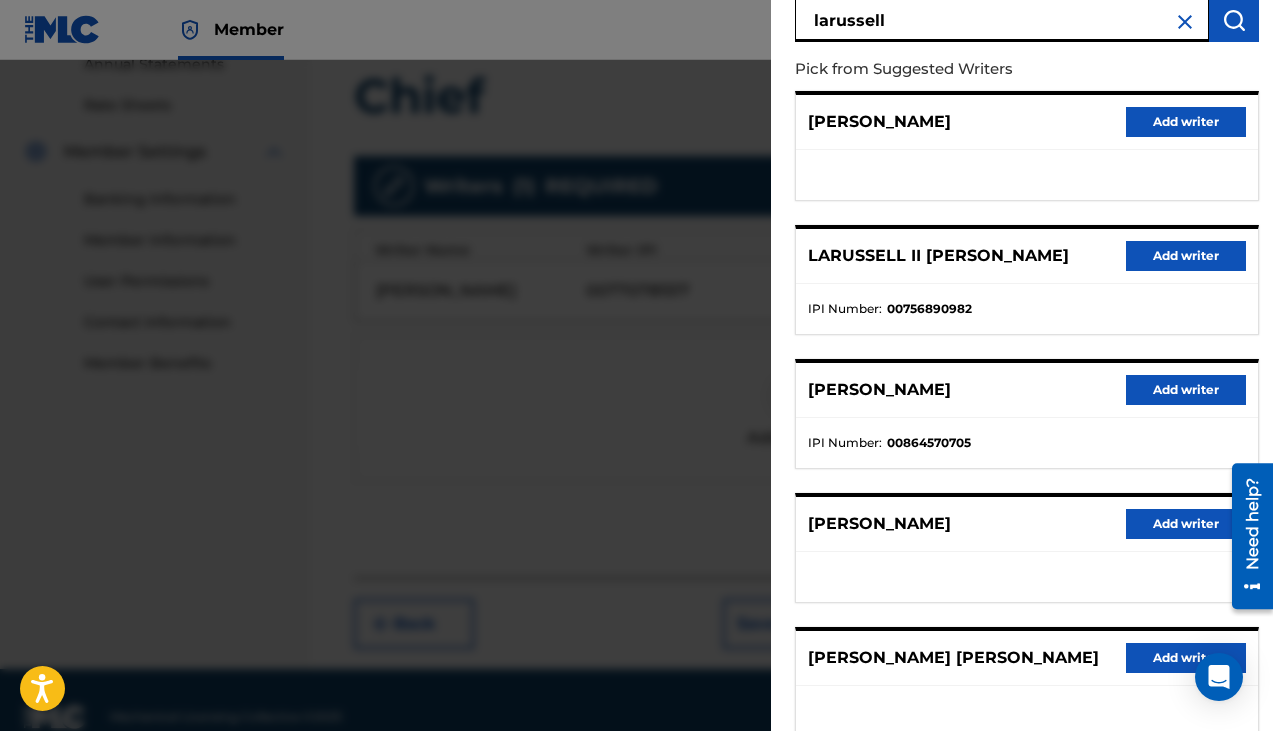 scroll, scrollTop: 311, scrollLeft: 0, axis: vertical 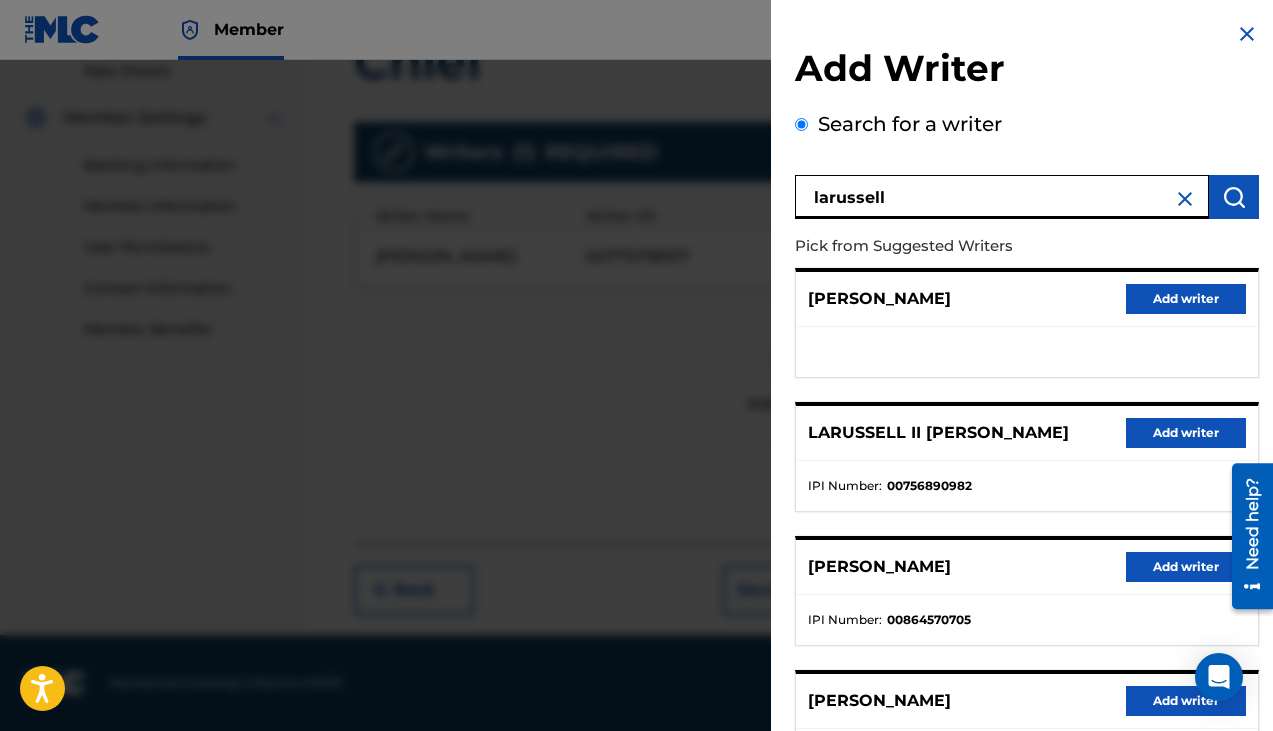 click at bounding box center [1185, 199] 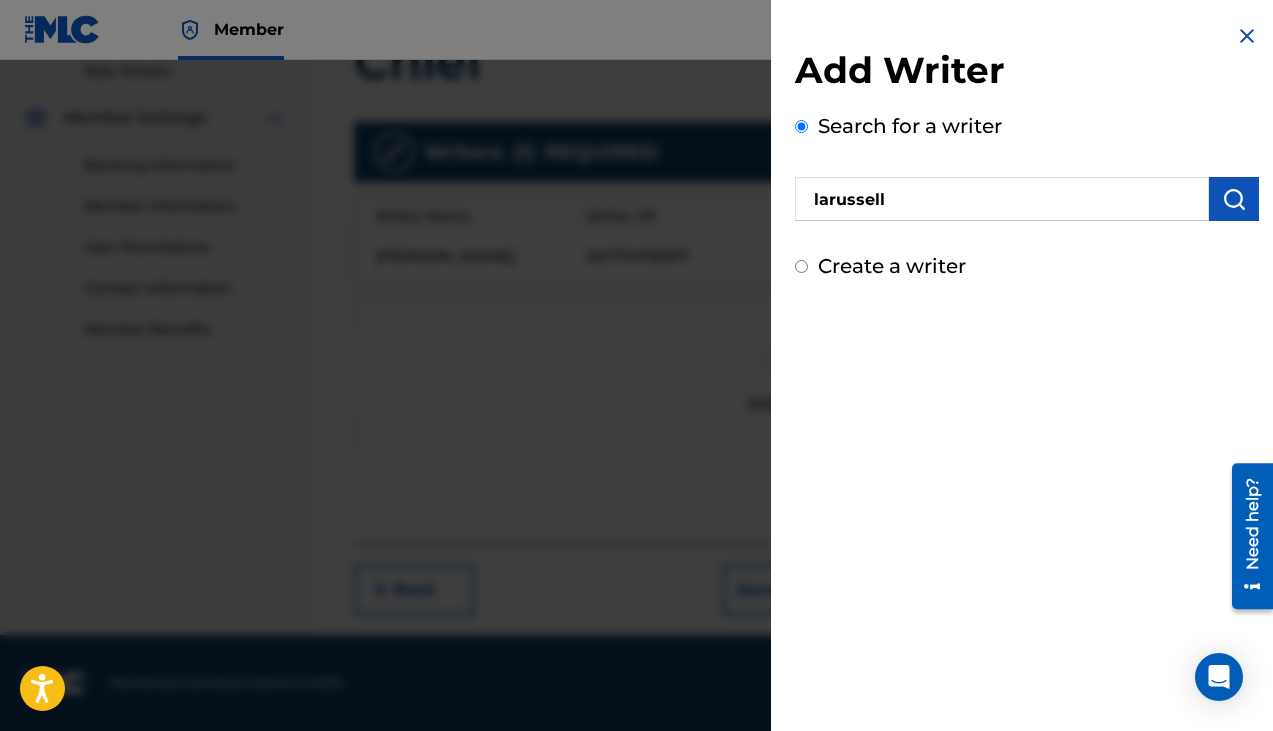 type 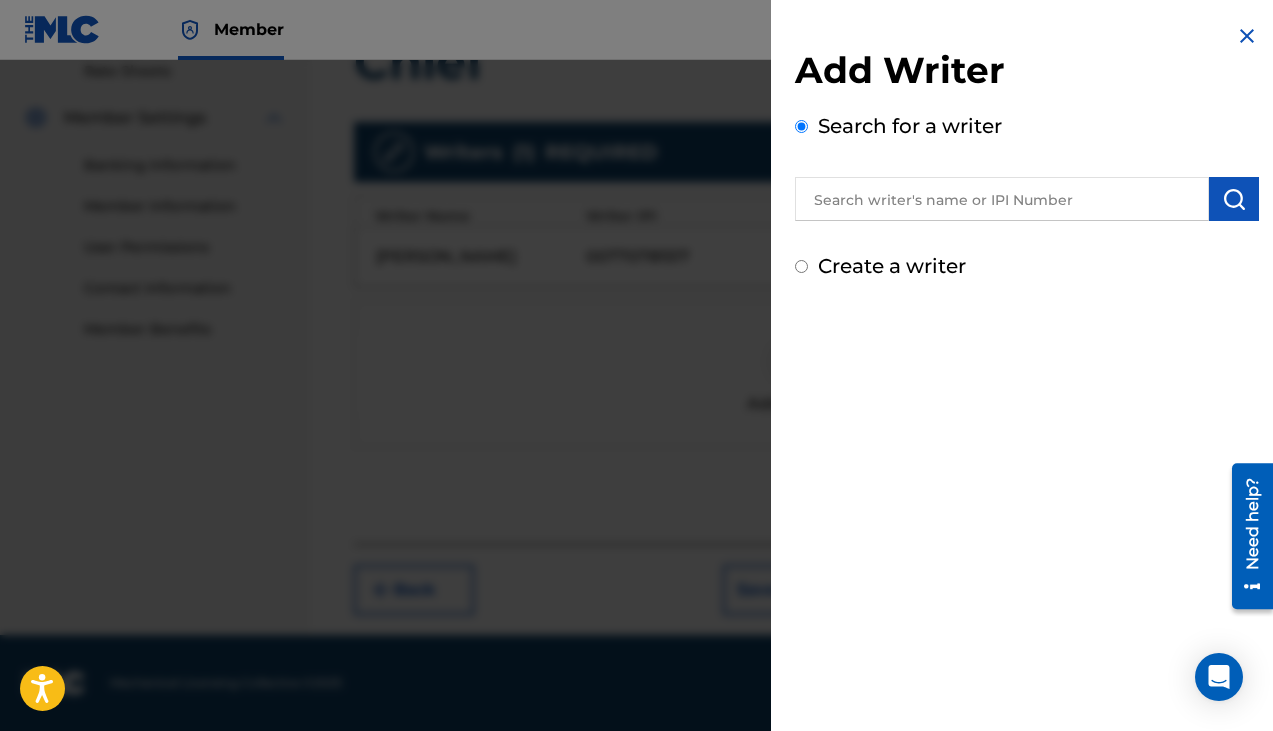 scroll, scrollTop: 0, scrollLeft: 0, axis: both 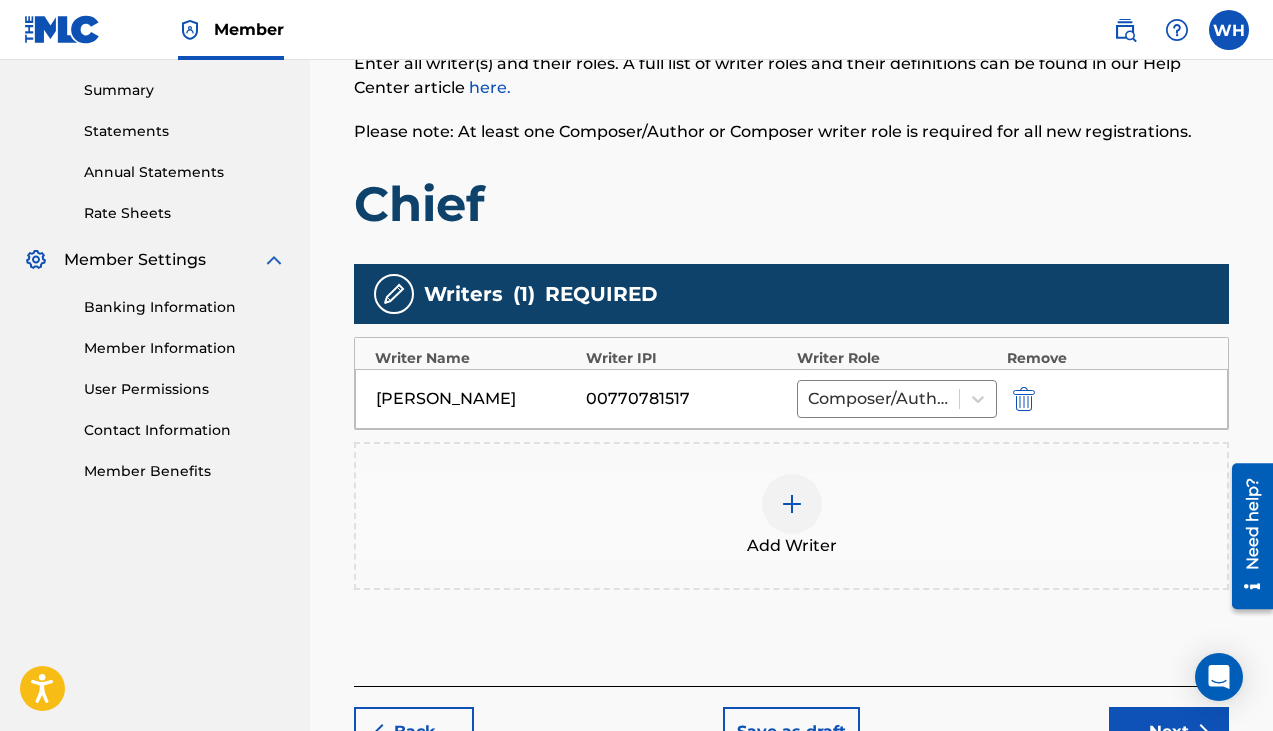 click on "[PERSON_NAME]" at bounding box center [476, 399] 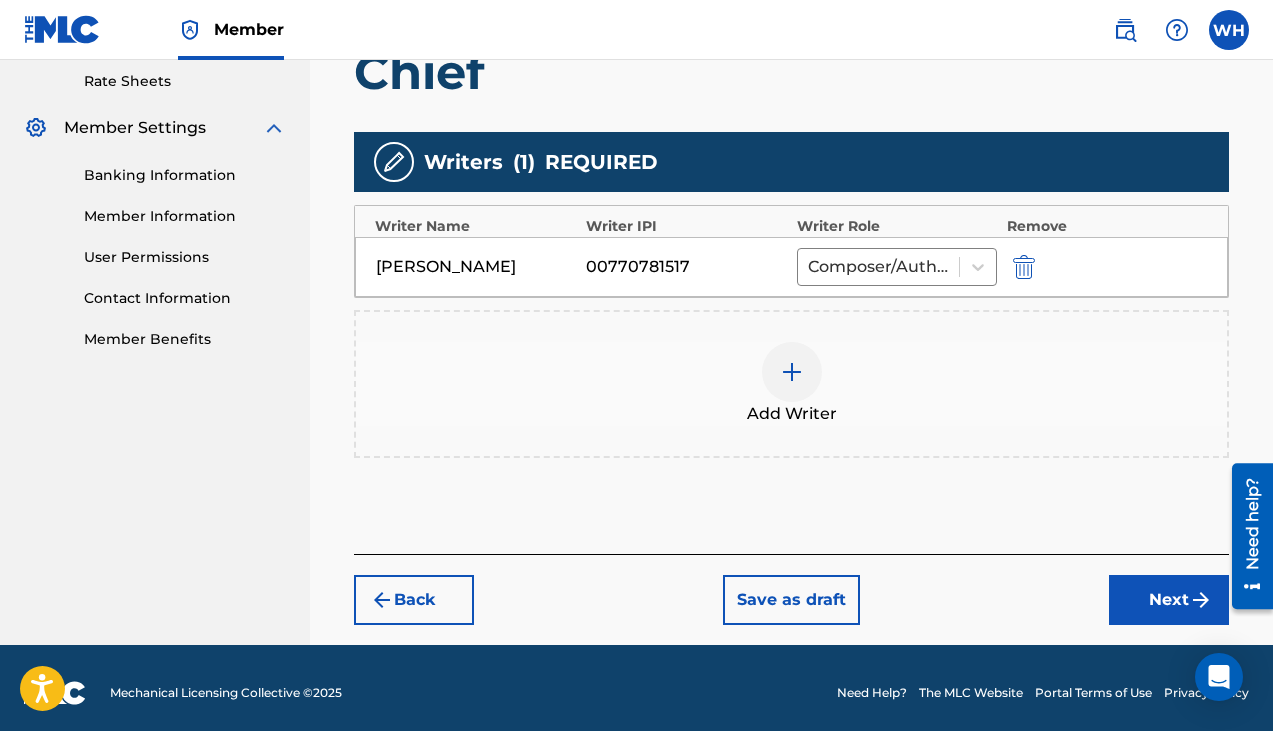 scroll, scrollTop: 529, scrollLeft: 0, axis: vertical 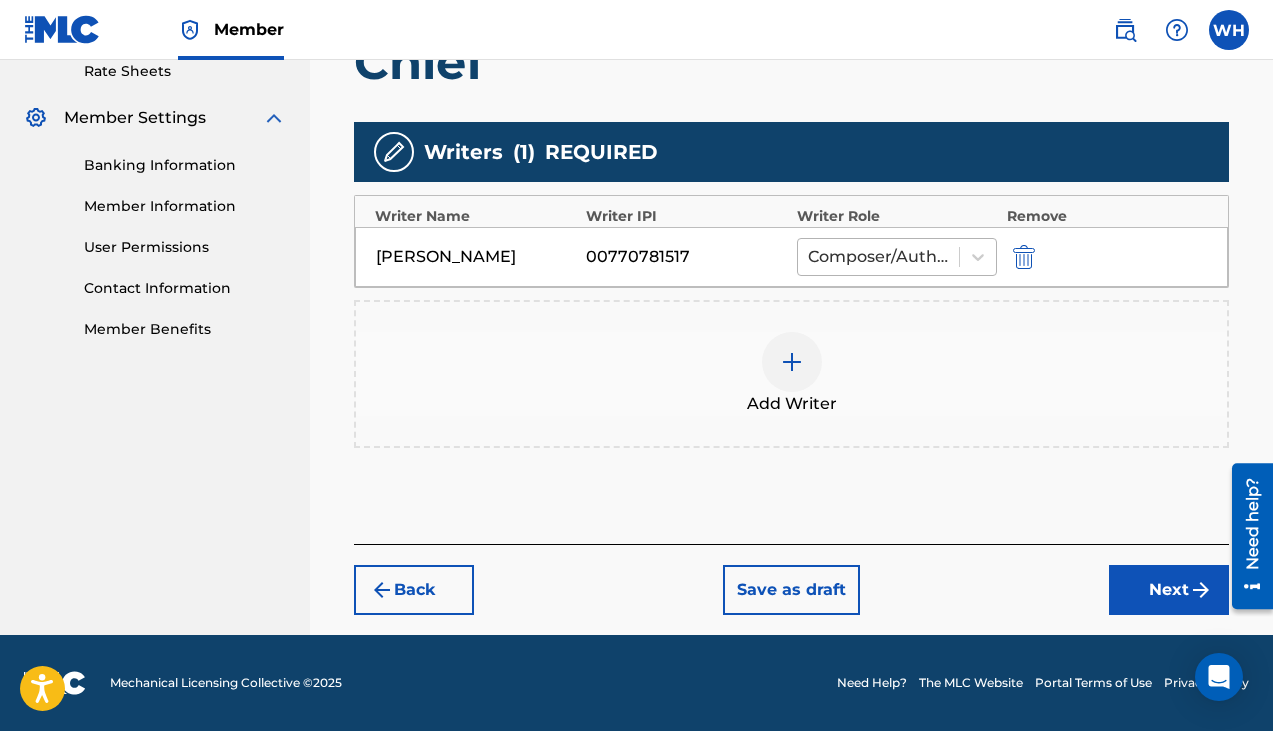 click at bounding box center [878, 257] 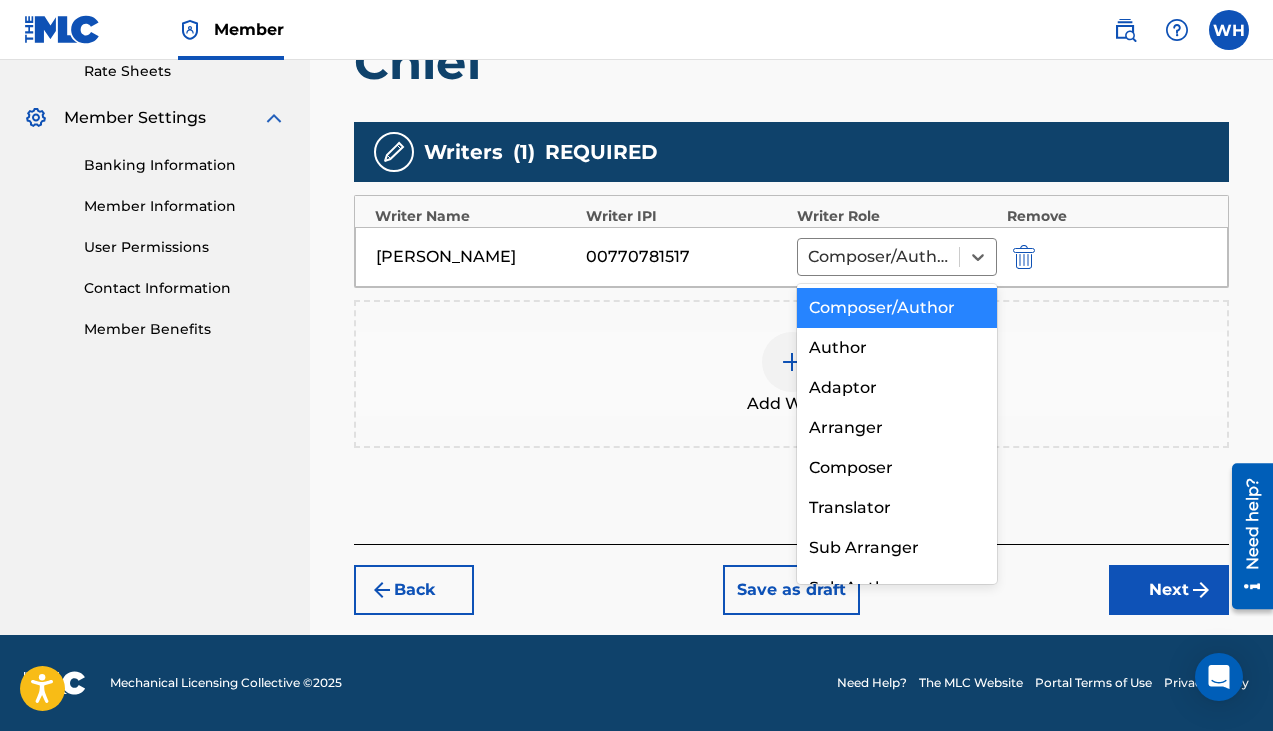 click on "00770781517" at bounding box center (686, 257) 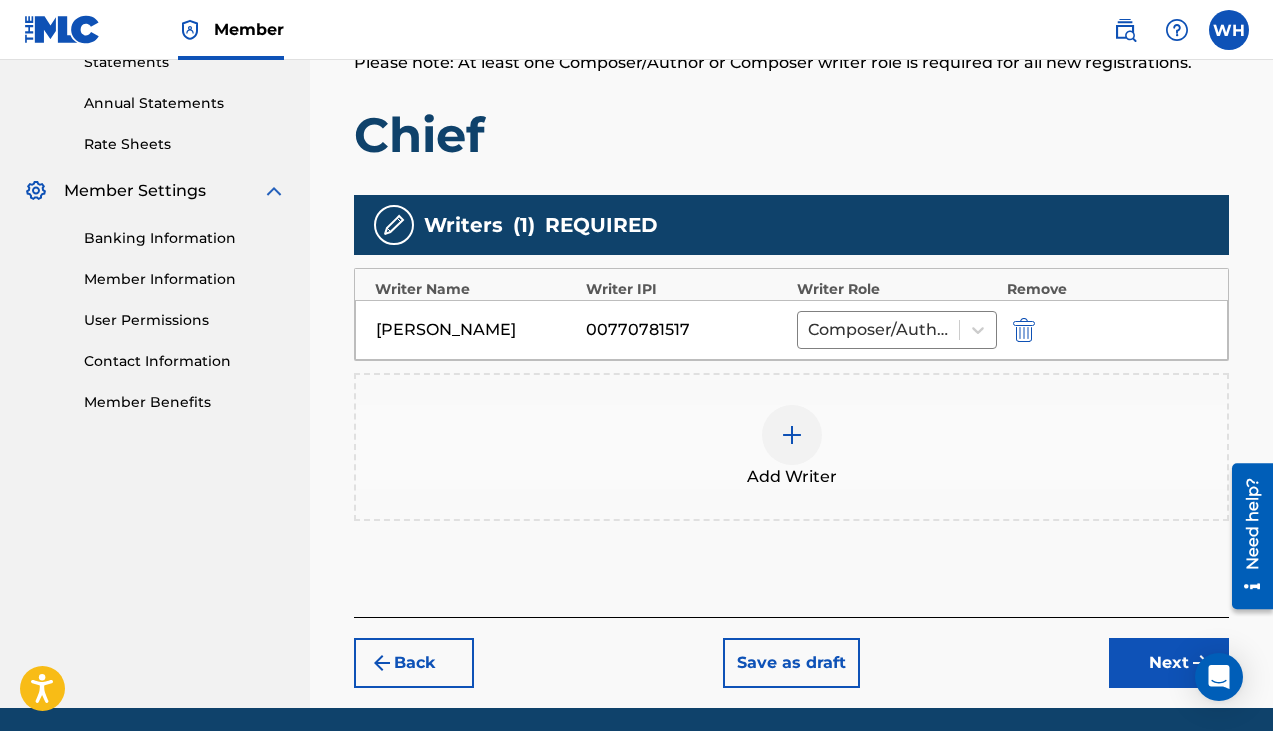 scroll, scrollTop: 452, scrollLeft: 0, axis: vertical 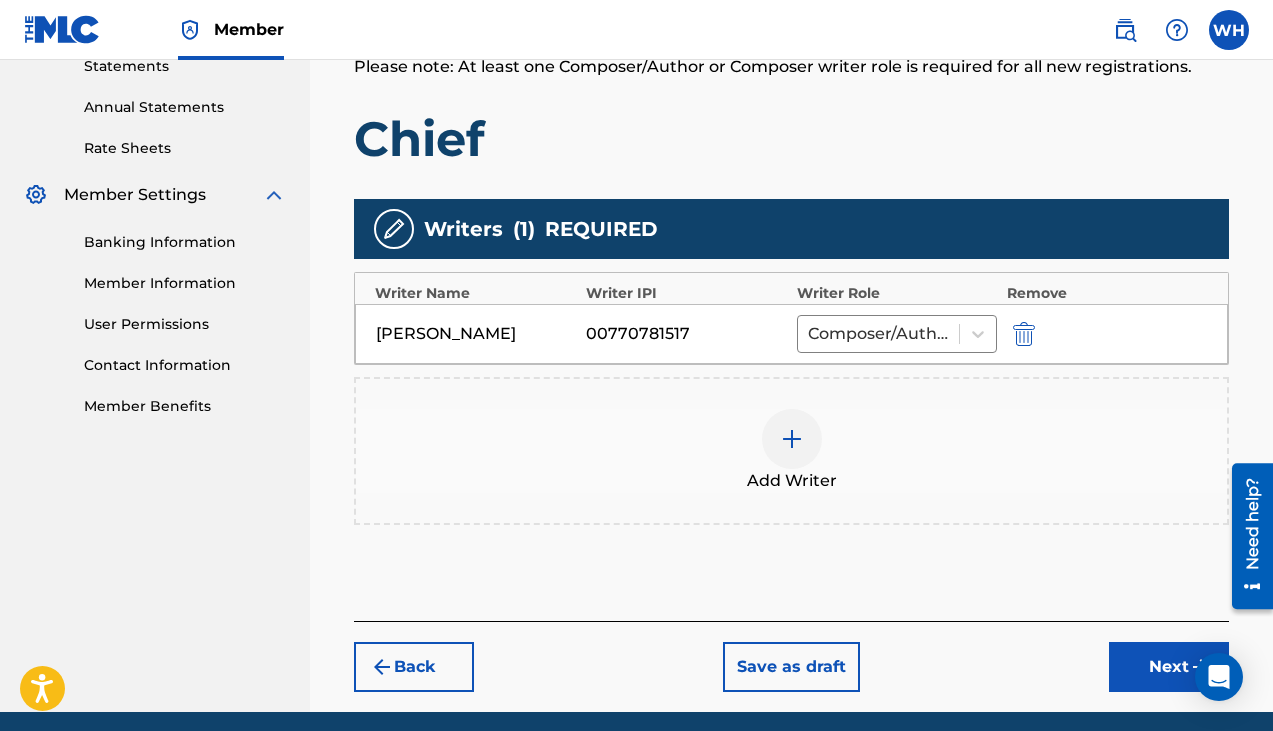 click on "[PERSON_NAME]" at bounding box center [476, 334] 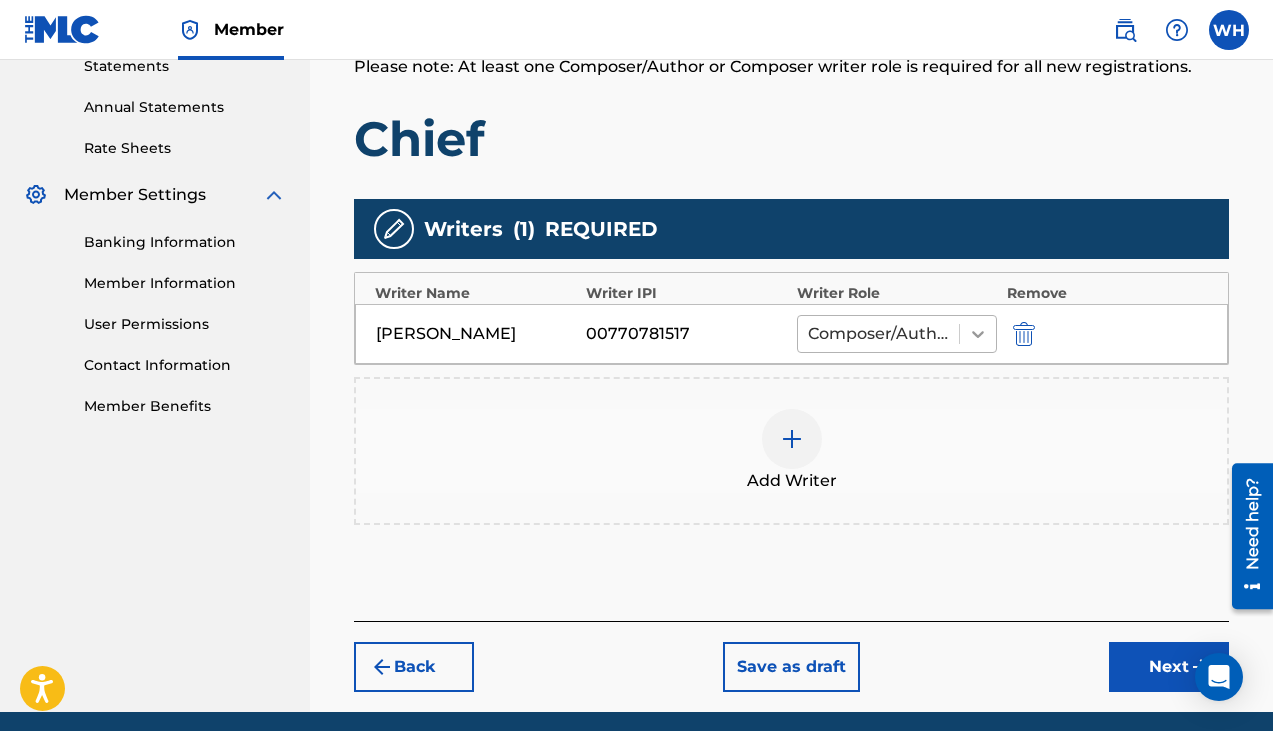 click 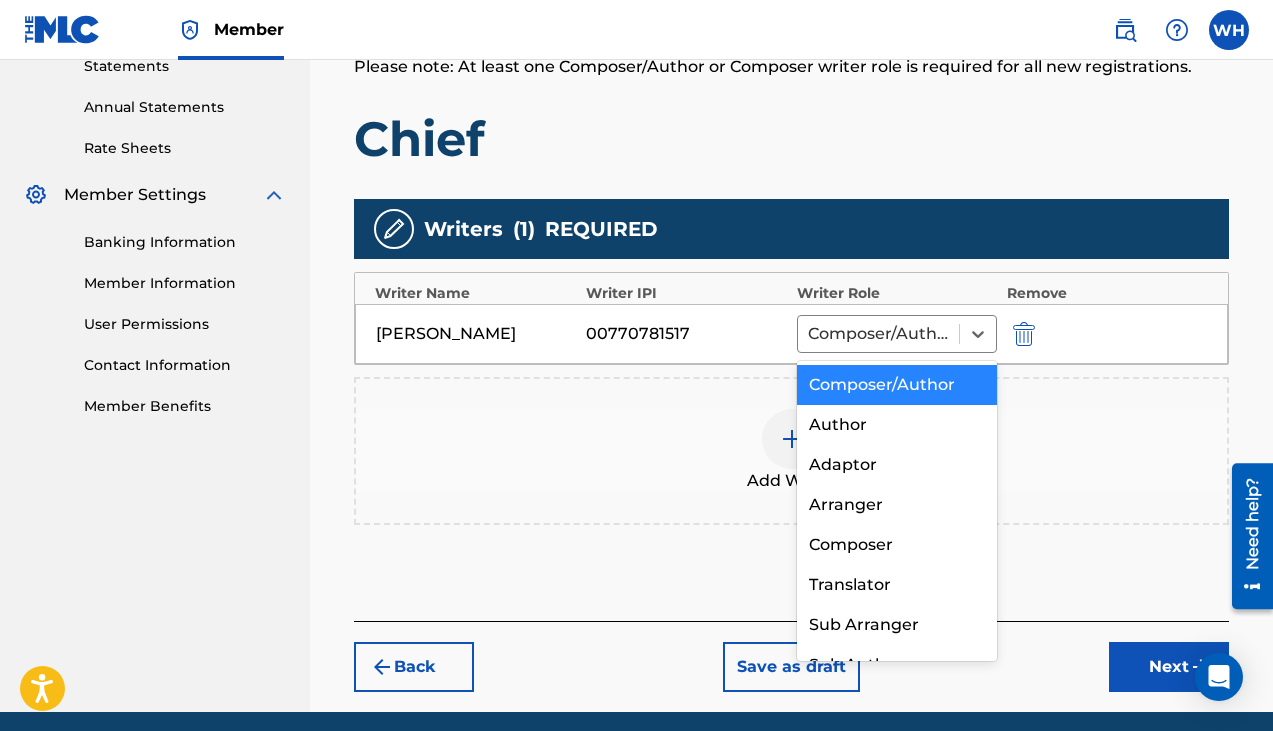 click at bounding box center [1024, 334] 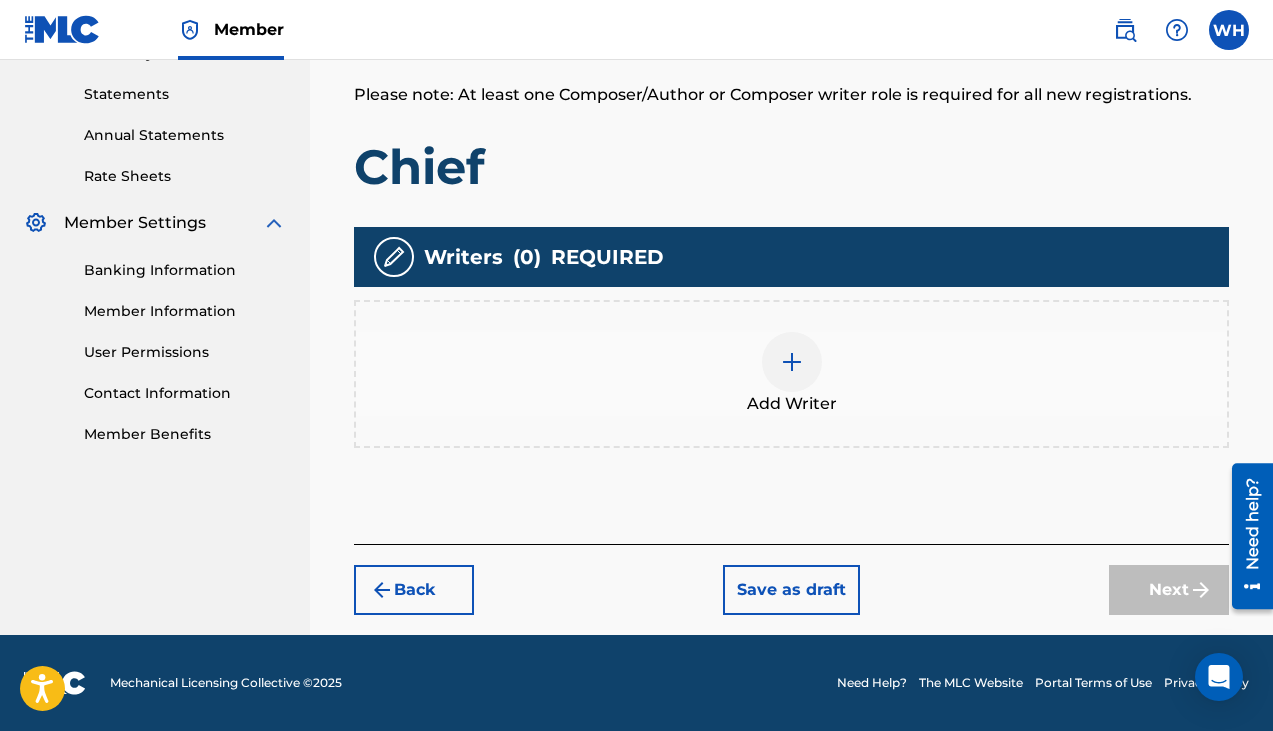 click at bounding box center (792, 362) 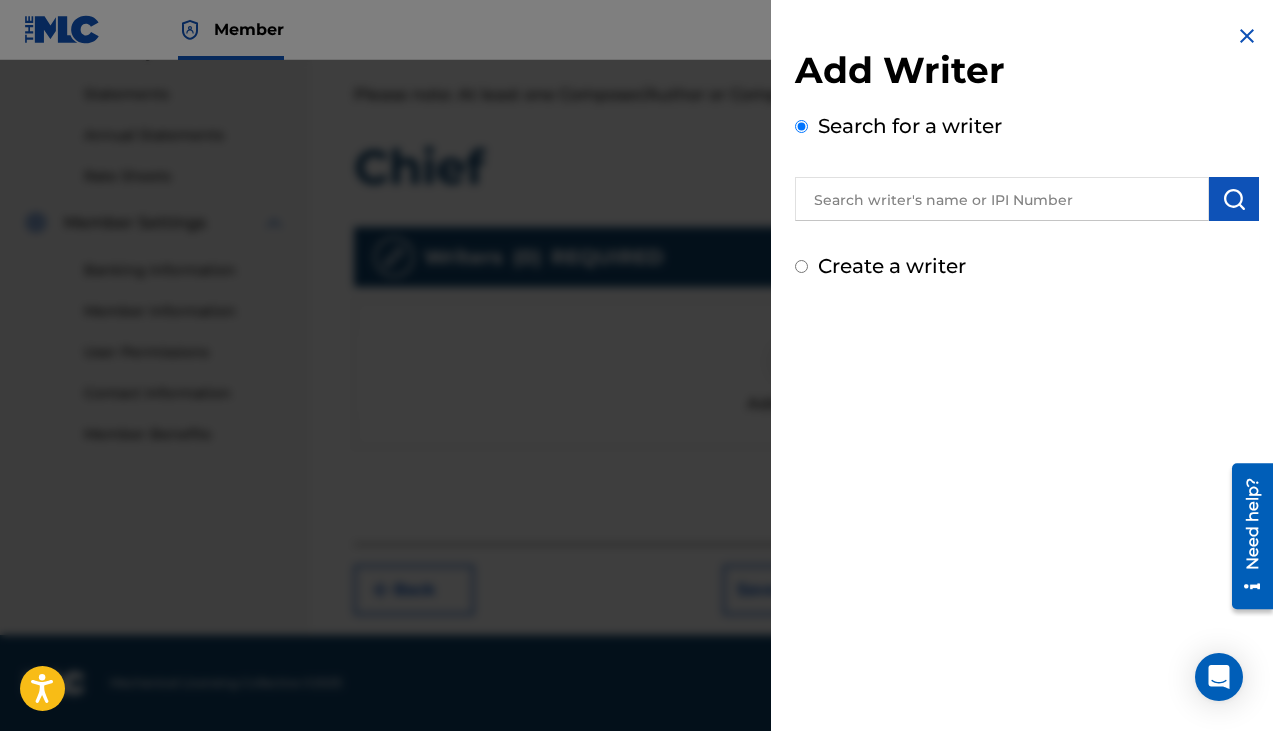 click at bounding box center (1002, 199) 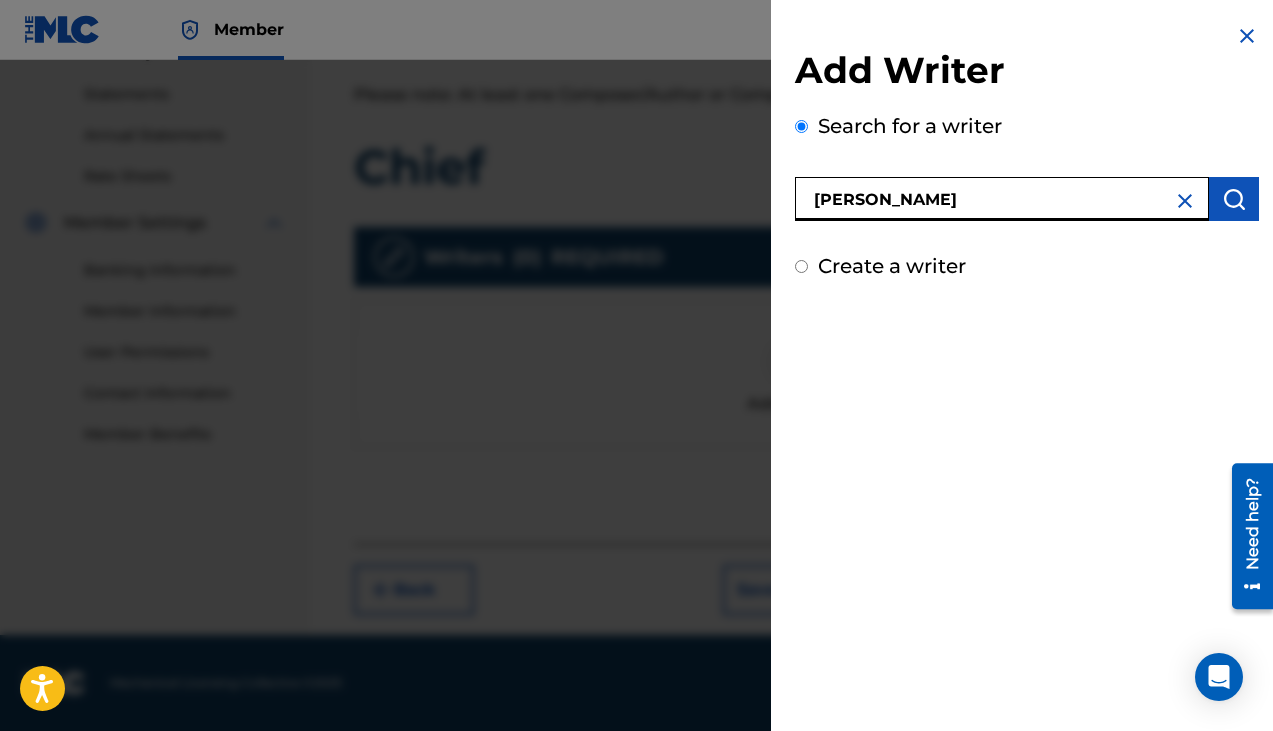 type on "[PERSON_NAME]" 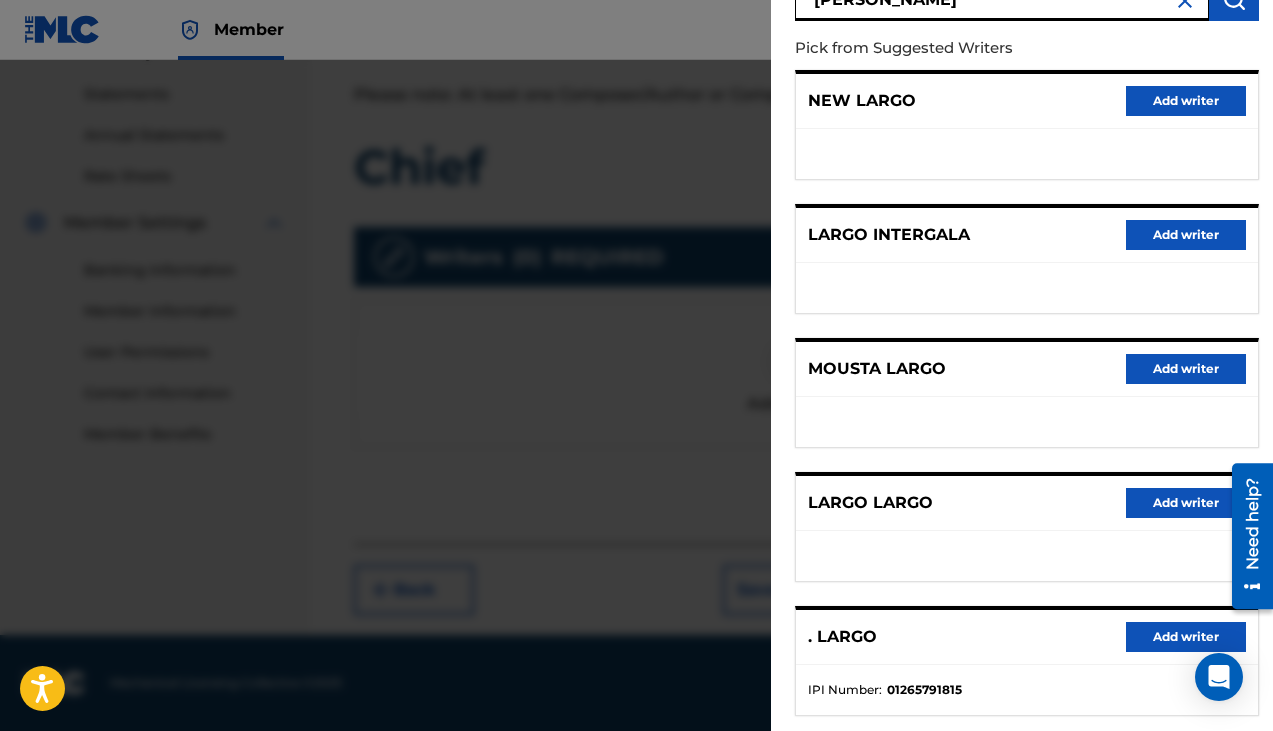 scroll, scrollTop: 311, scrollLeft: 0, axis: vertical 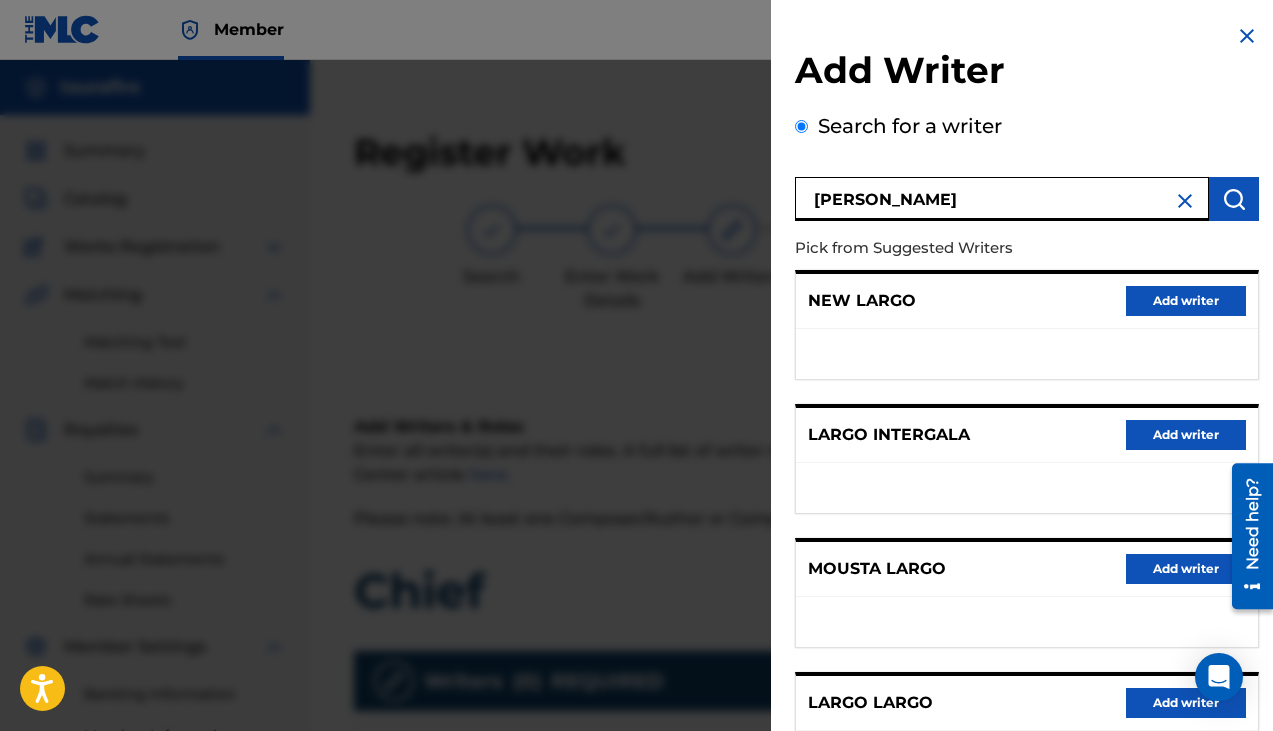 click on "Search for a writer [PERSON_NAME] from Suggested Writers NEW LARGO Add writer LARGO INTERGALA Add writer MOUSTA LARGO Add writer LARGO LARGO Add writer . LARGO Add writer IPI Number : 01265791815 Can't find what you're looking for?" at bounding box center (1027, 549) 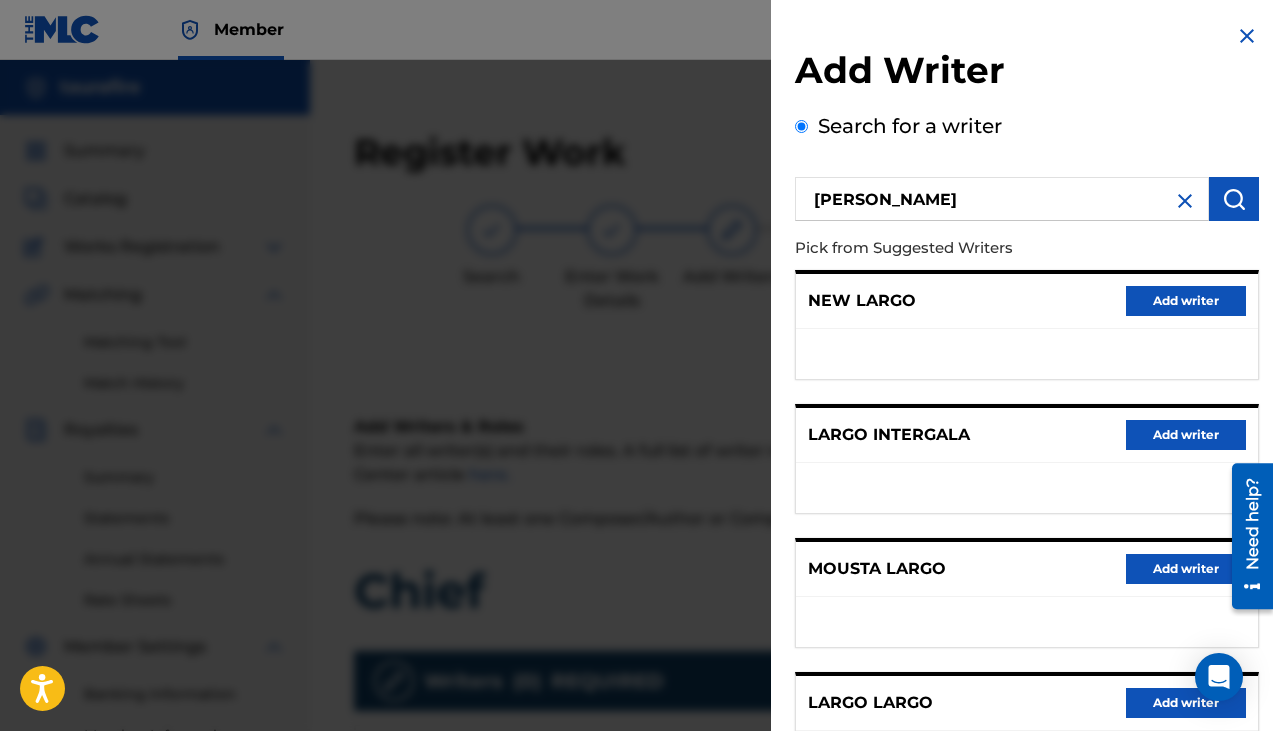 click on "Search for a writer" at bounding box center (801, 126) 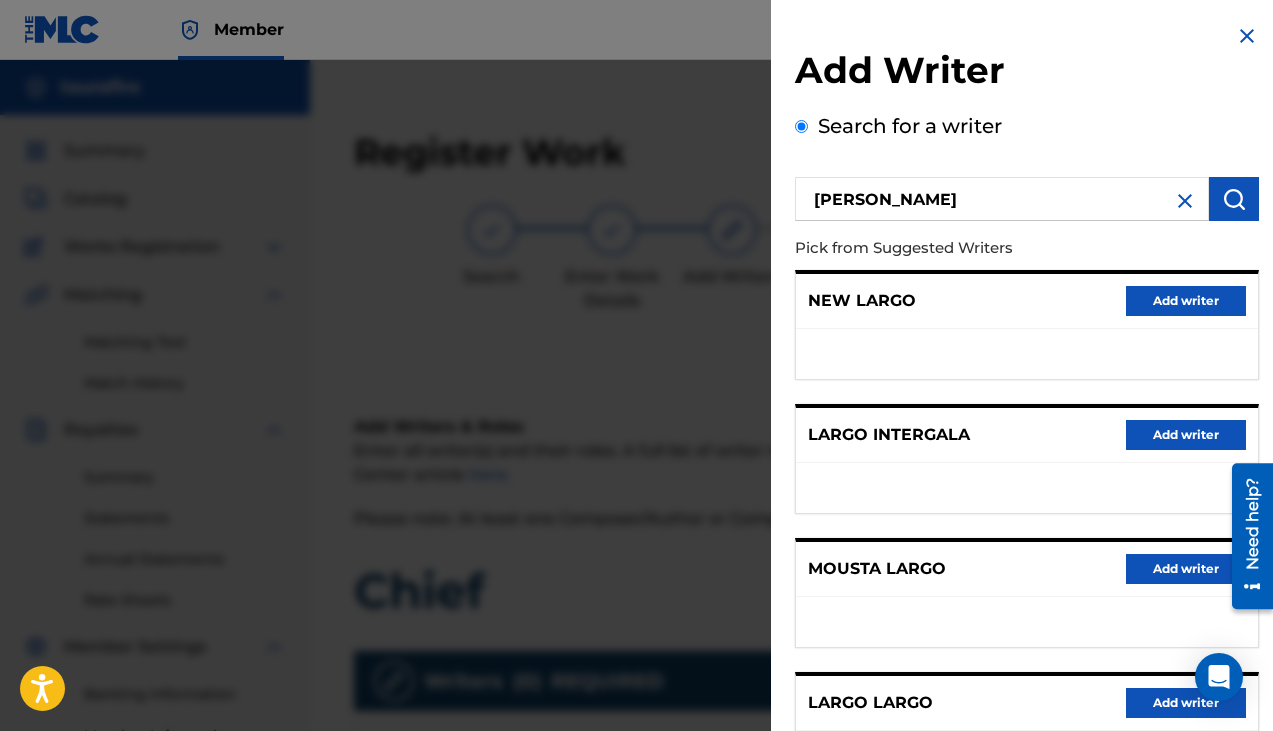 click at bounding box center (1185, 201) 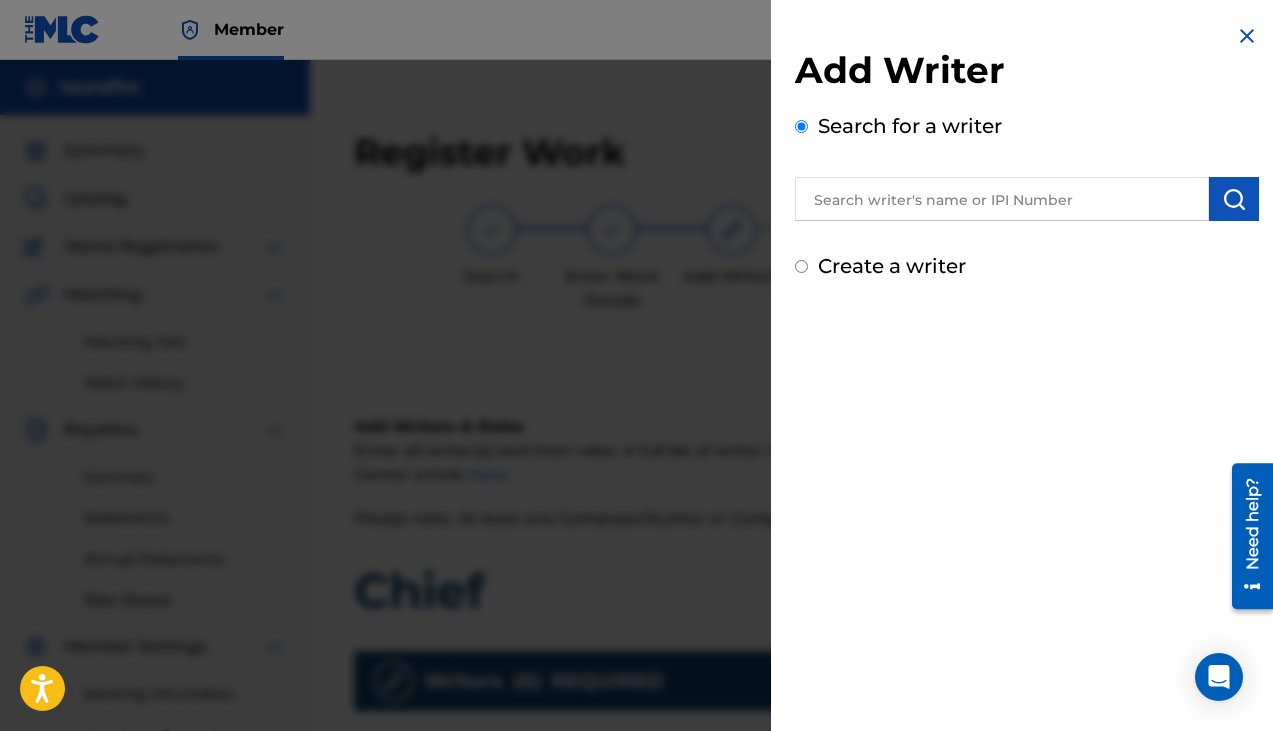 click on "Create a writer" at bounding box center [892, 266] 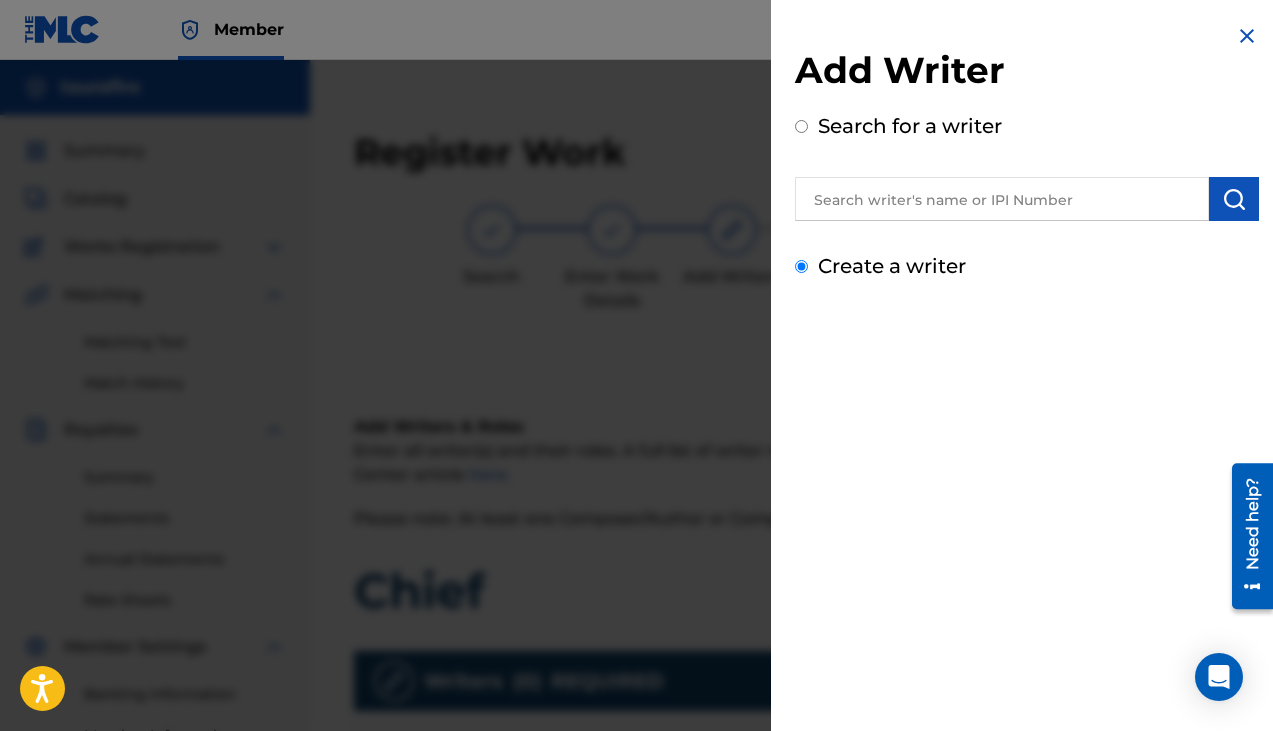click on "Create a writer" at bounding box center [801, 266] 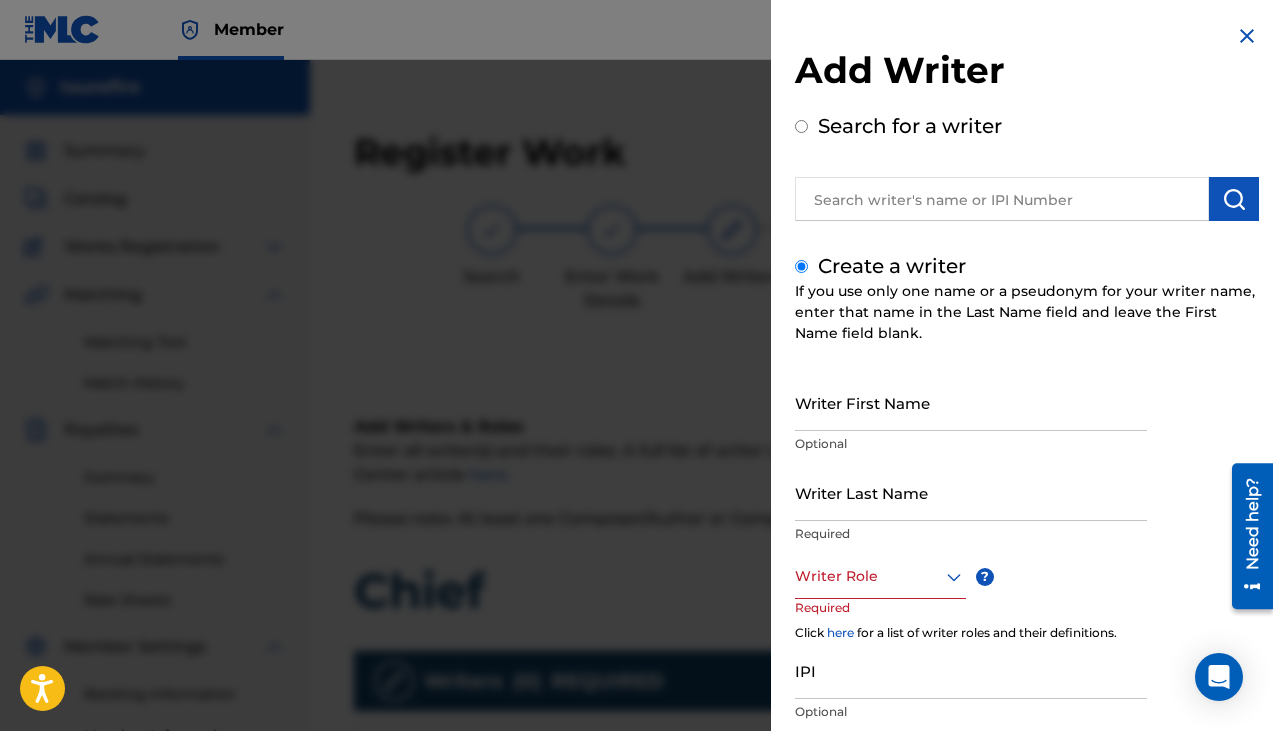 click on "Writer First Name" at bounding box center [971, 402] 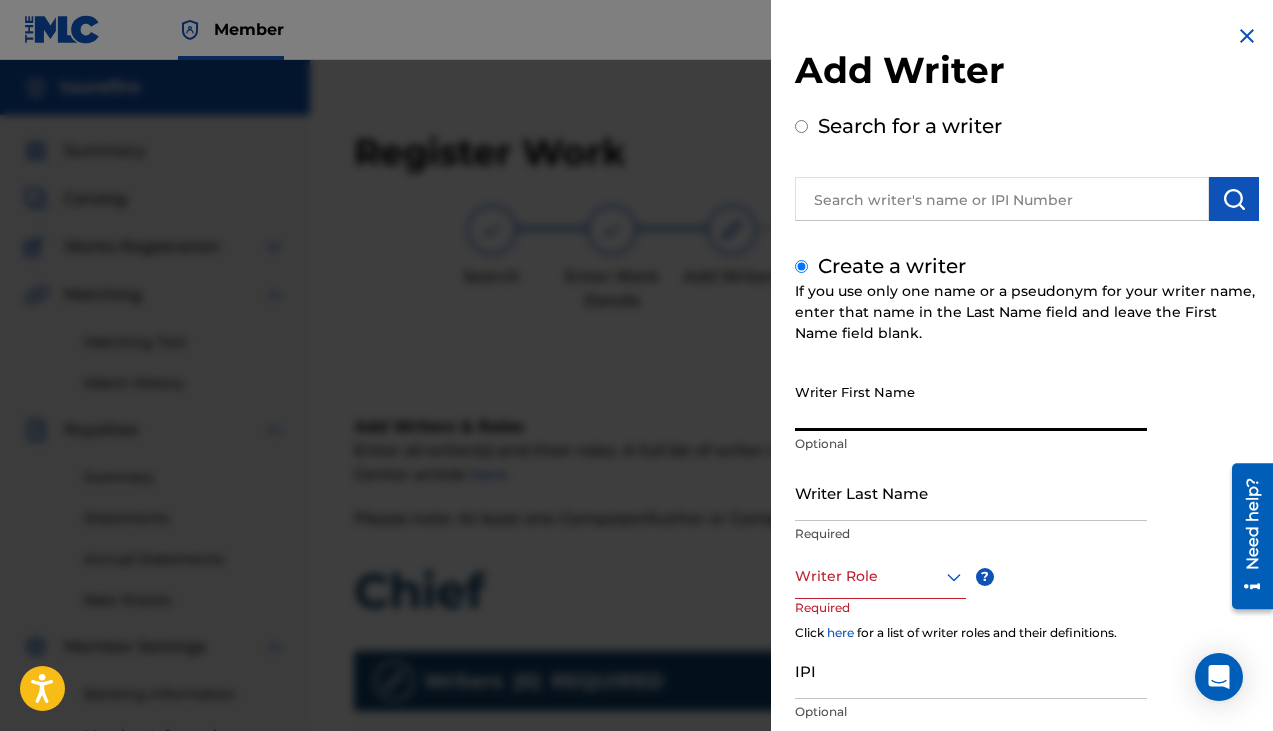 click on "Writer Role" at bounding box center (880, 576) 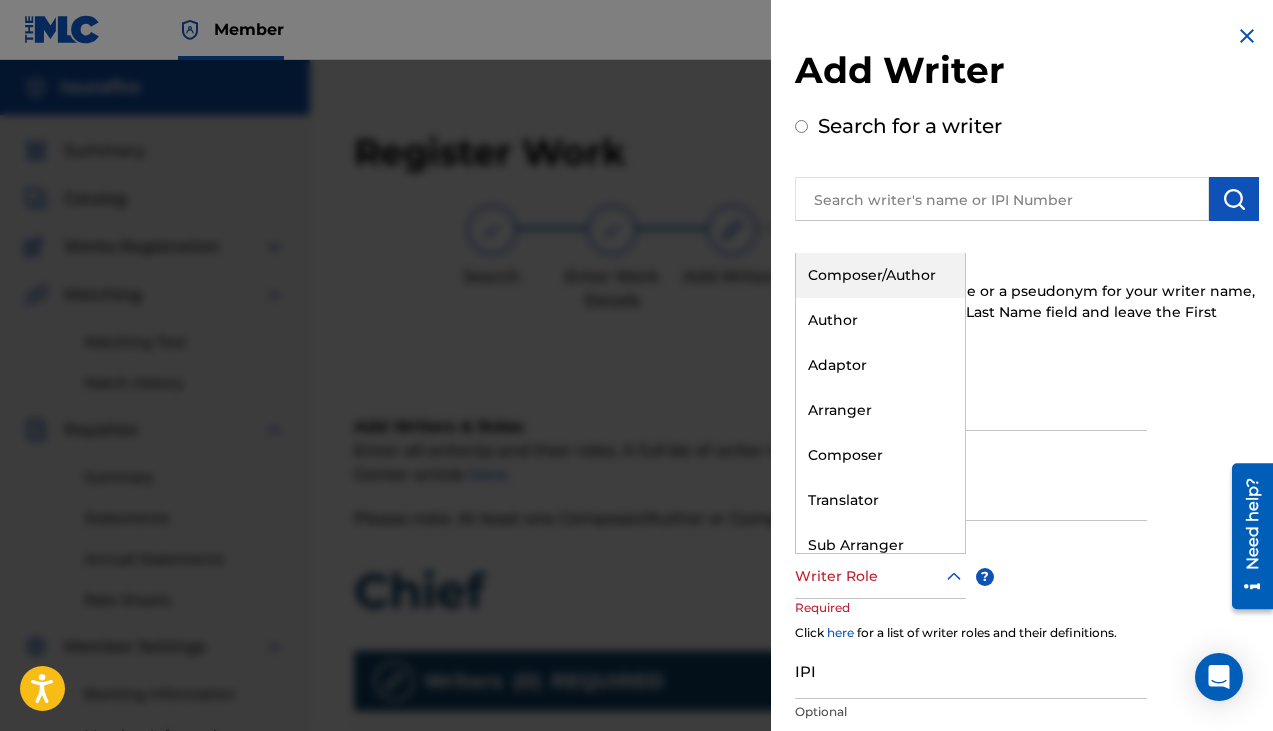 click on "Composer/Author" at bounding box center [880, 275] 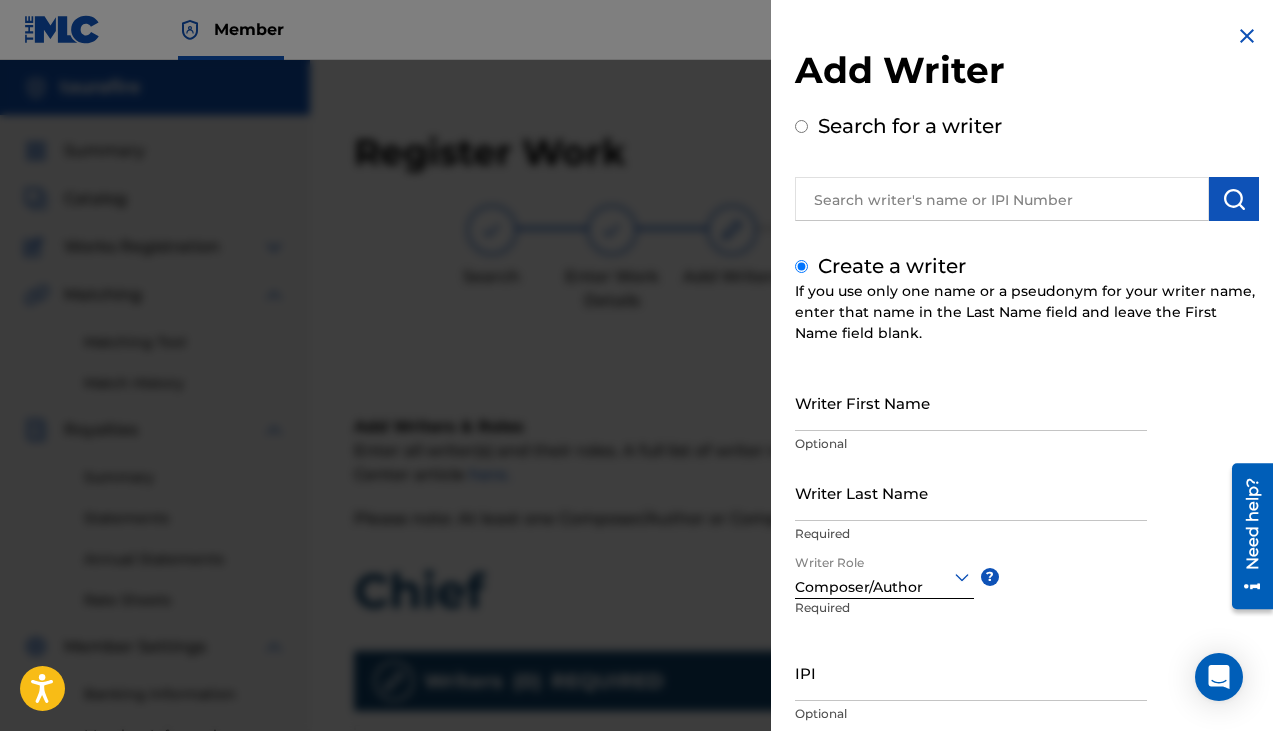 scroll, scrollTop: 137, scrollLeft: 0, axis: vertical 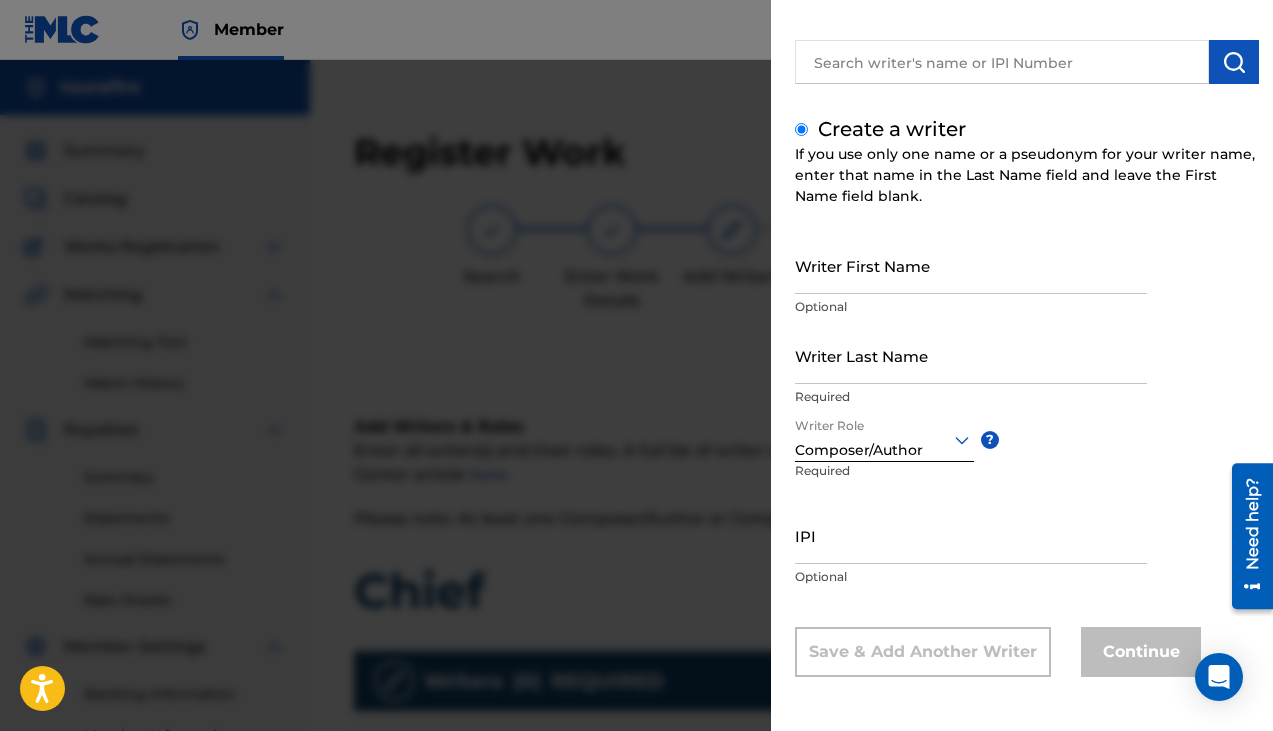 click on "Need help?" at bounding box center (1252, 523) 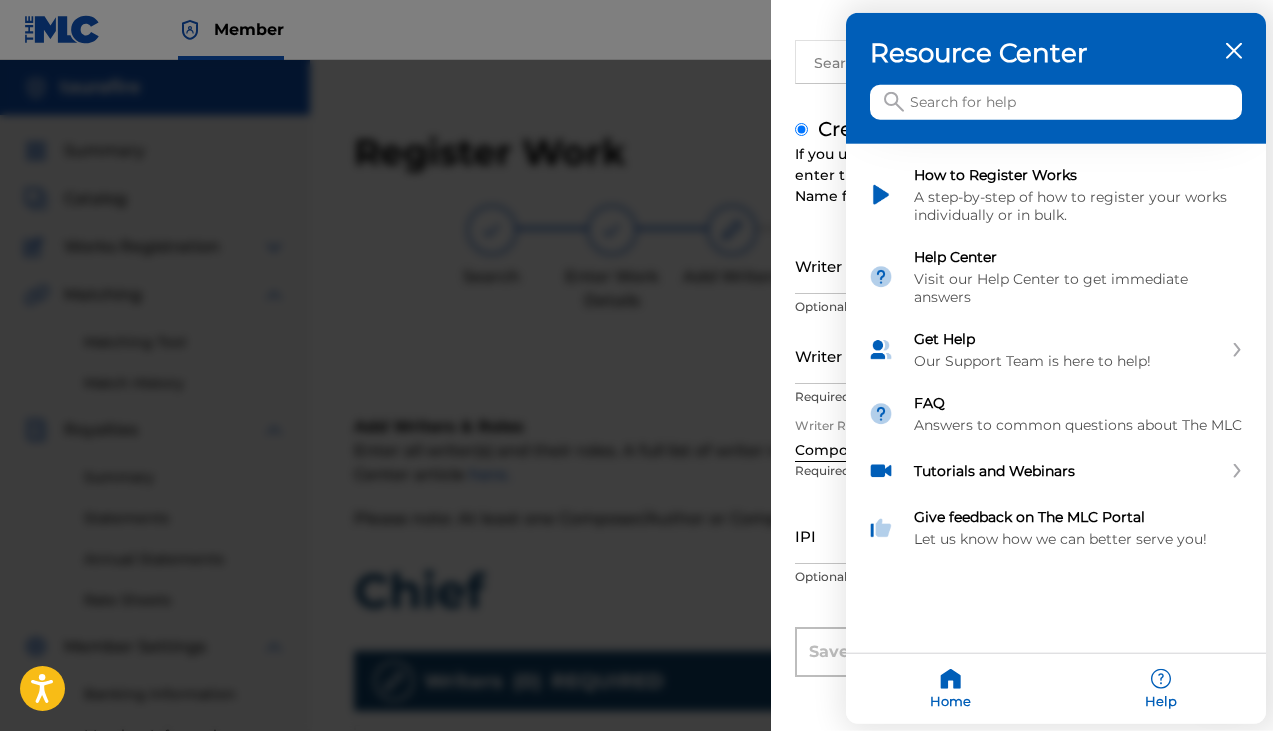 click at bounding box center (1056, 102) 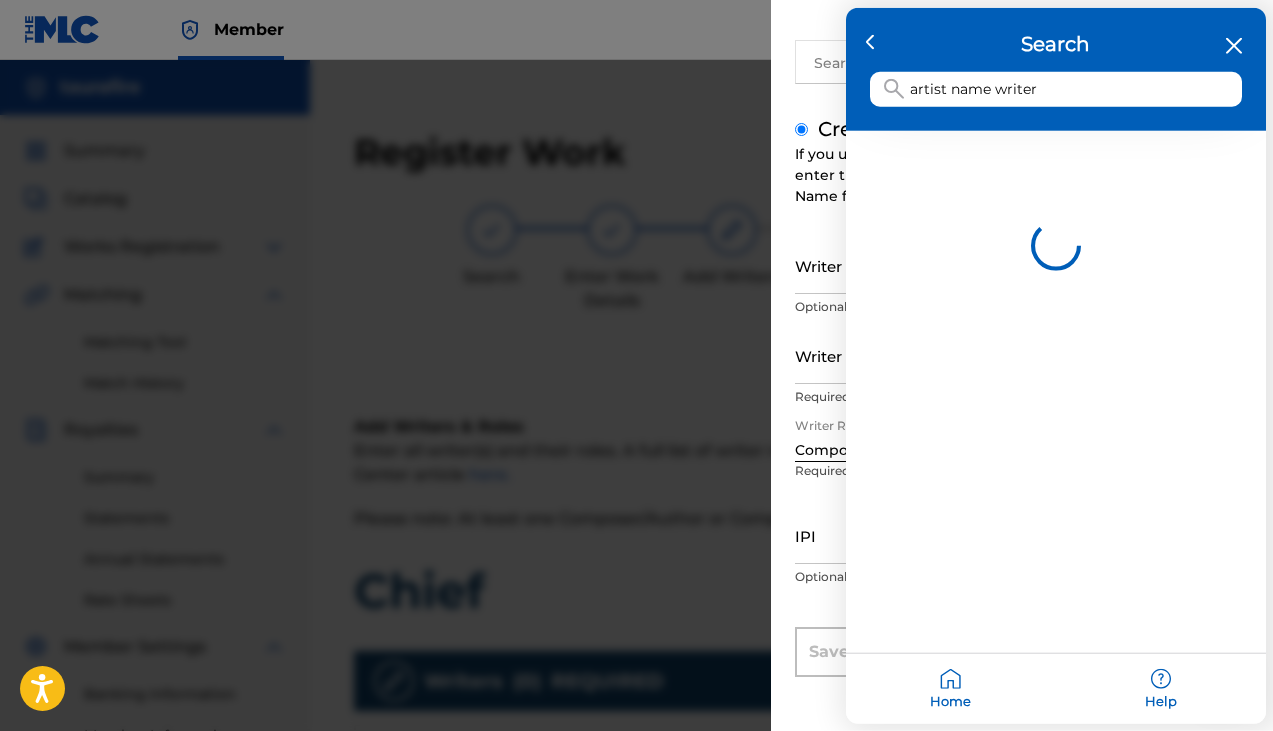 type on "artist name writer" 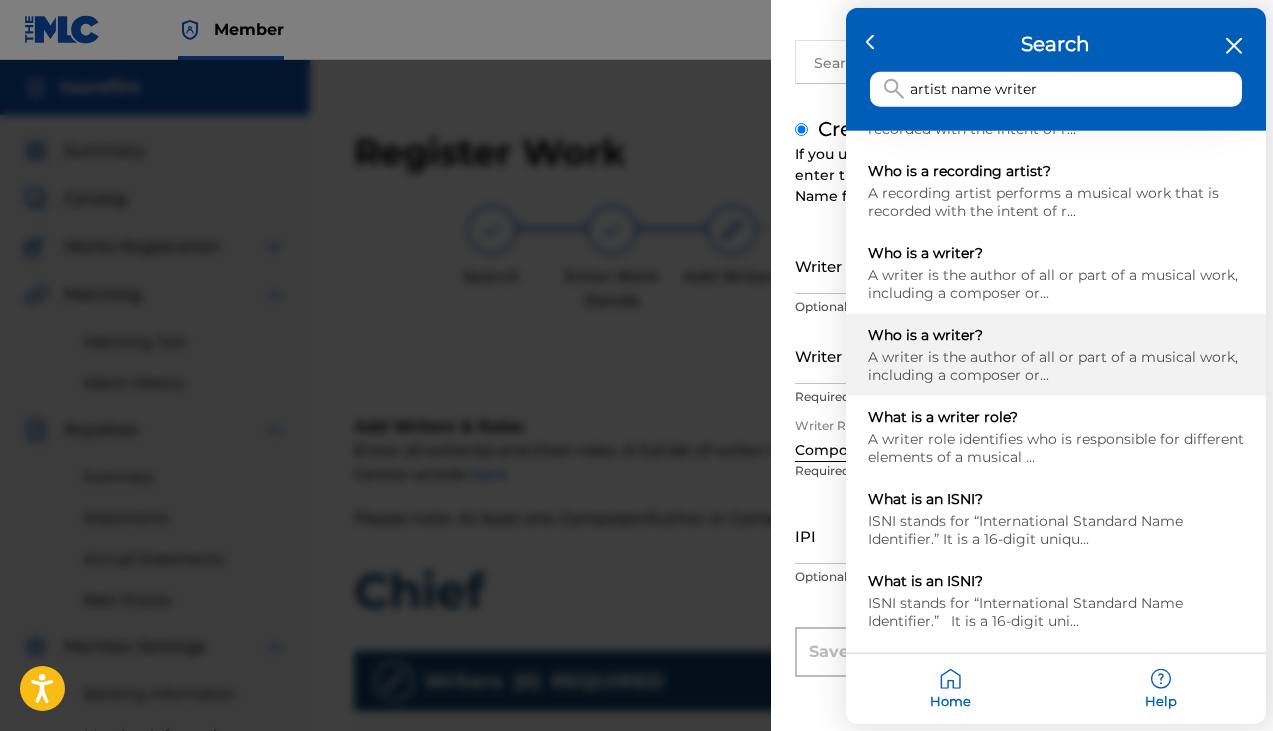 scroll, scrollTop: 155, scrollLeft: 0, axis: vertical 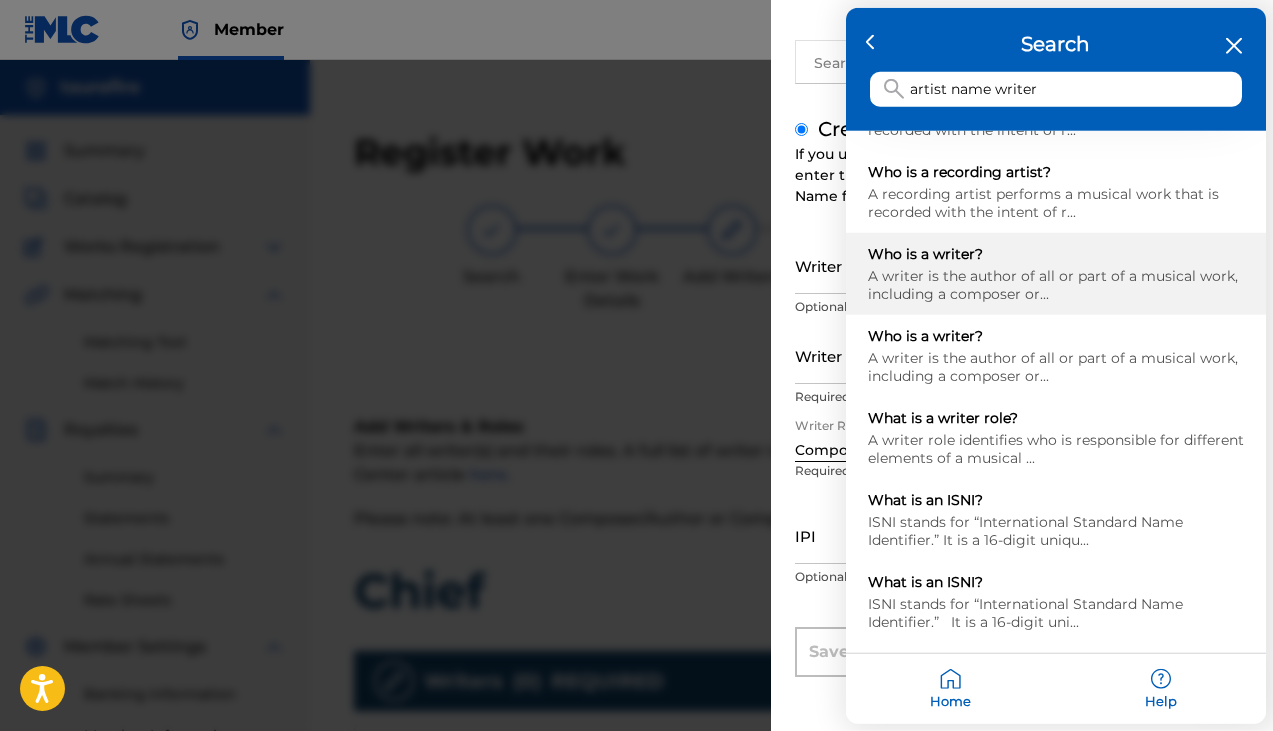 click on "A writer is the author of all or part of a musical work, including a composer or..." at bounding box center [1056, 285] 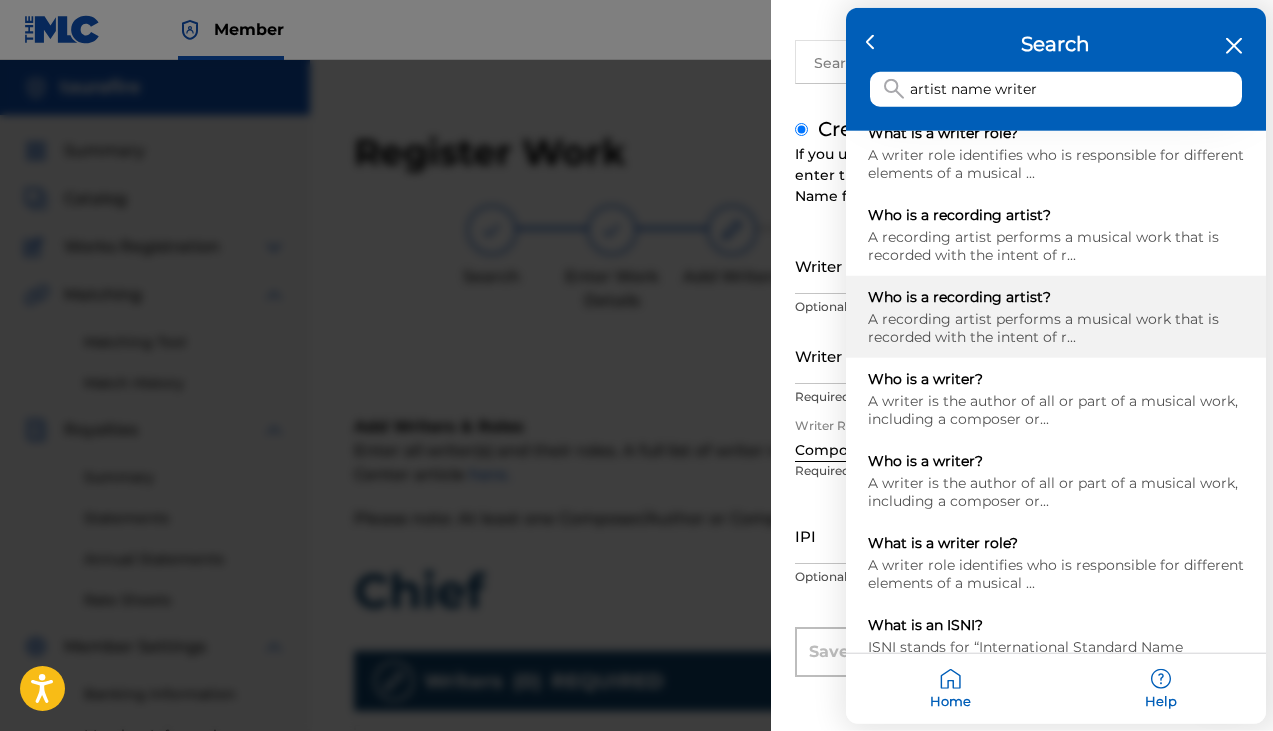 scroll, scrollTop: 0, scrollLeft: 0, axis: both 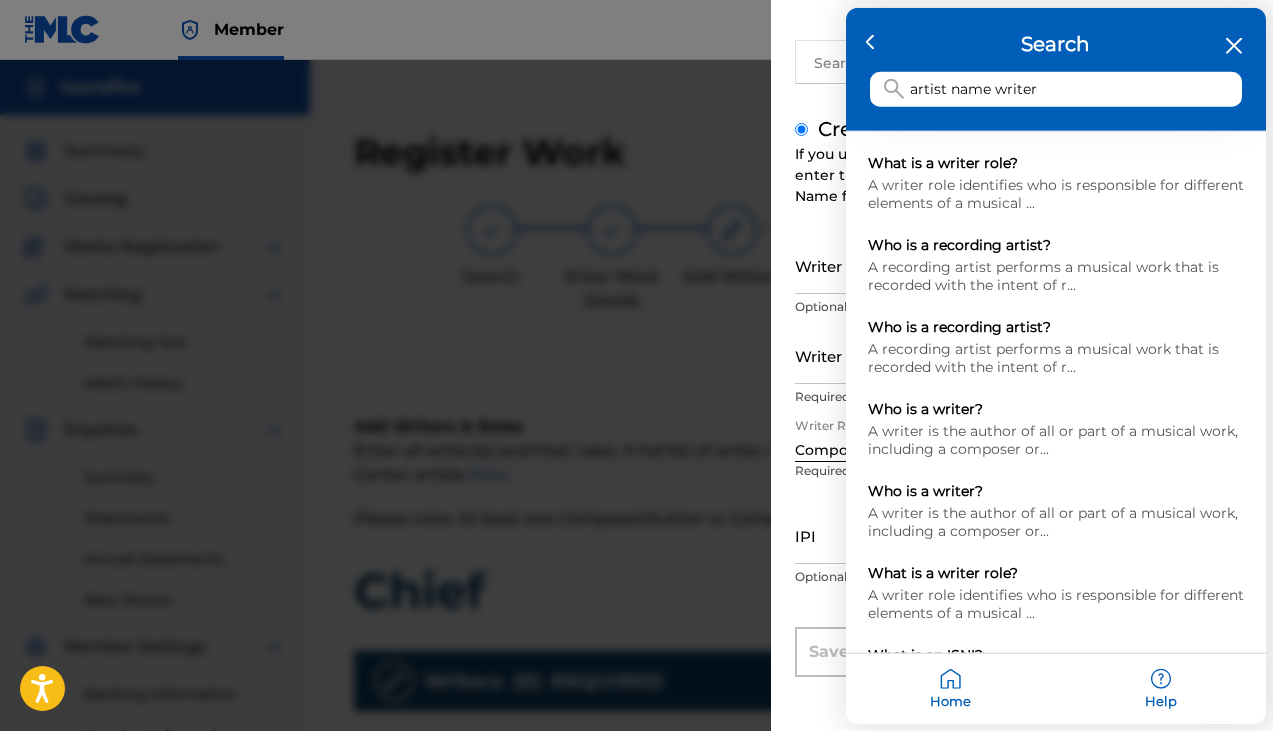 click on "artist name writer" at bounding box center (1056, 89) 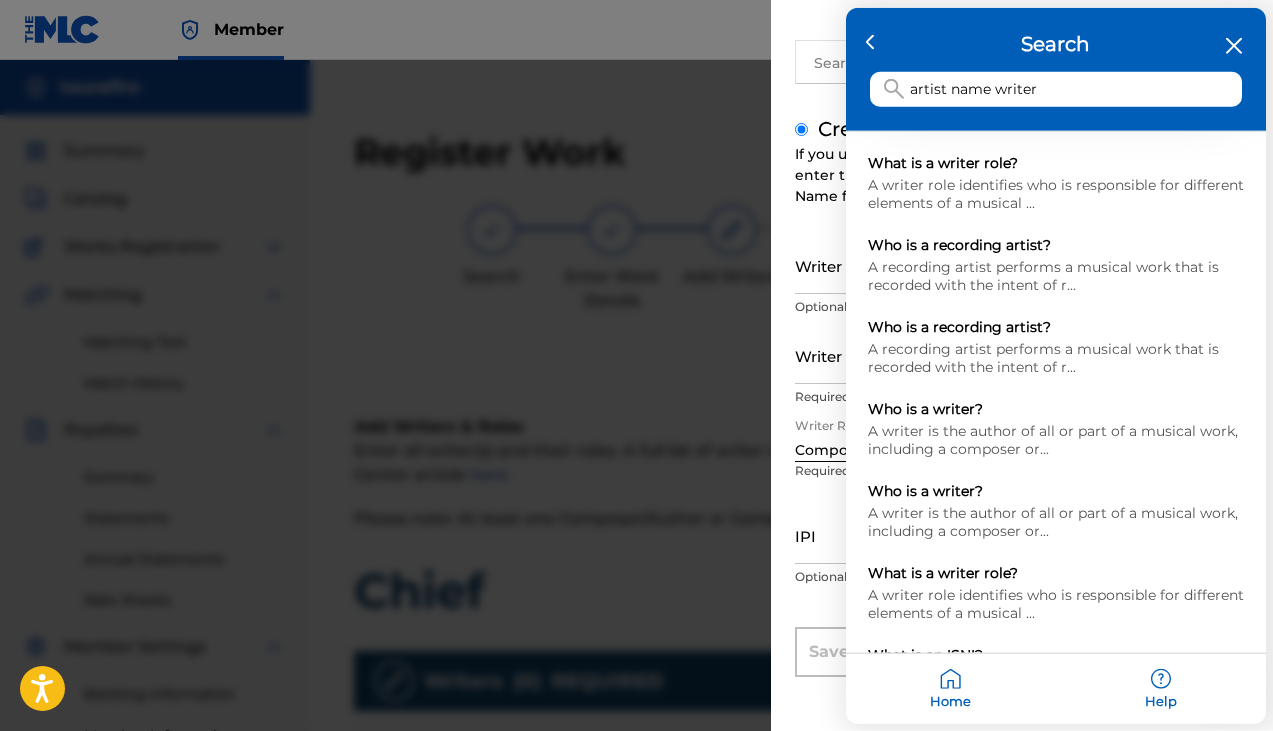click 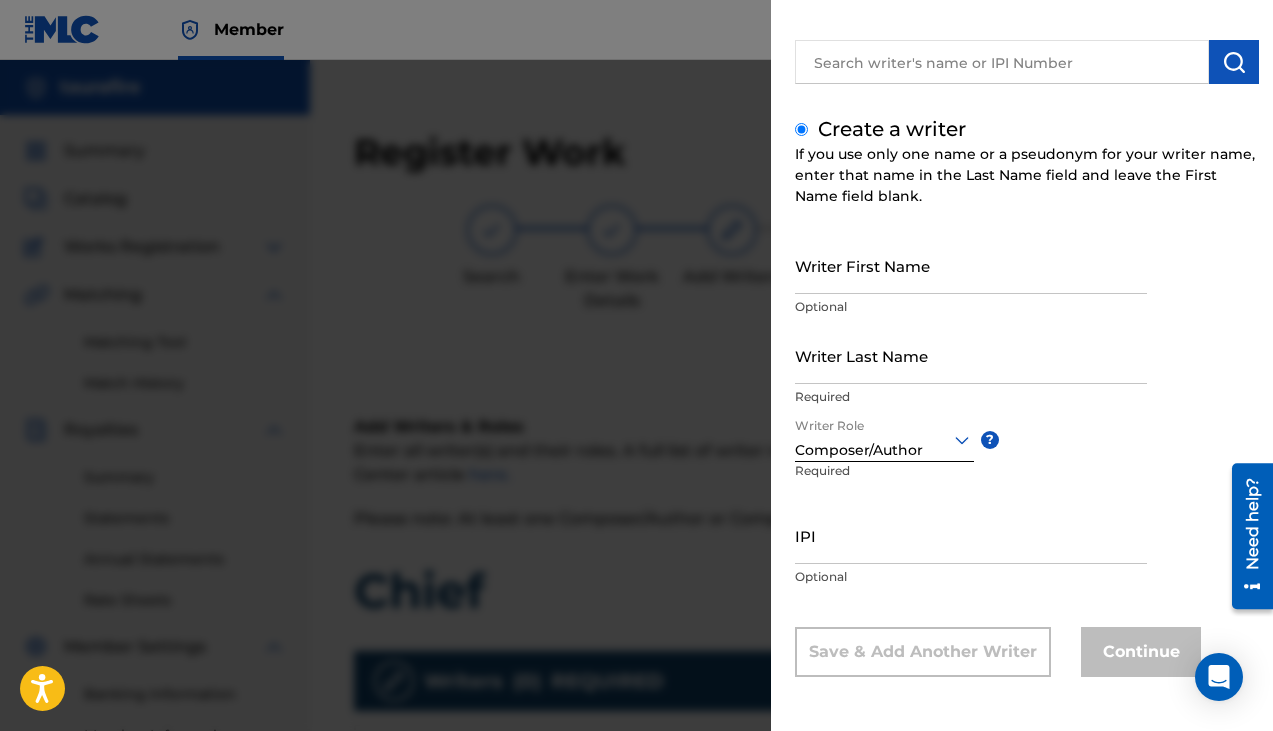 click on "Writer First Name" at bounding box center [971, 265] 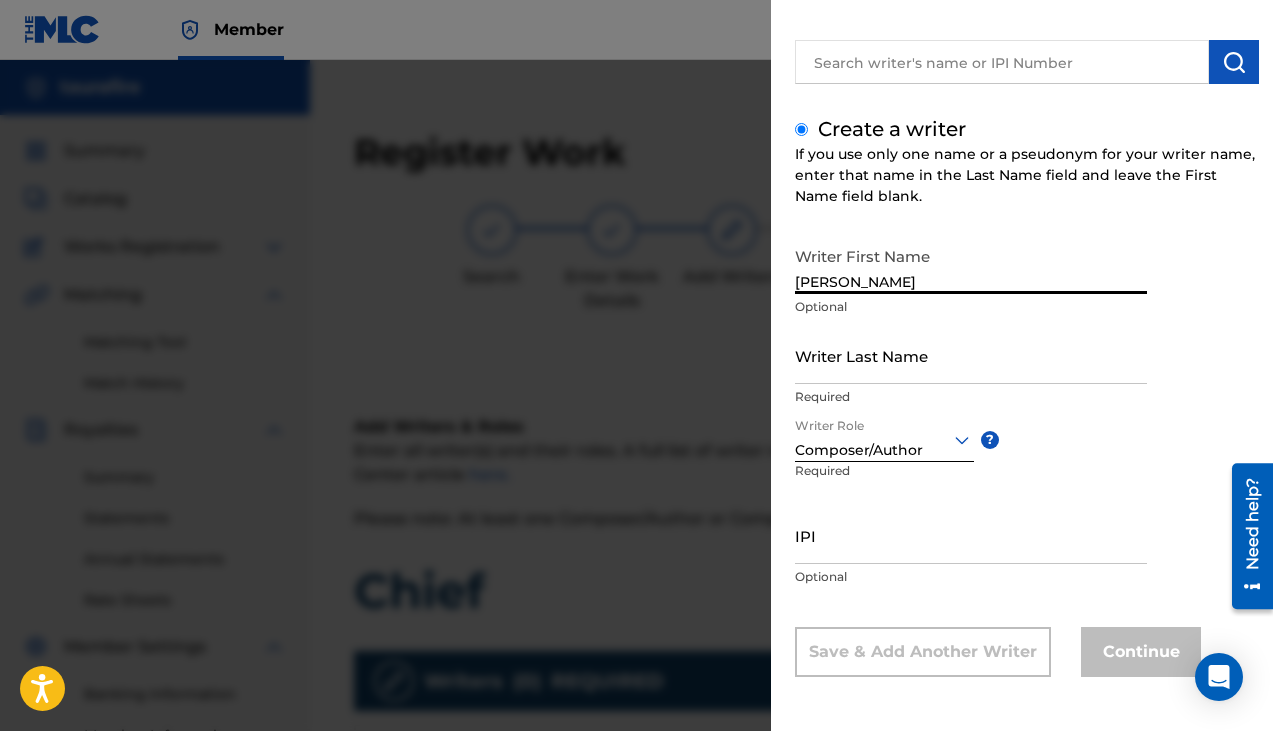 type on "[PERSON_NAME]" 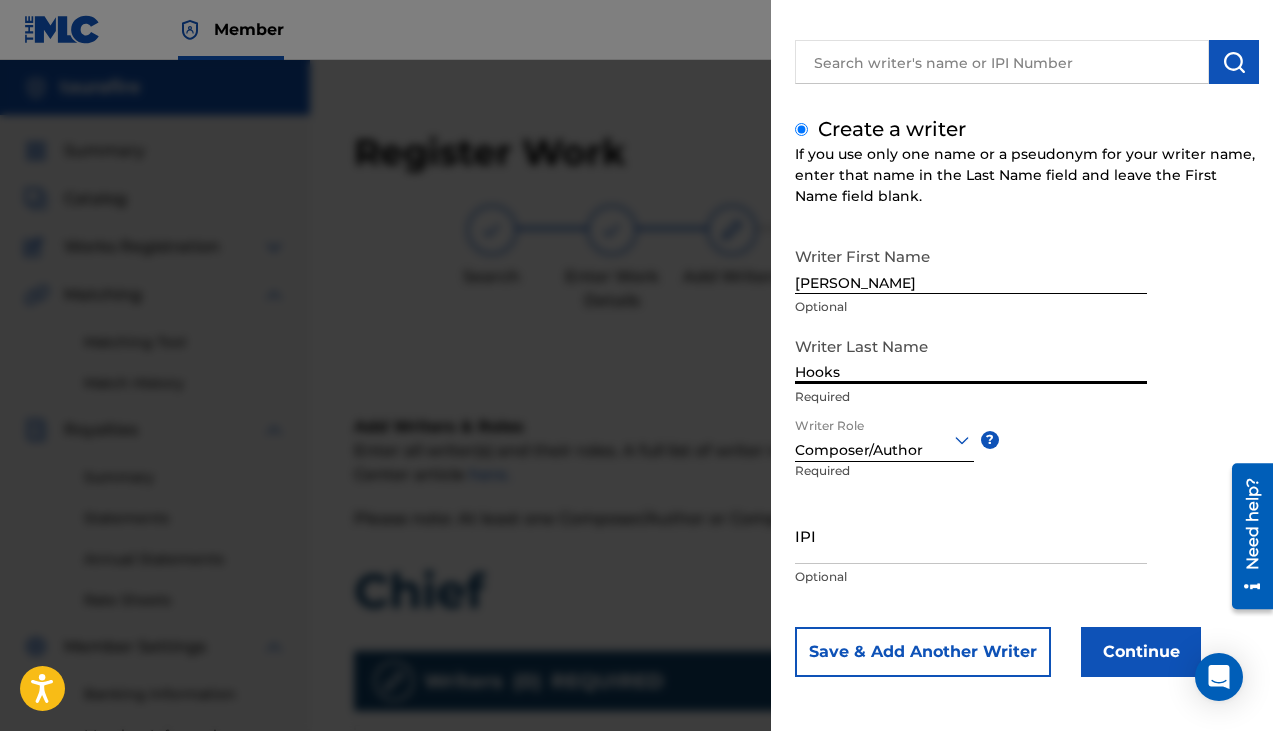 type on "Hooks" 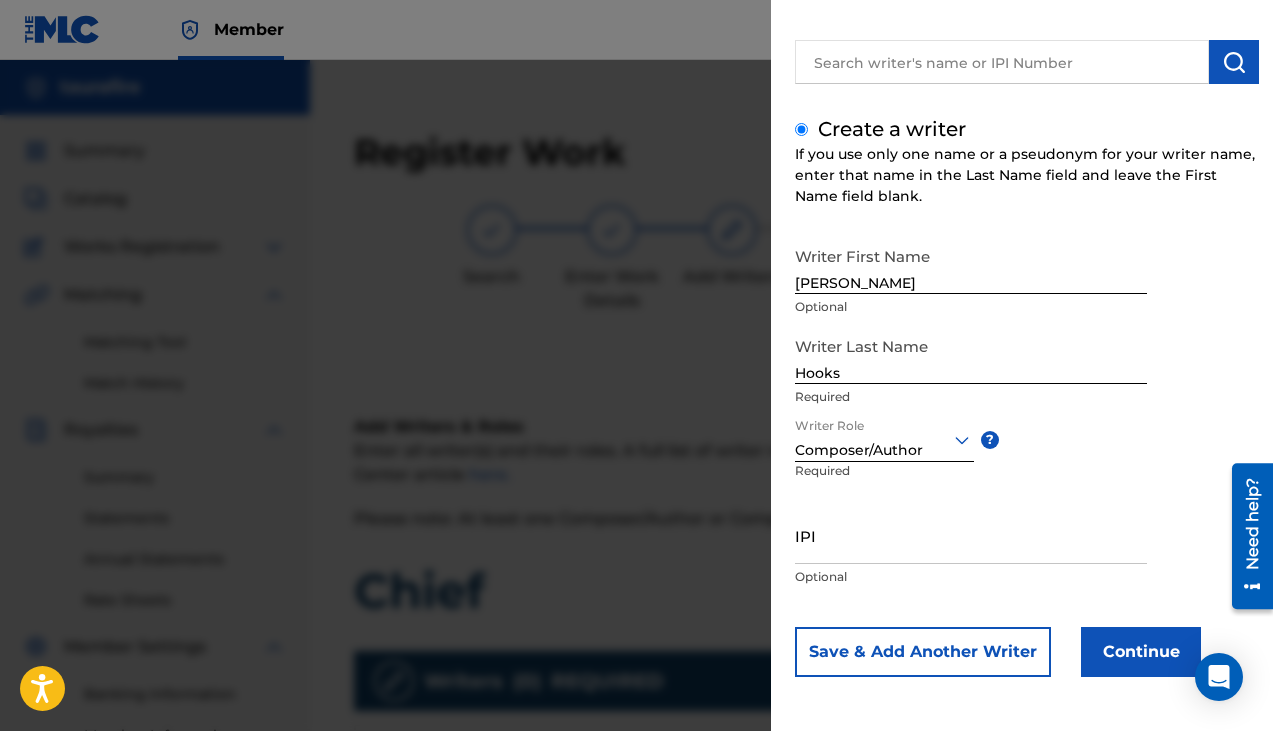 click on "IPI" at bounding box center [971, 535] 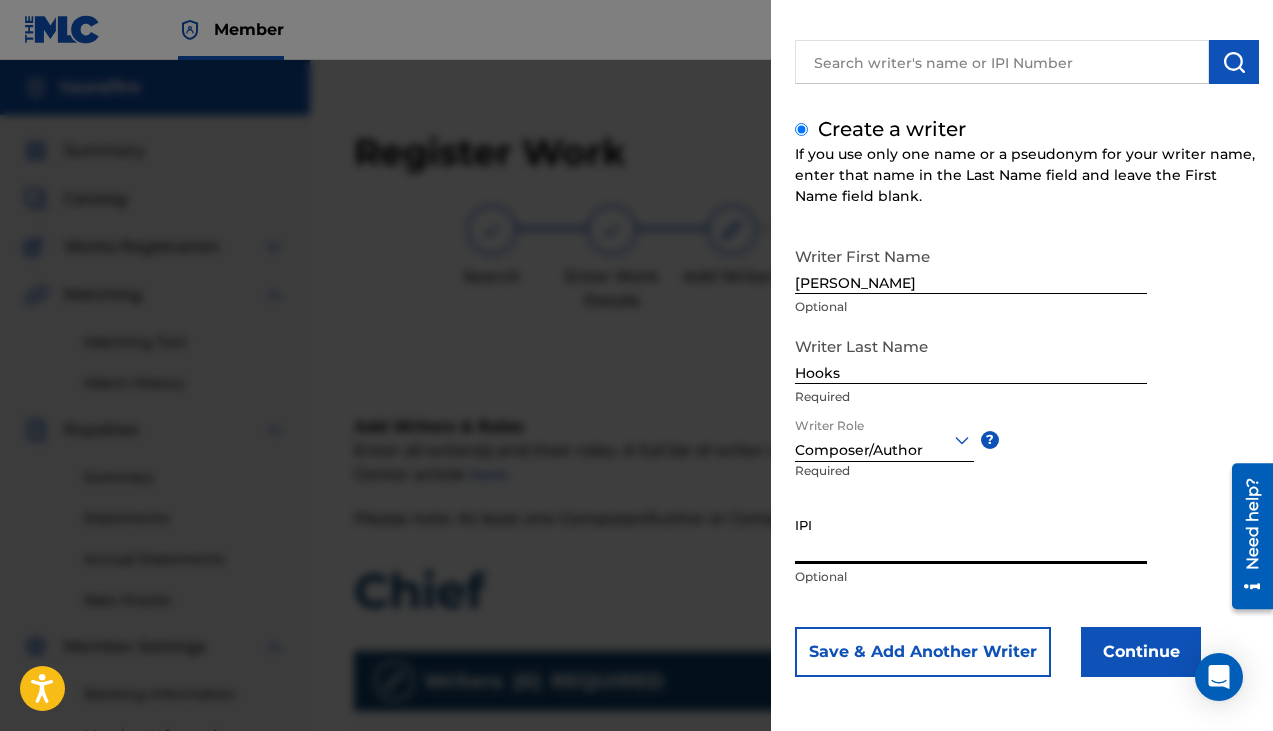 paste on "00770781517" 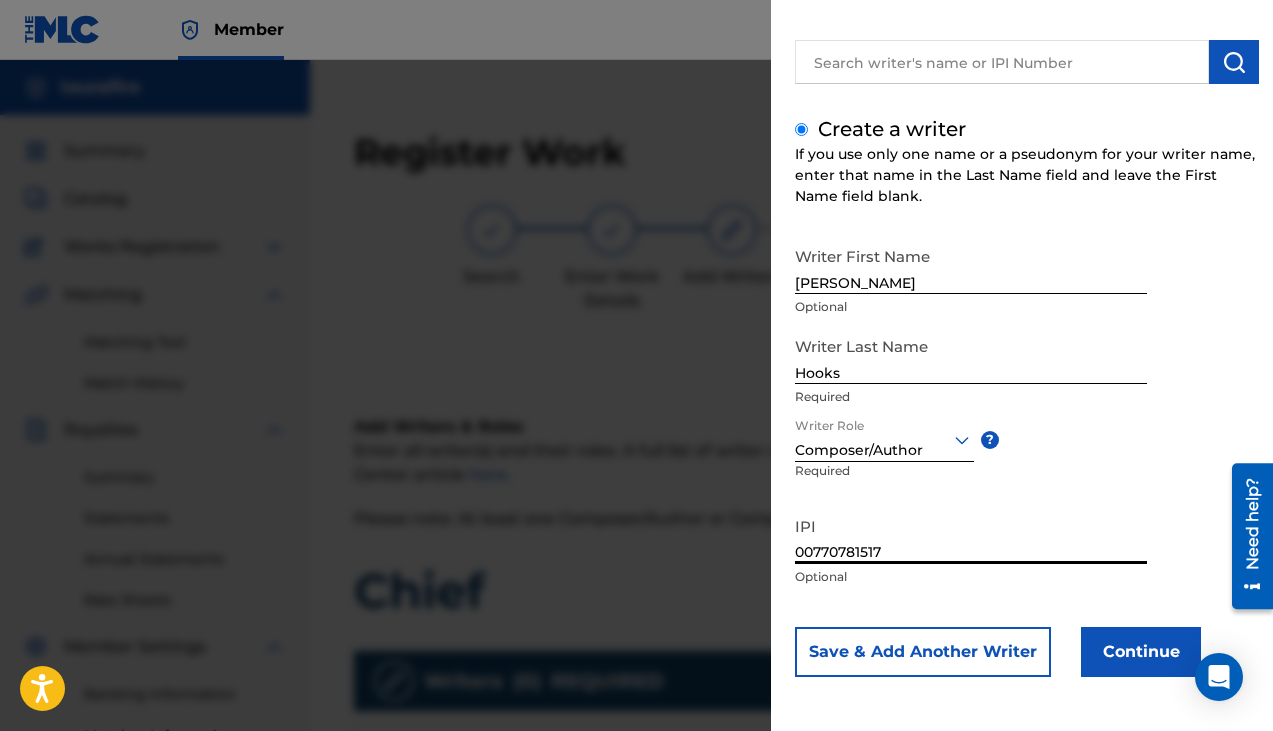 type on "00770781517" 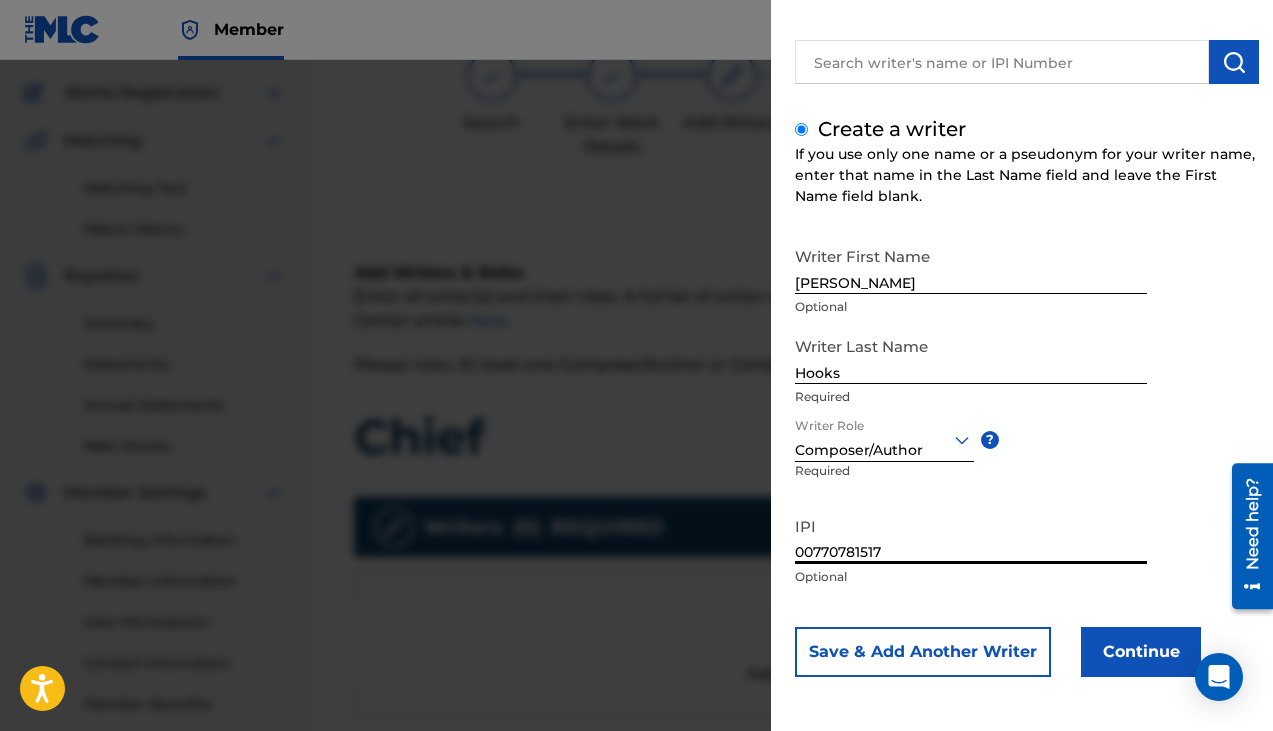 click on "Continue" at bounding box center (1141, 652) 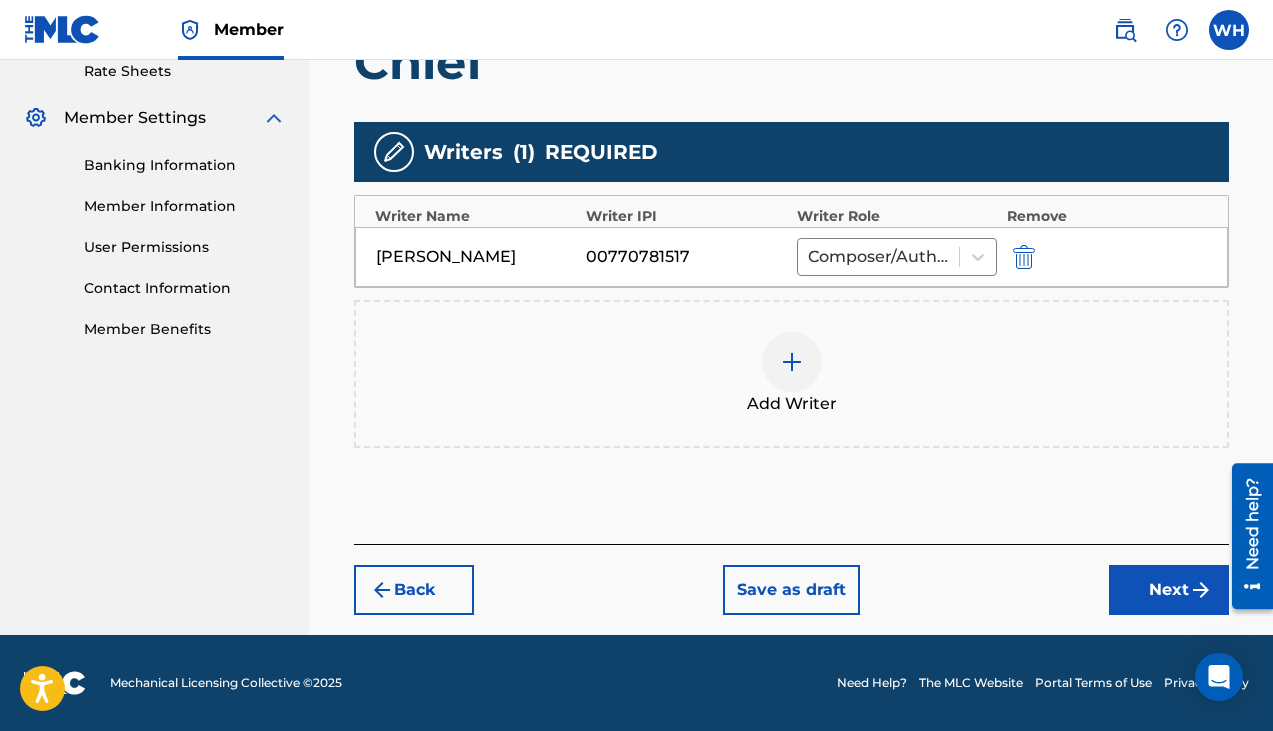 click on "Next" at bounding box center [1169, 590] 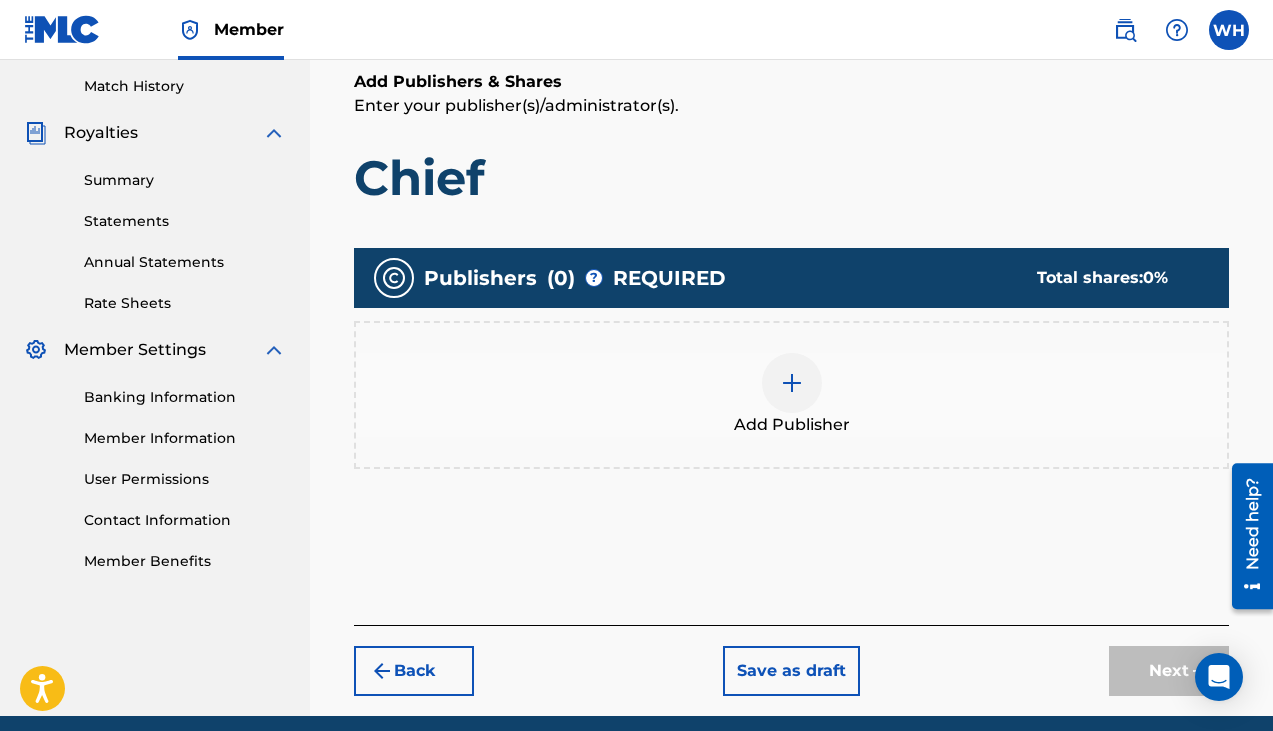 scroll, scrollTop: 298, scrollLeft: 0, axis: vertical 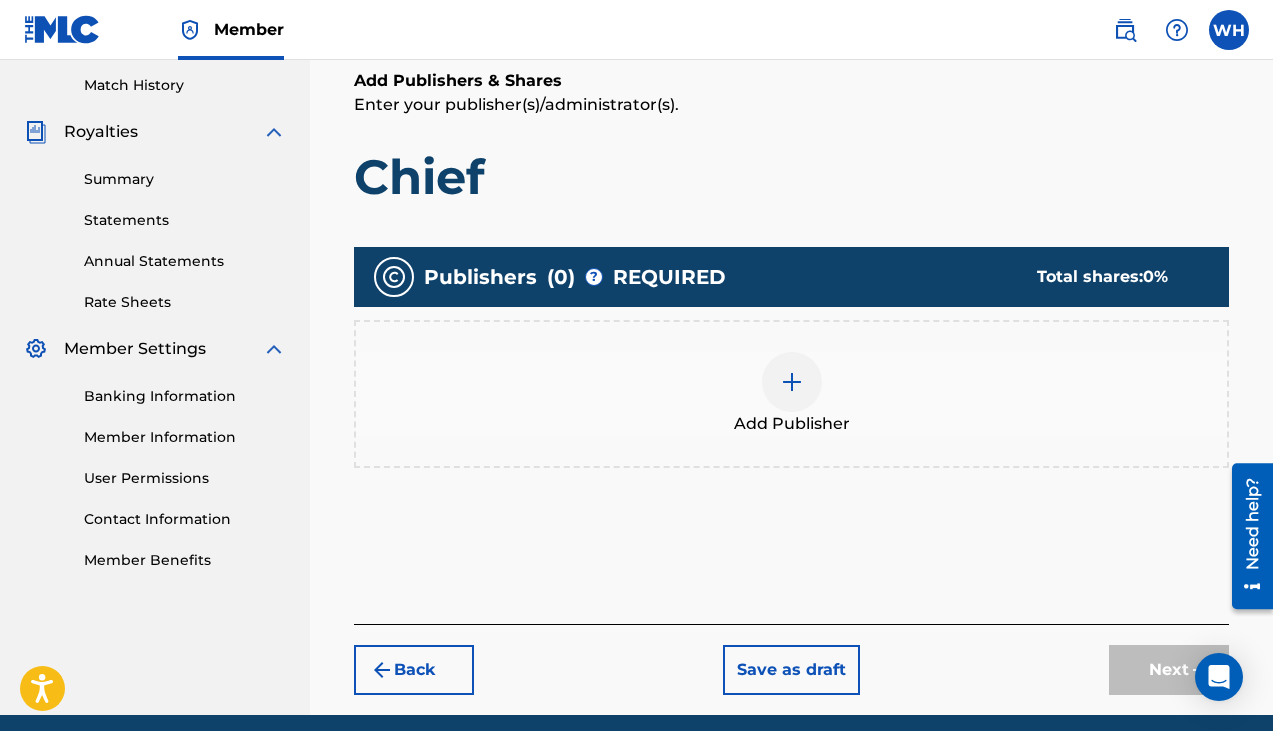 click at bounding box center (792, 382) 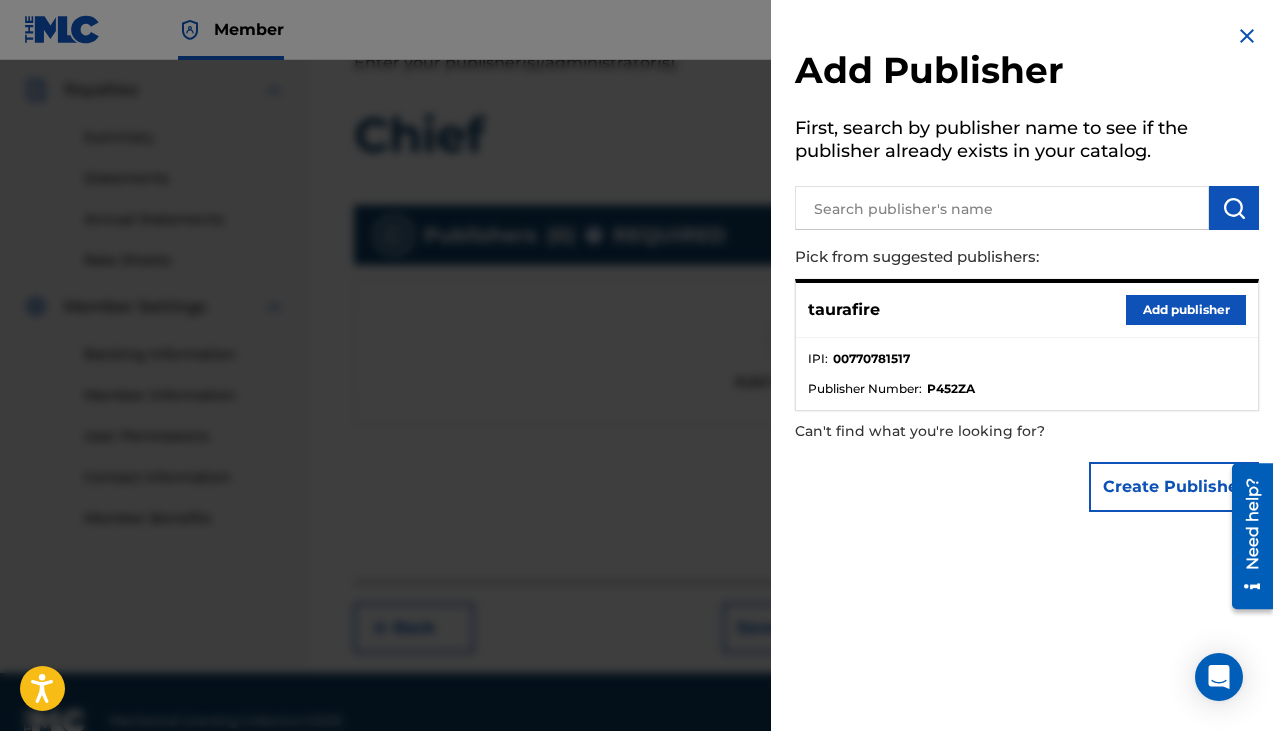 scroll, scrollTop: 336, scrollLeft: 0, axis: vertical 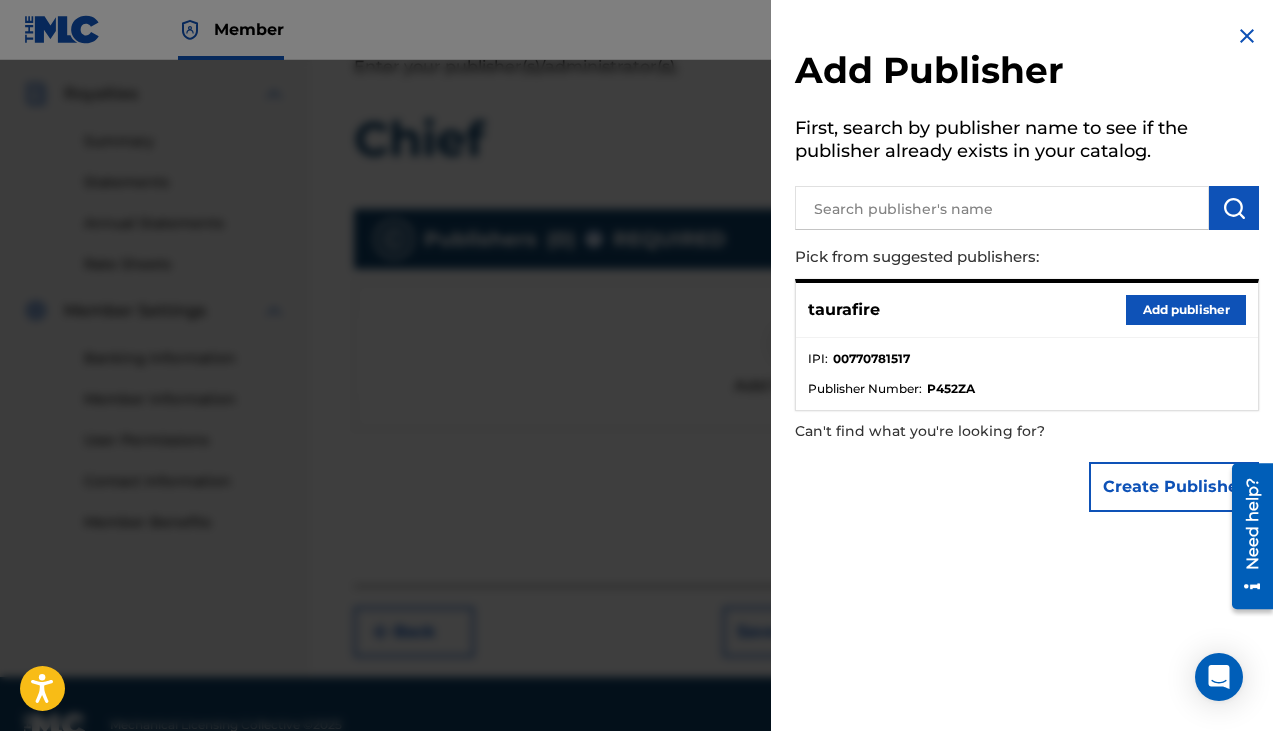 click at bounding box center [1002, 208] 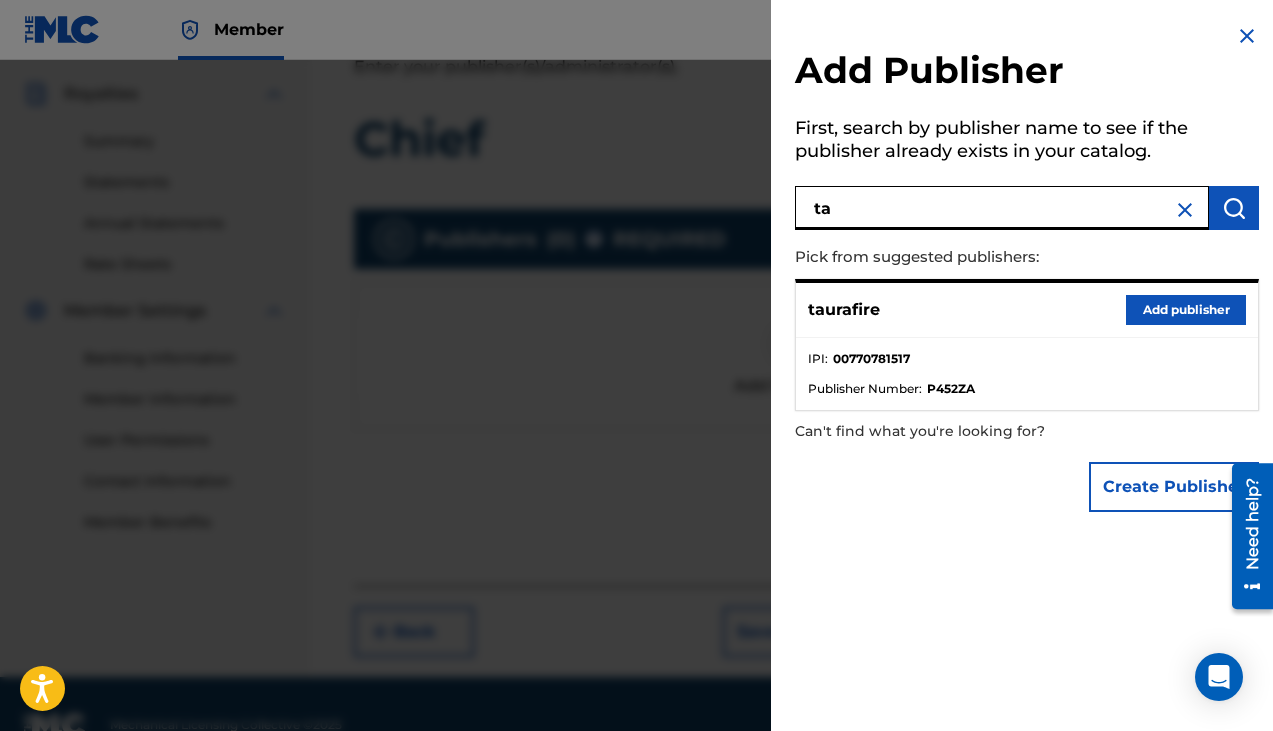 type on "t" 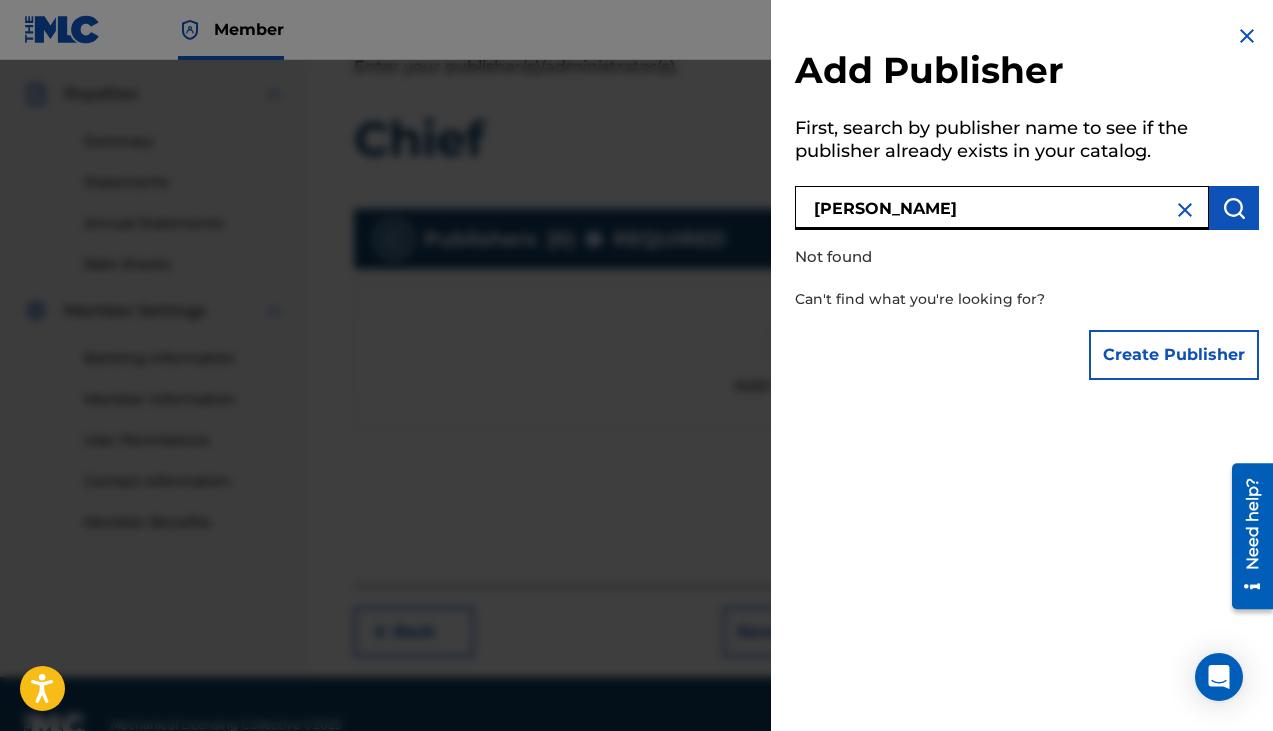 click on "[PERSON_NAME]" at bounding box center [1002, 208] 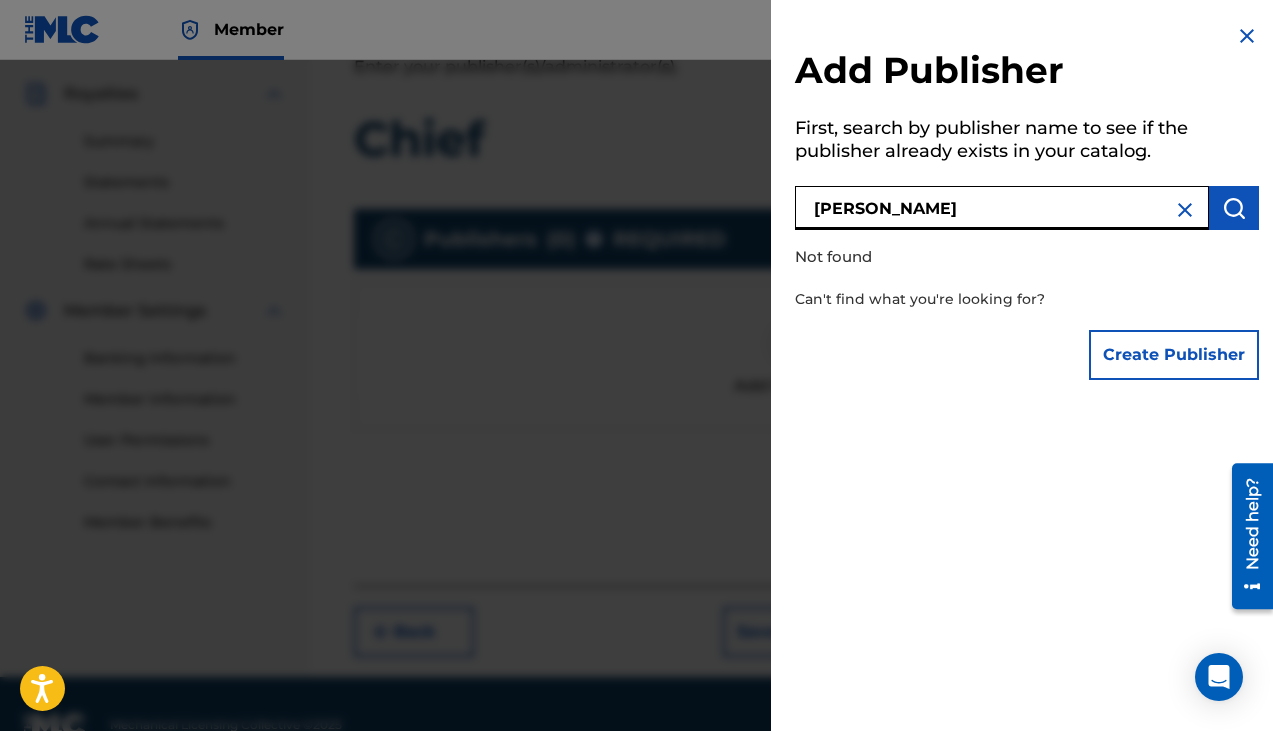 click at bounding box center [1185, 210] 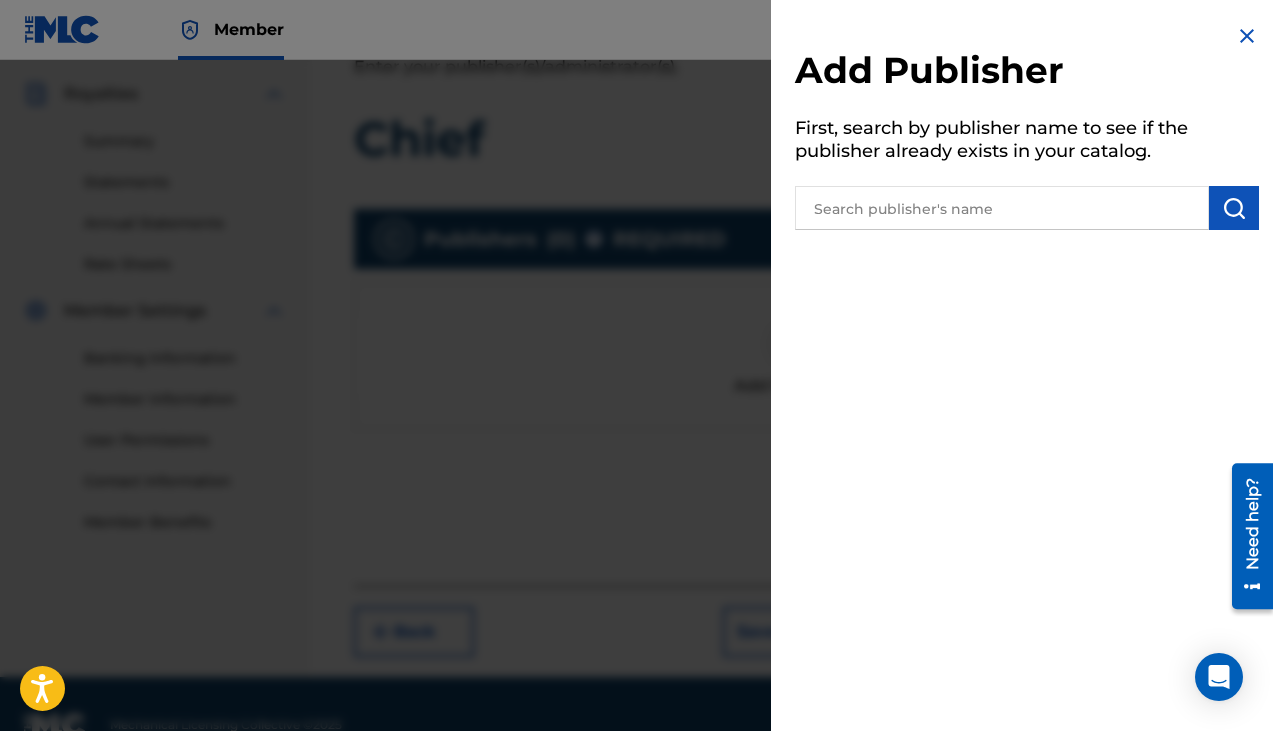 click at bounding box center (1002, 208) 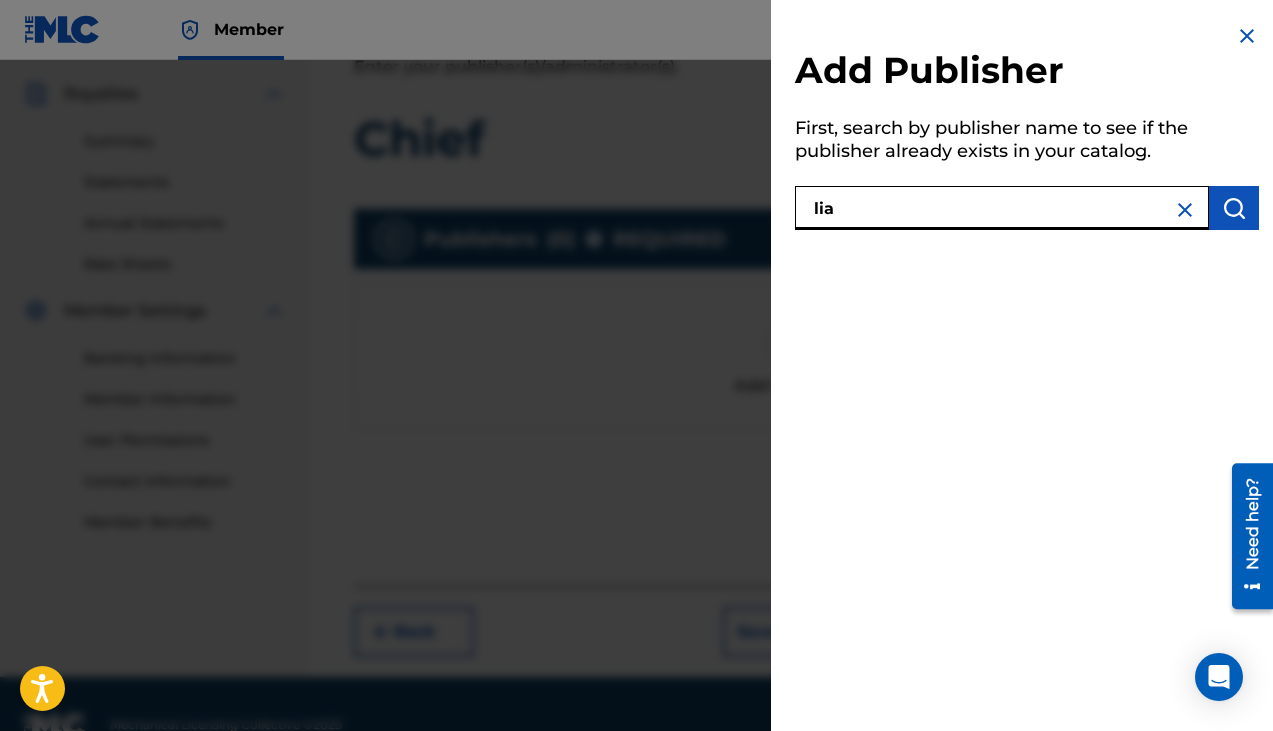 type on "lia" 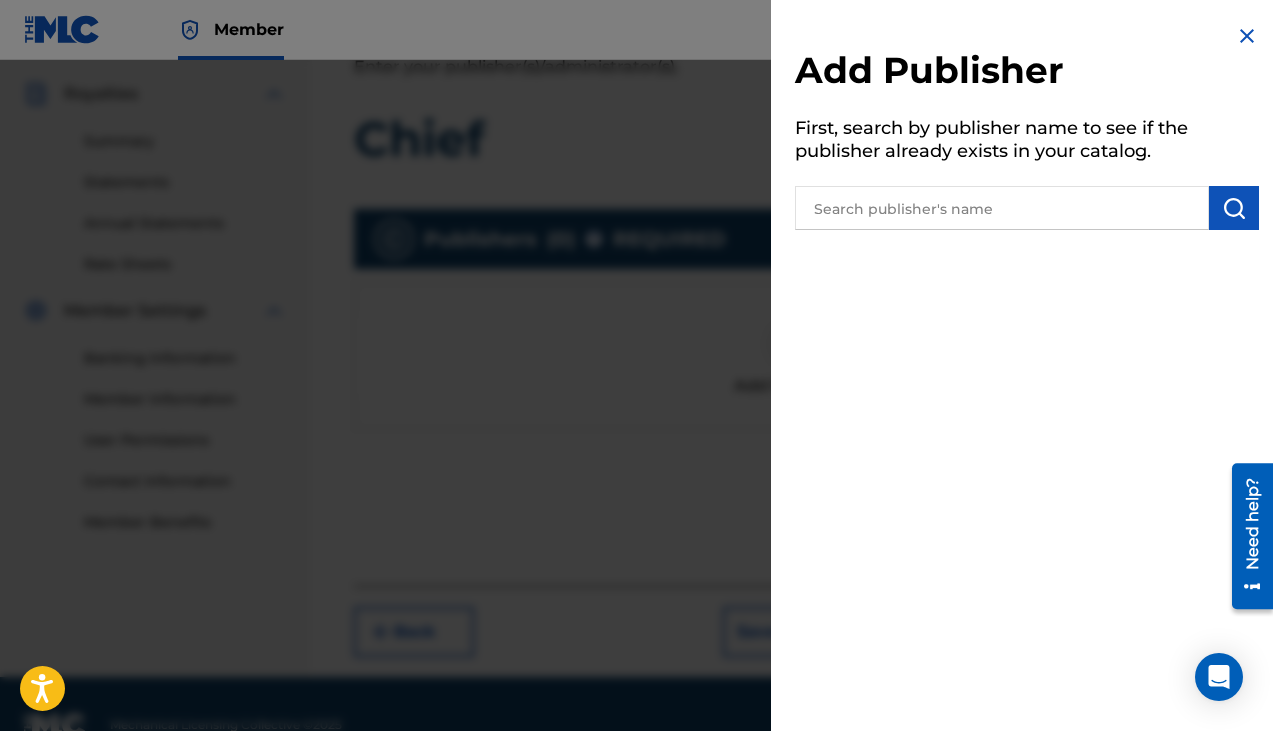 click at bounding box center [1002, 208] 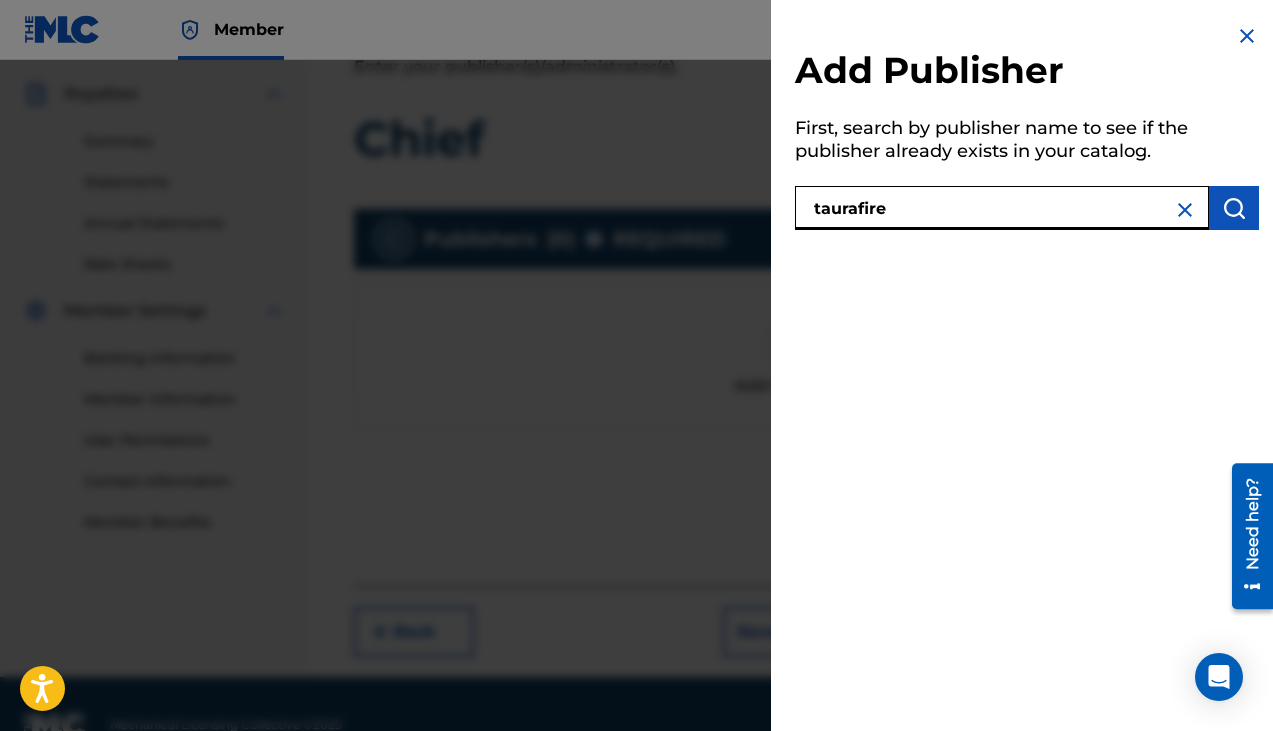 type on "taurafire" 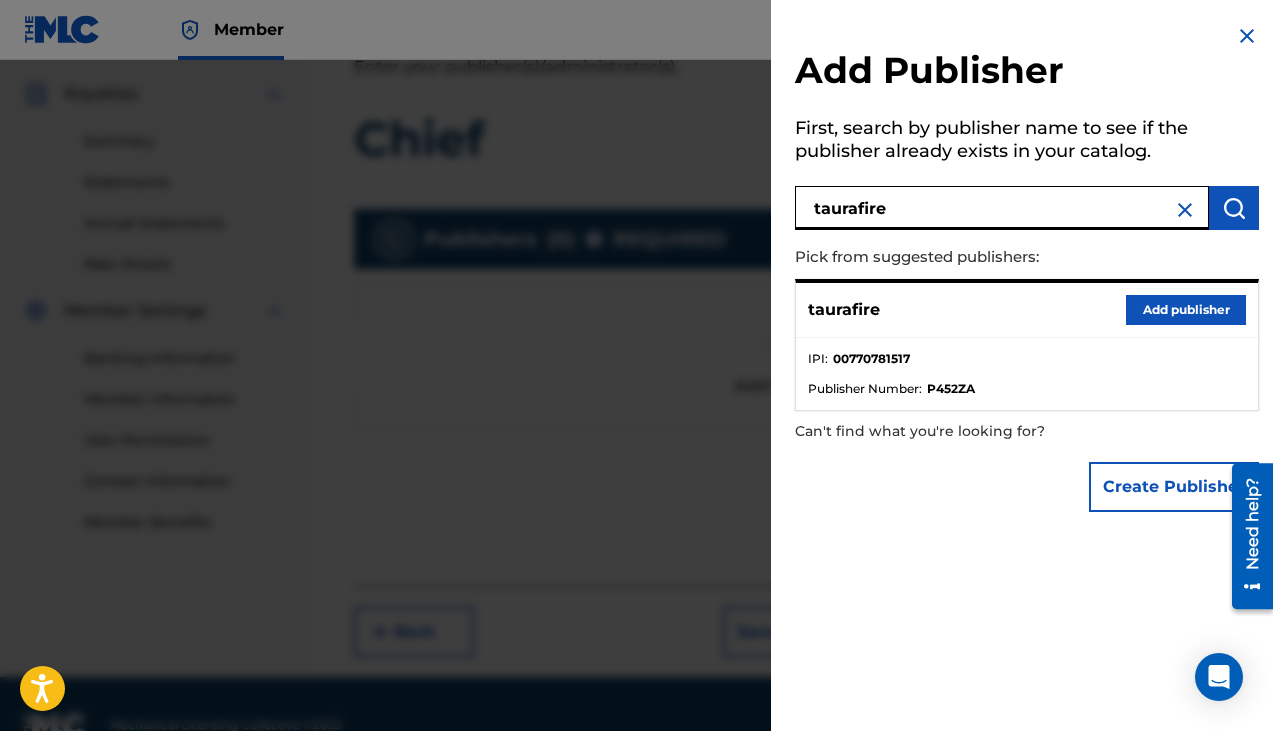 click on "IPI : 00770781517" at bounding box center [1027, 365] 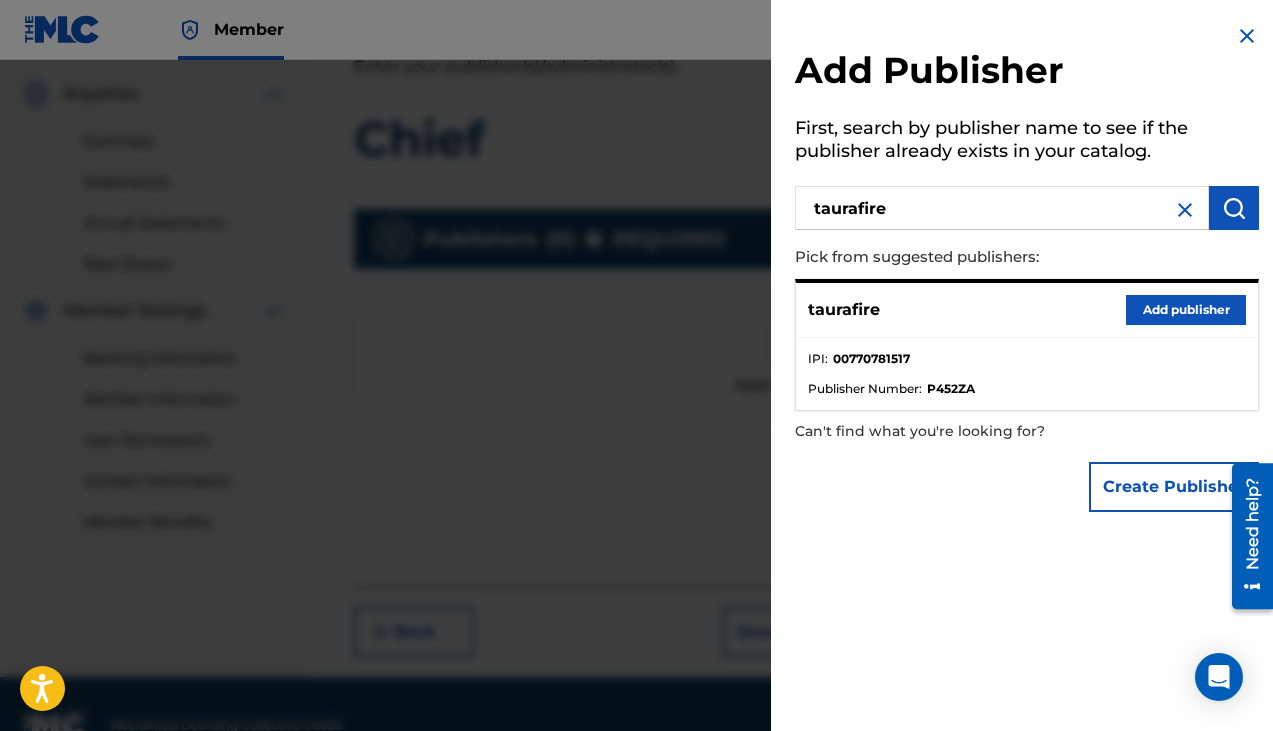 click on "Create Publisher" at bounding box center [1174, 487] 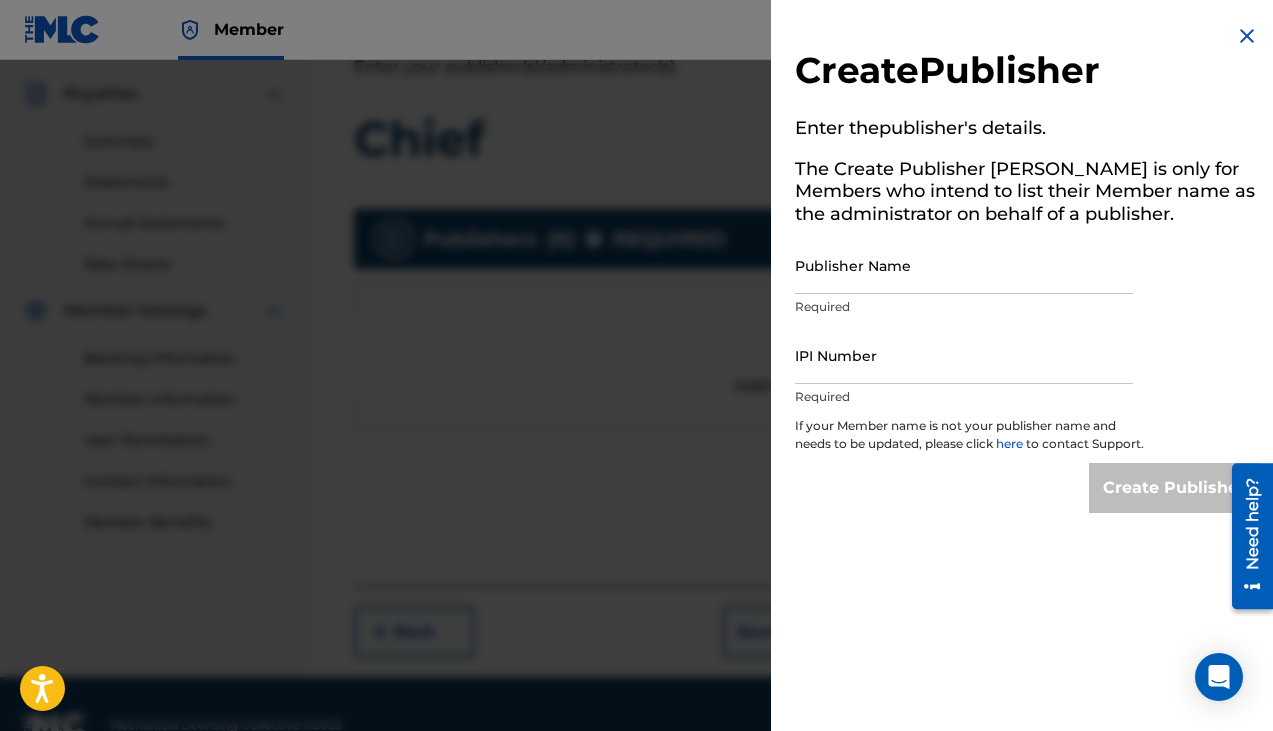 click on "IPI Number" at bounding box center [964, 355] 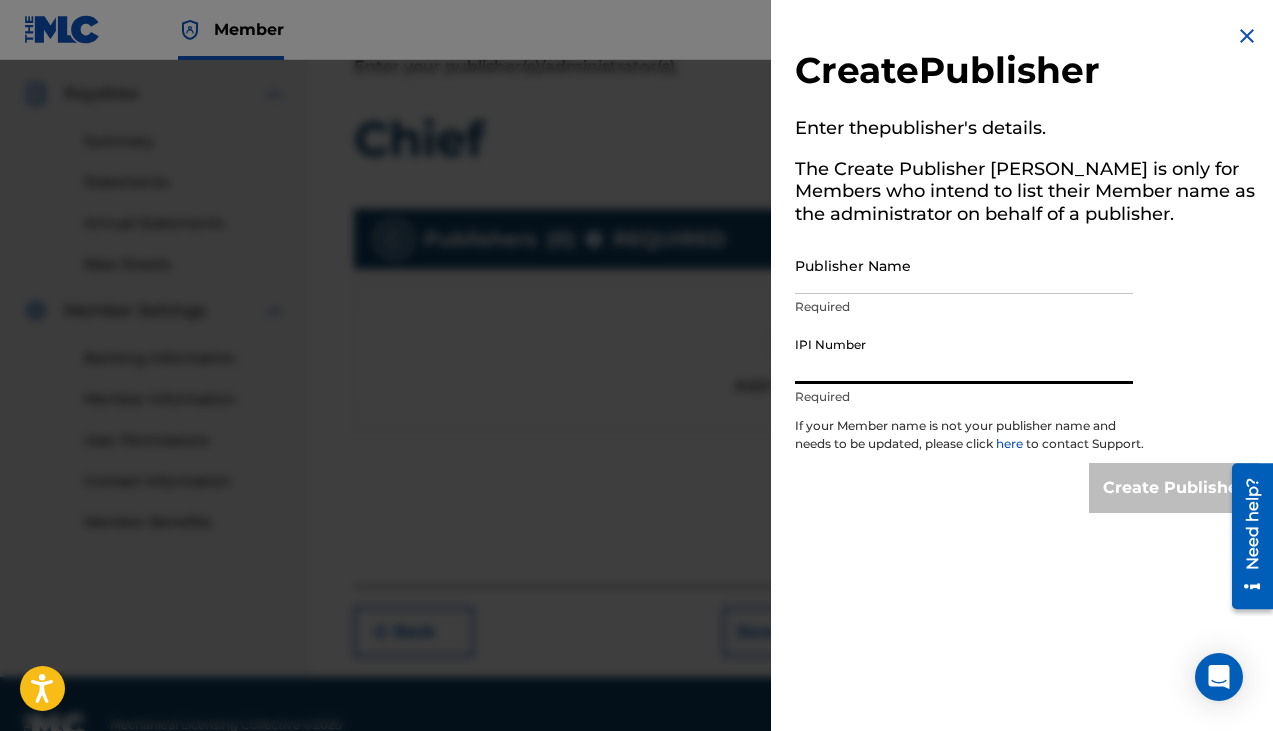 click at bounding box center (636, 425) 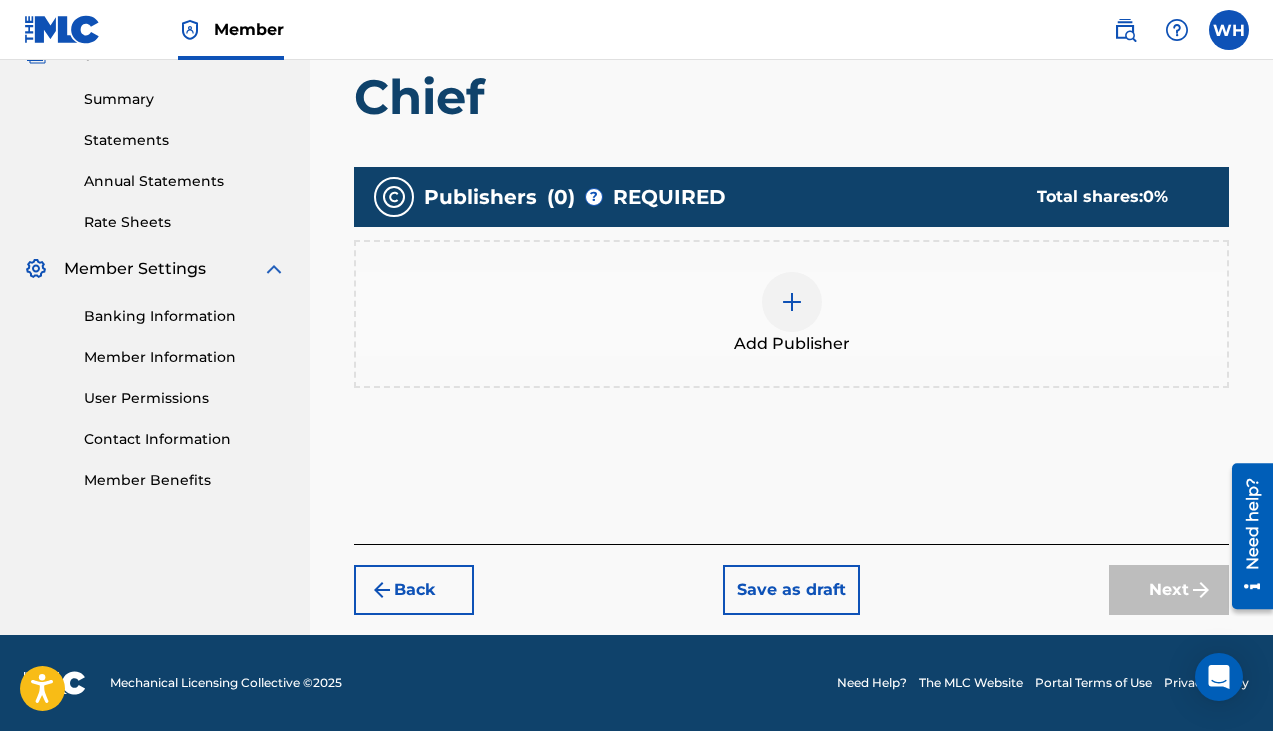 scroll, scrollTop: 0, scrollLeft: 0, axis: both 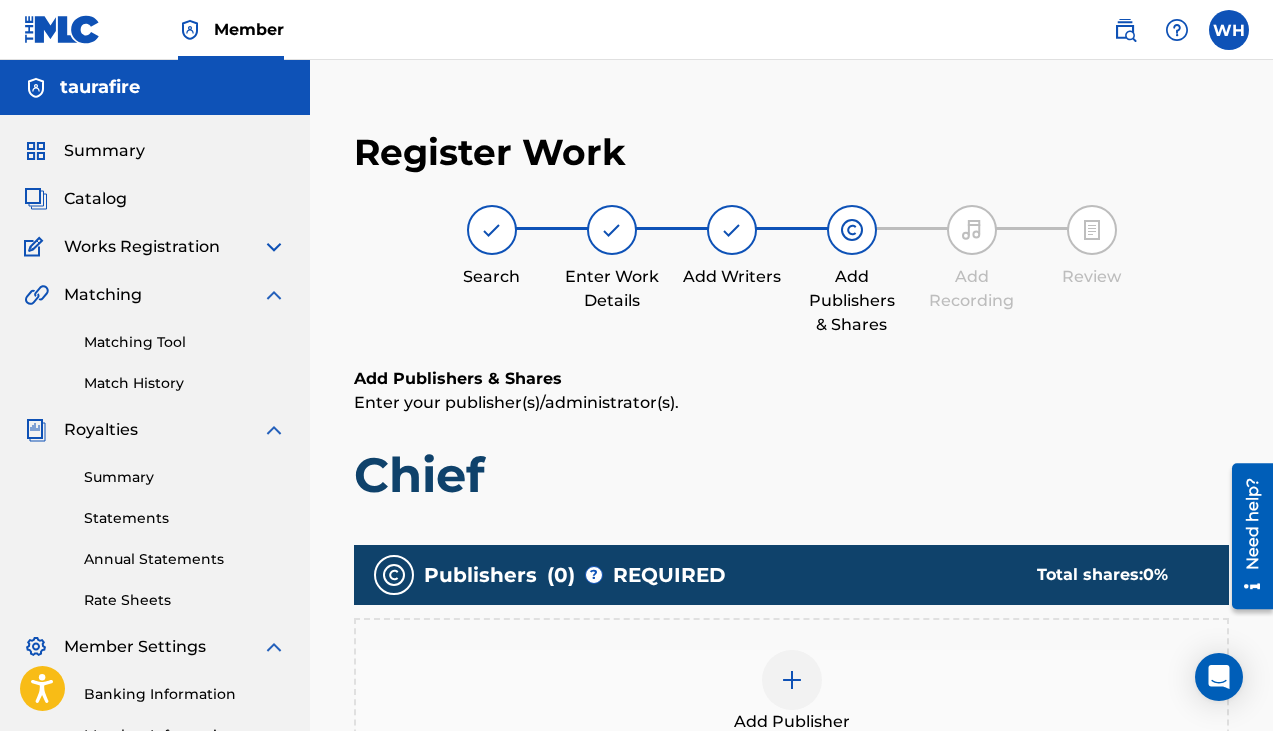 click at bounding box center (1229, 30) 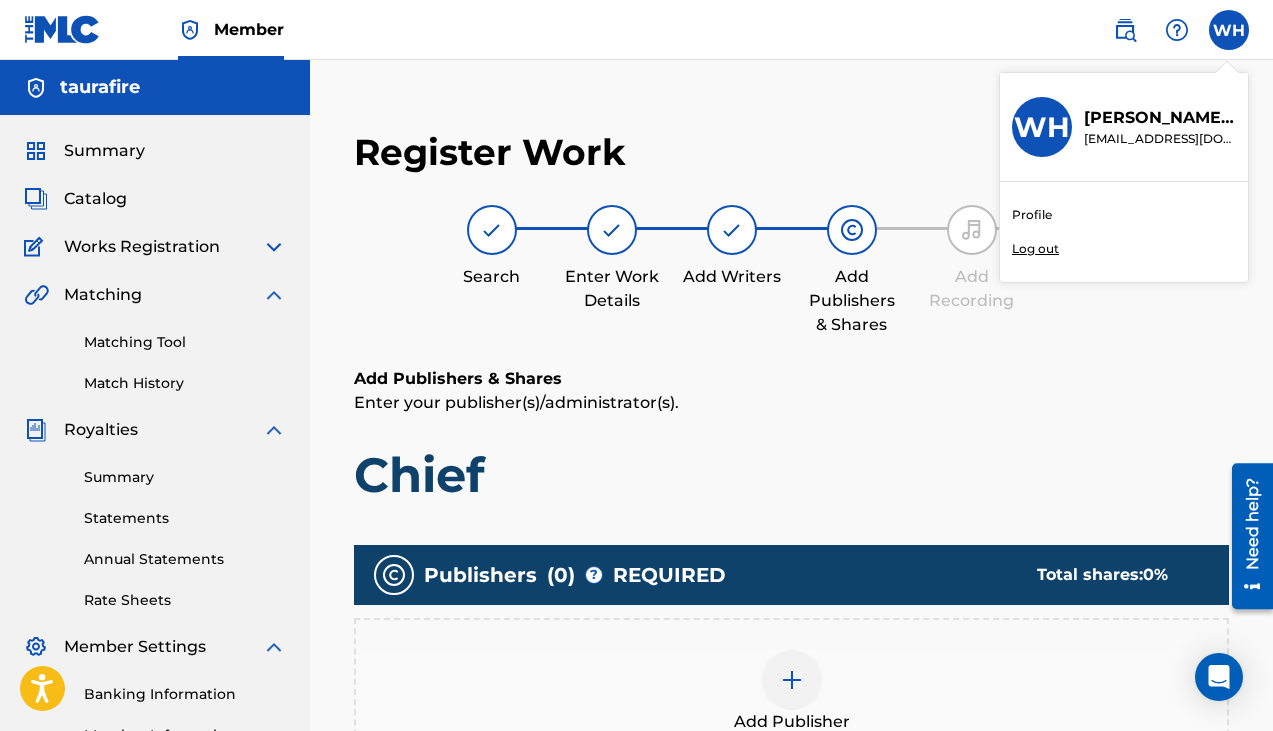 click on "Profile" at bounding box center (1032, 215) 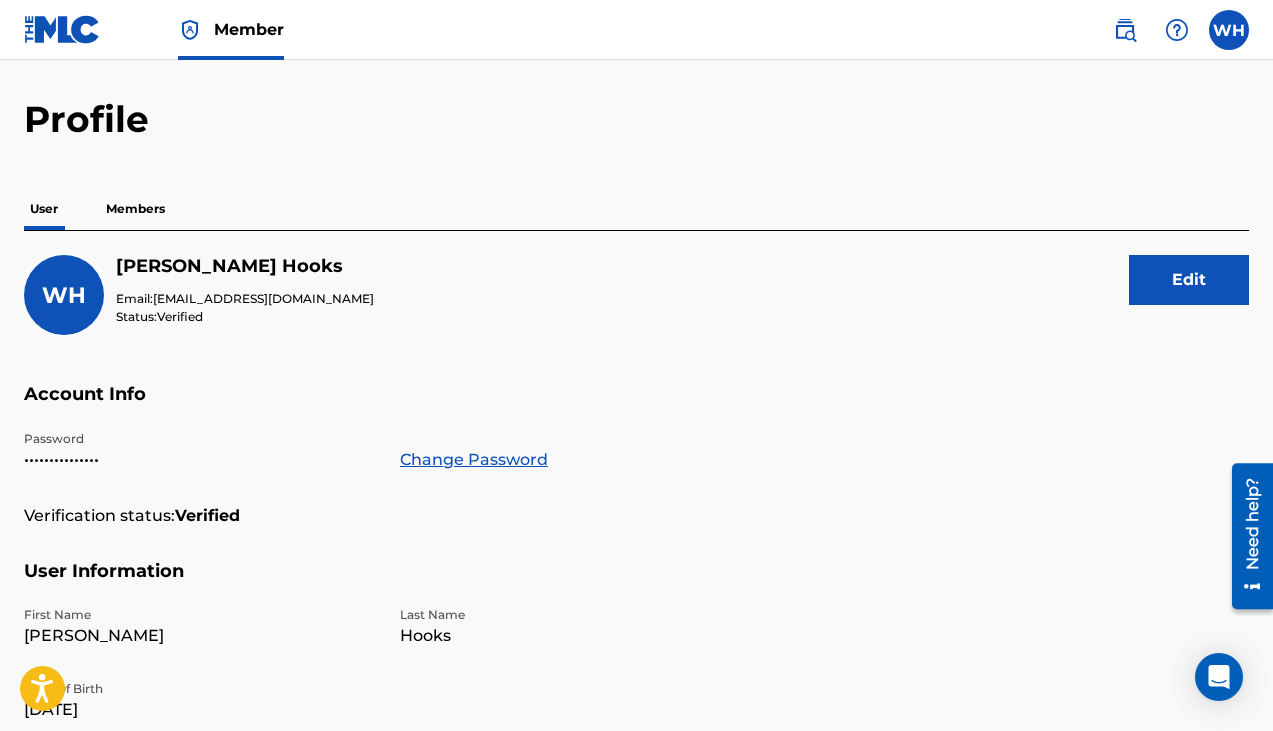 scroll, scrollTop: 58, scrollLeft: 0, axis: vertical 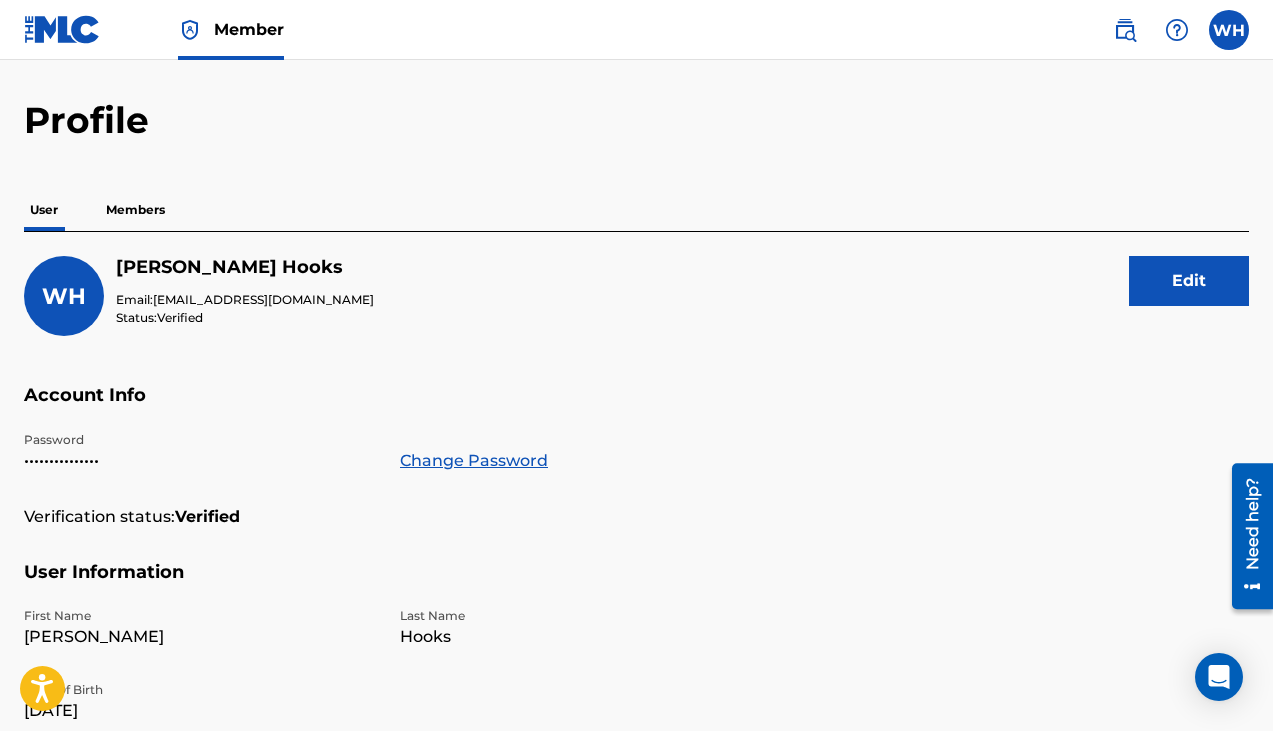 click on "Members" at bounding box center [135, 210] 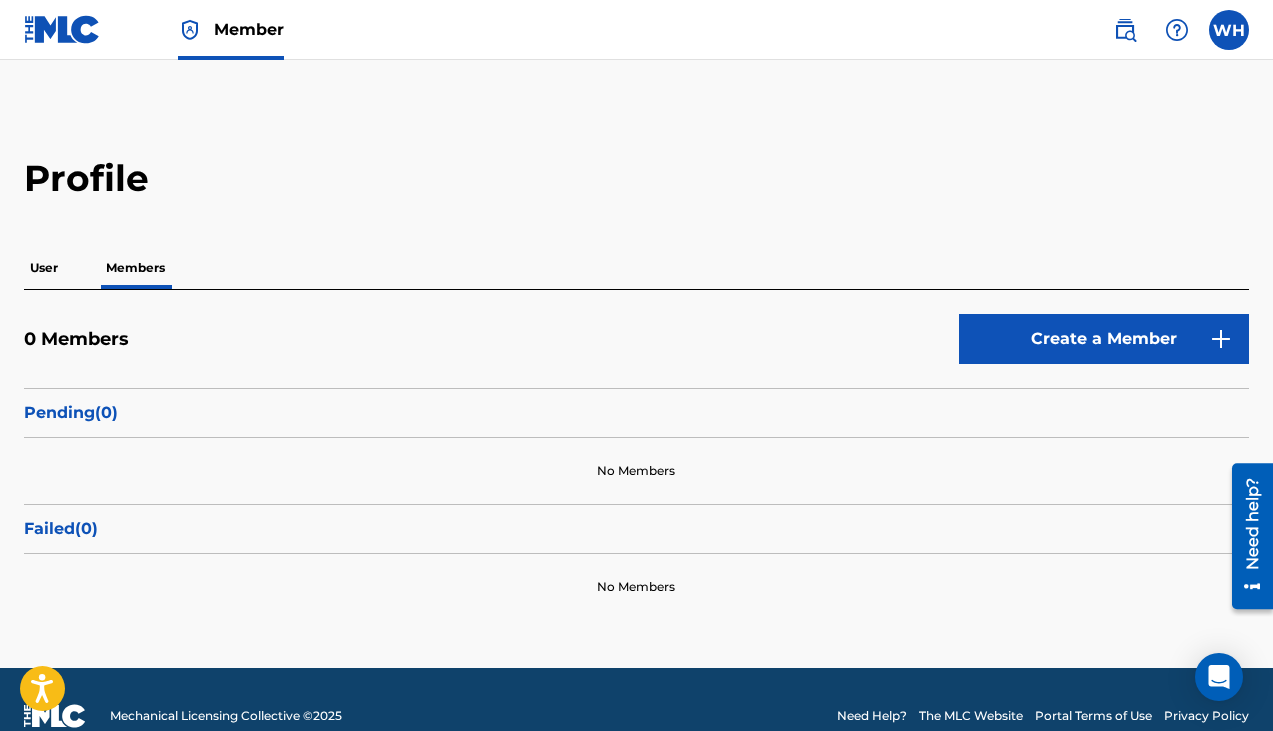 click on "Profile User Members 0   Members Create a Member Pending  ( 0 ) No Members Failed  ( 0 ) No Members" at bounding box center (636, 388) 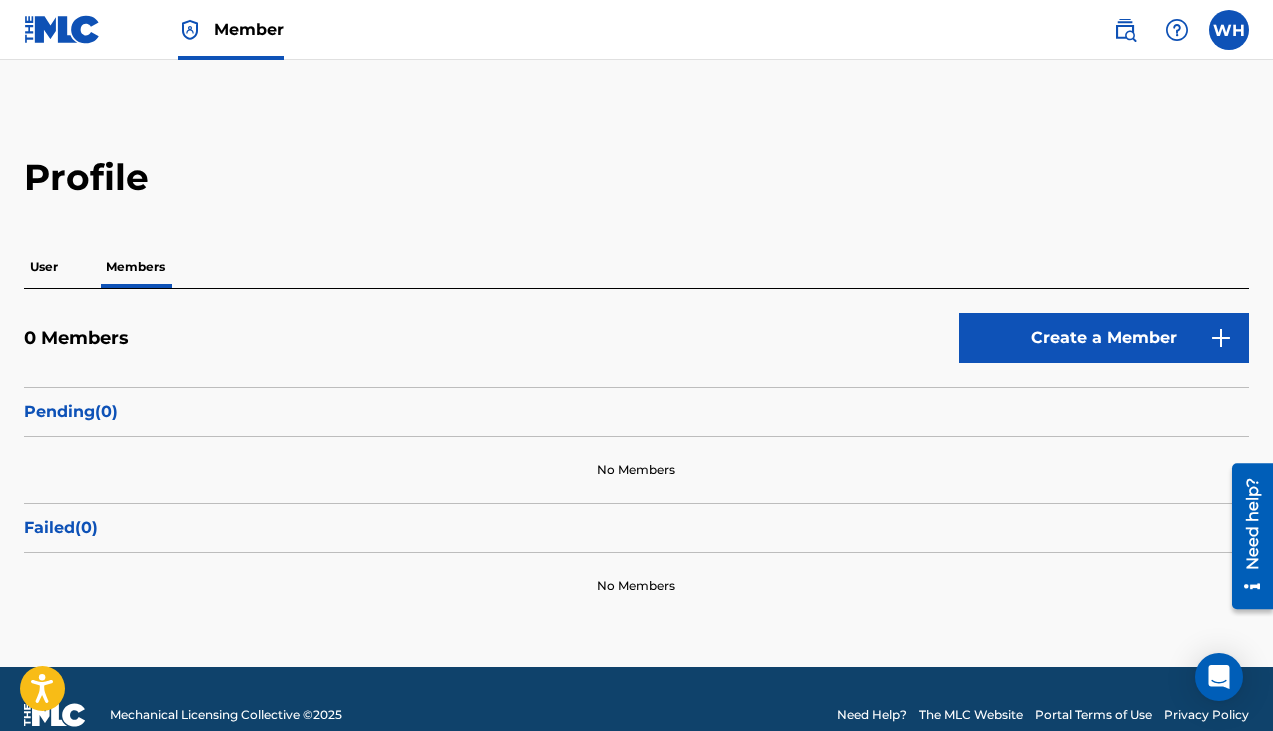scroll, scrollTop: 0, scrollLeft: 0, axis: both 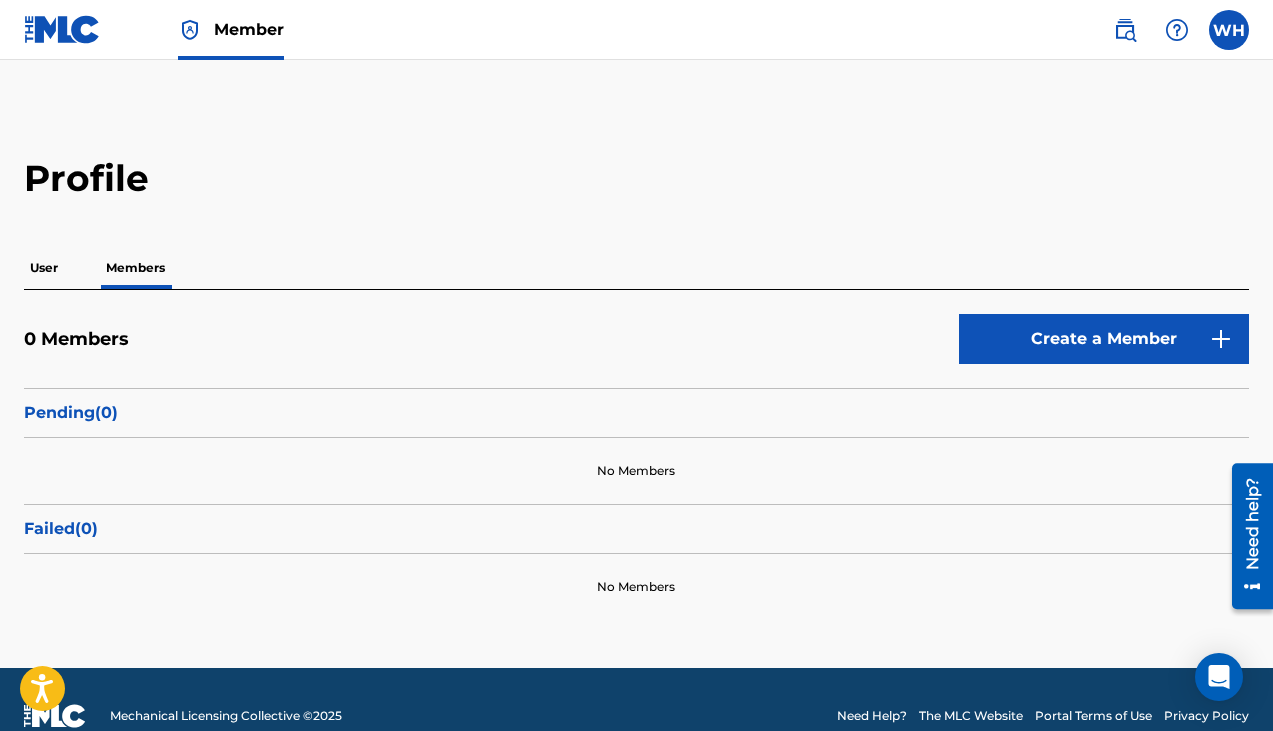 click on "User" at bounding box center (44, 268) 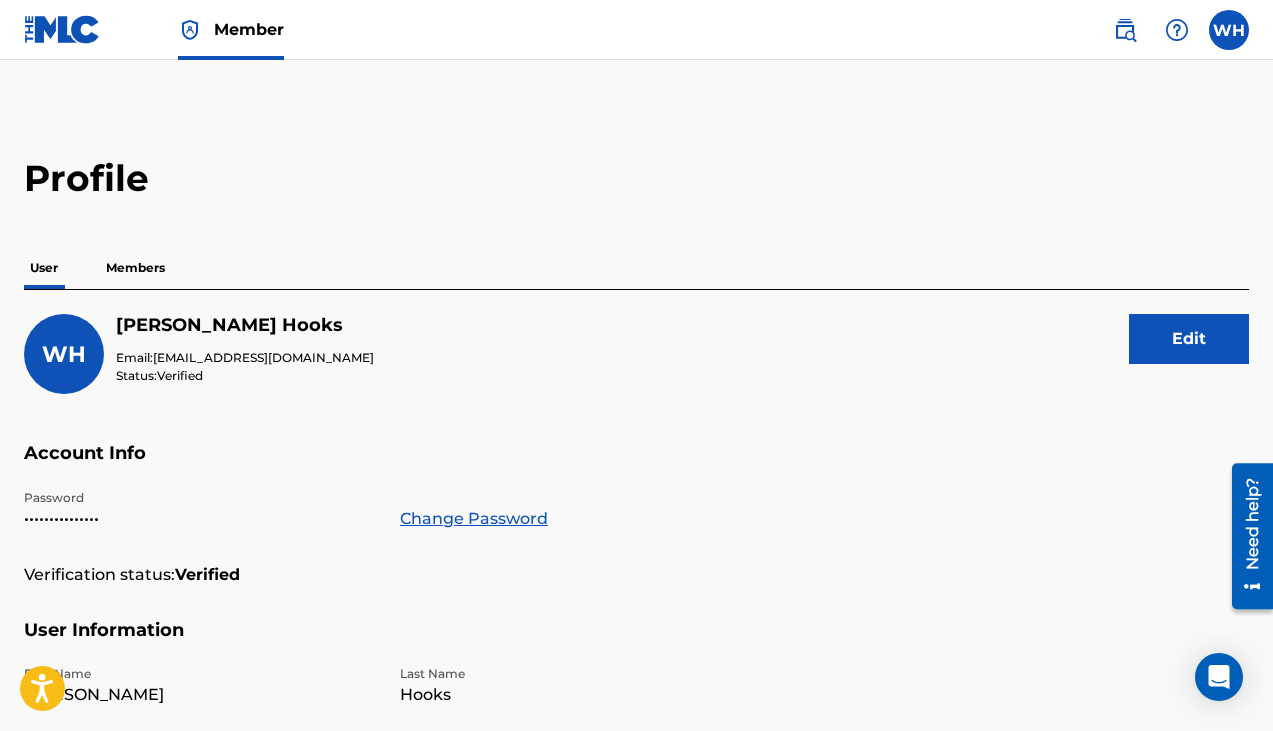 click on "Members" at bounding box center [135, 268] 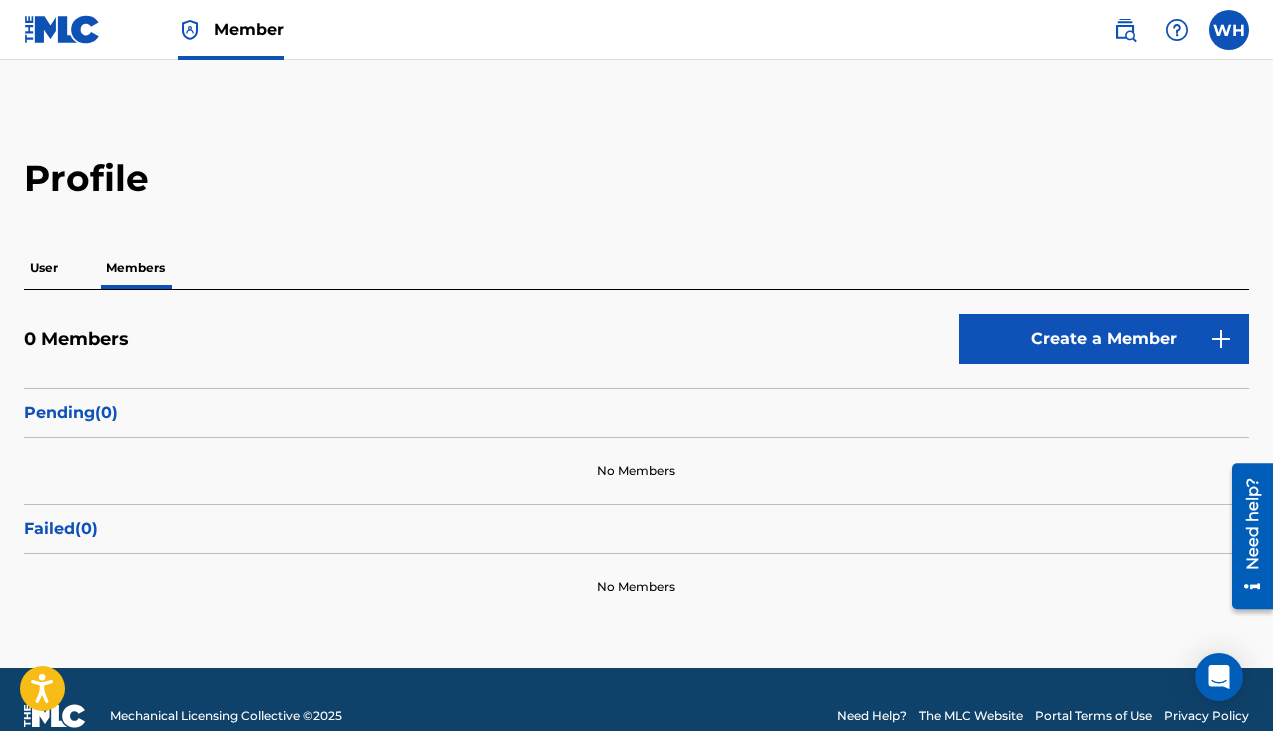 click on "Create a Member" at bounding box center [1104, 339] 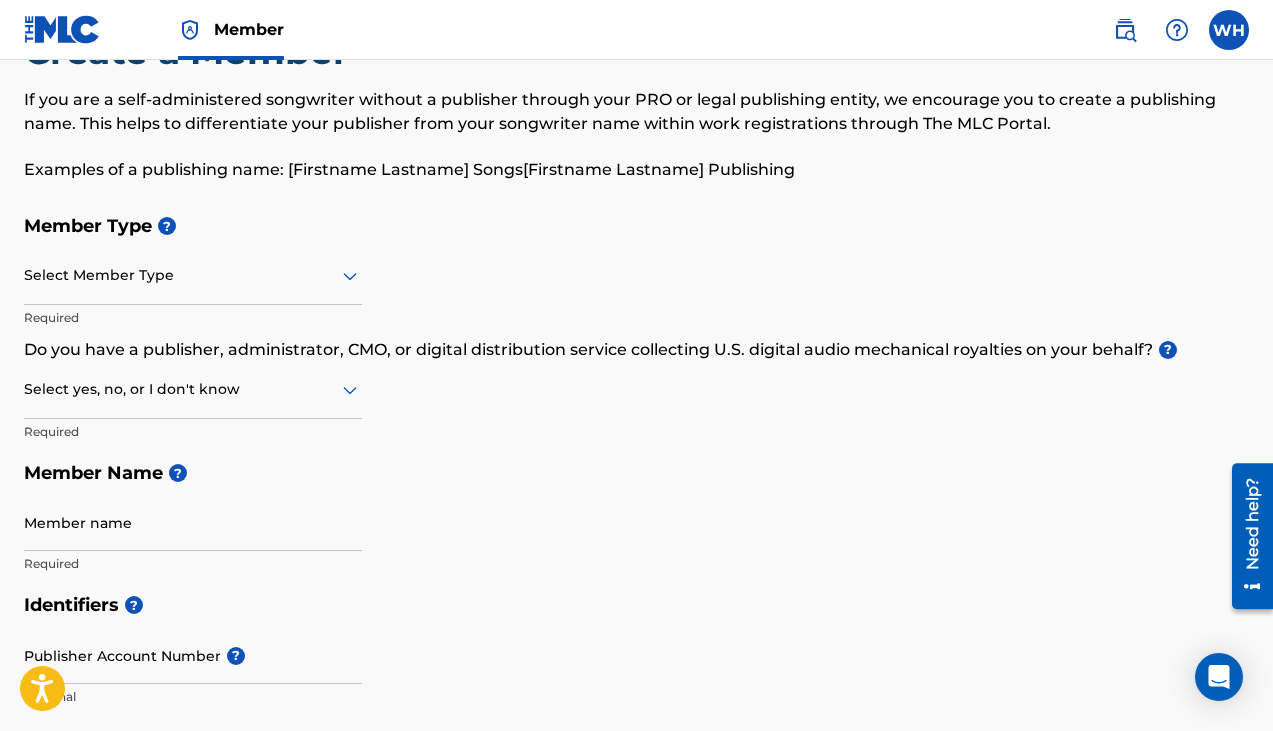 scroll, scrollTop: 83, scrollLeft: 0, axis: vertical 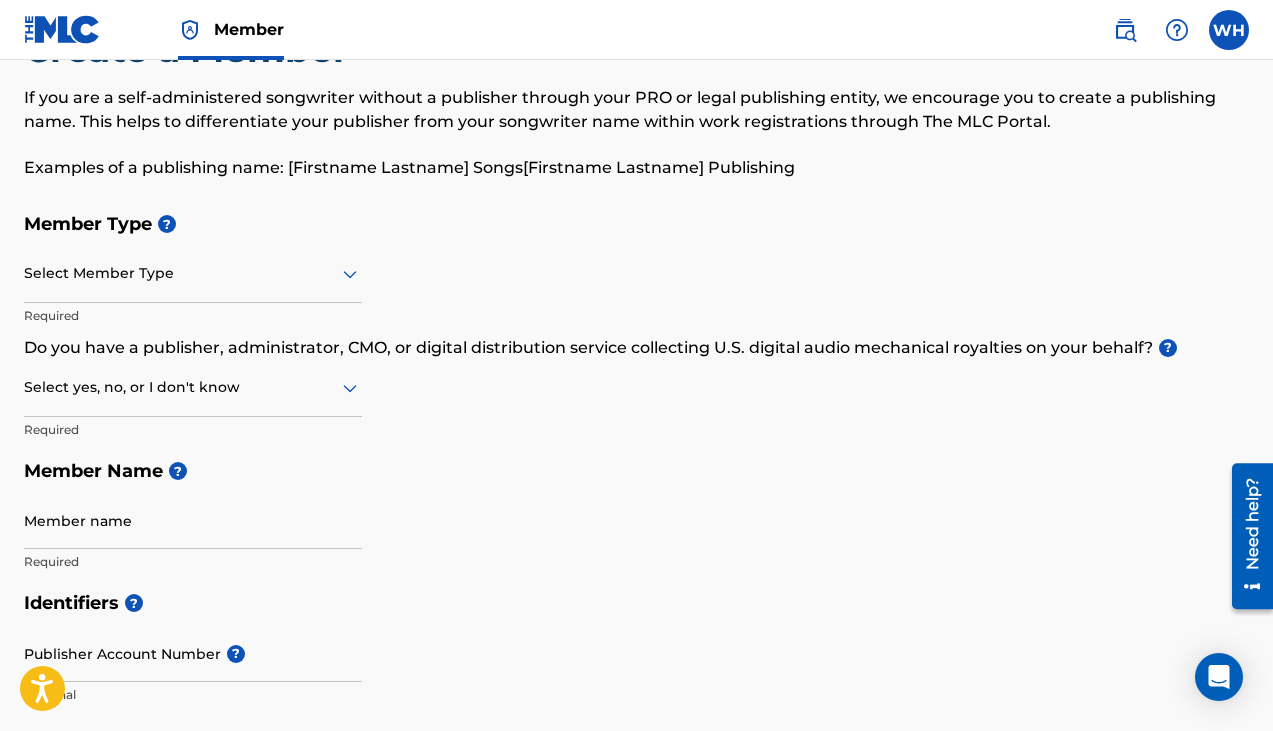 click on "Select Member Type" at bounding box center (193, 274) 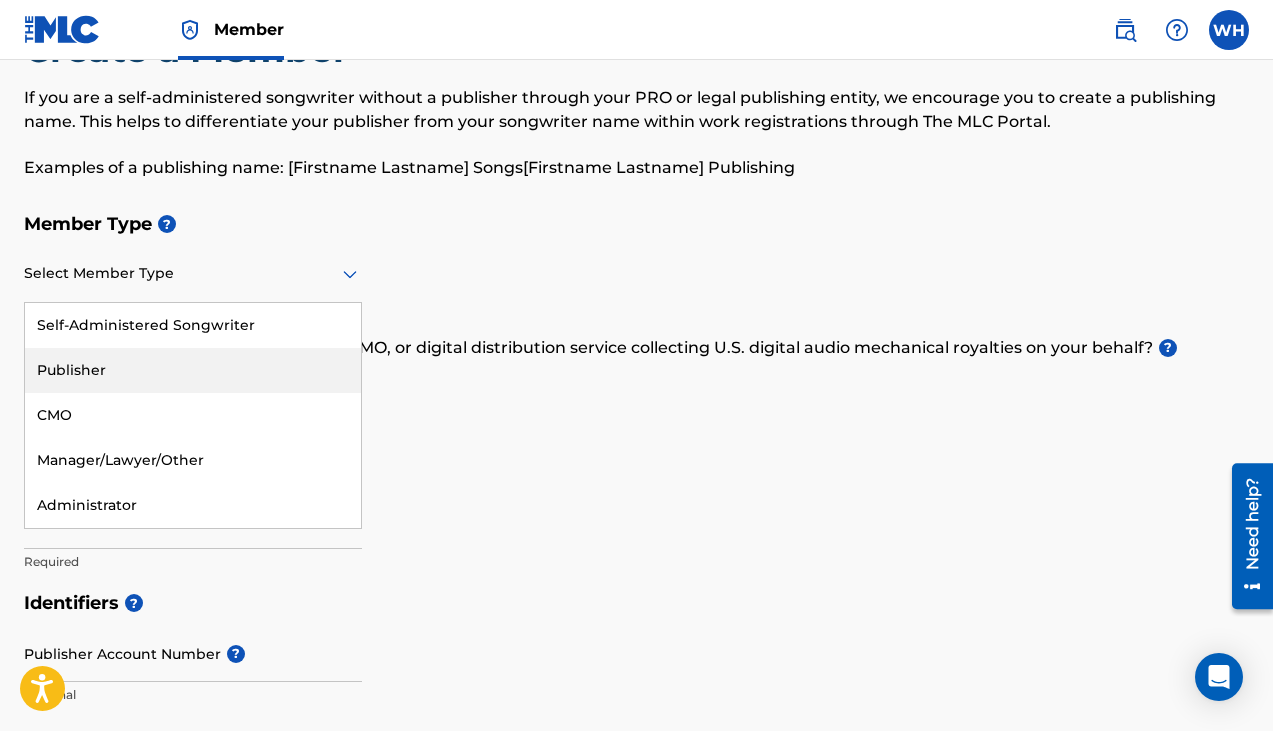 click on "Publisher" at bounding box center [193, 370] 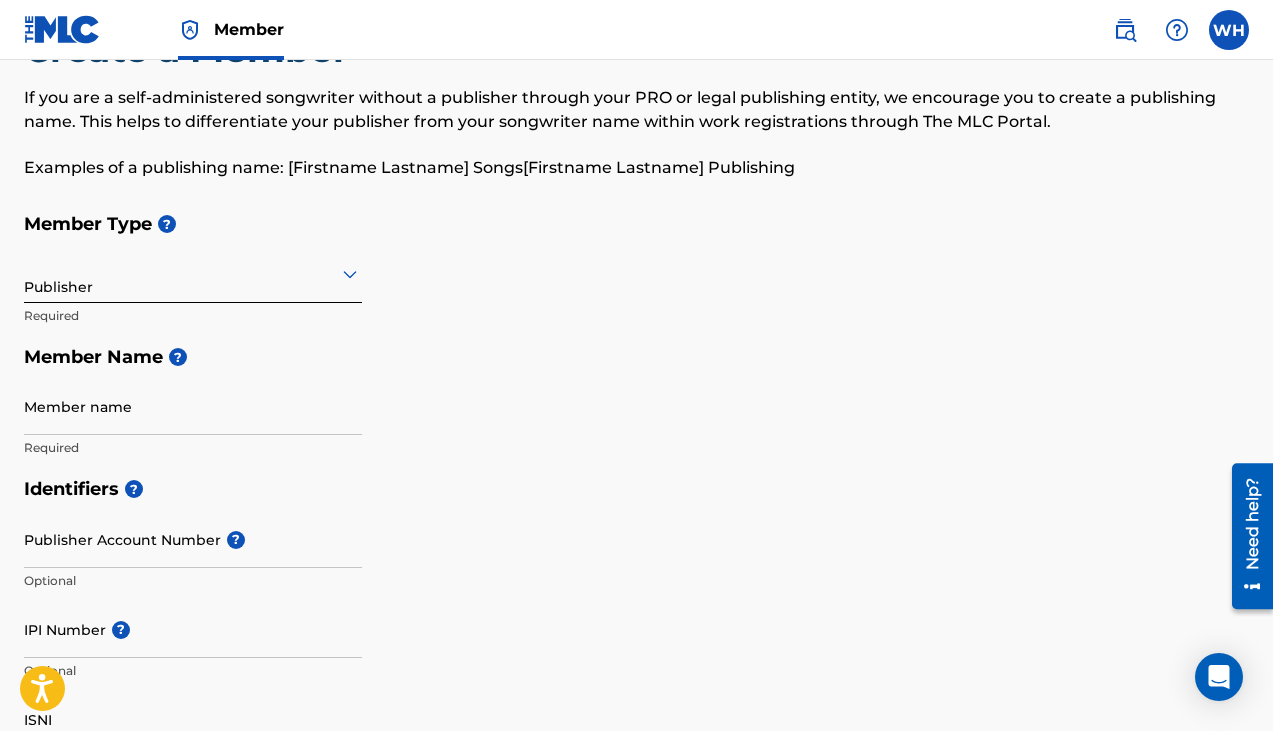 click on "Member name" at bounding box center [193, 406] 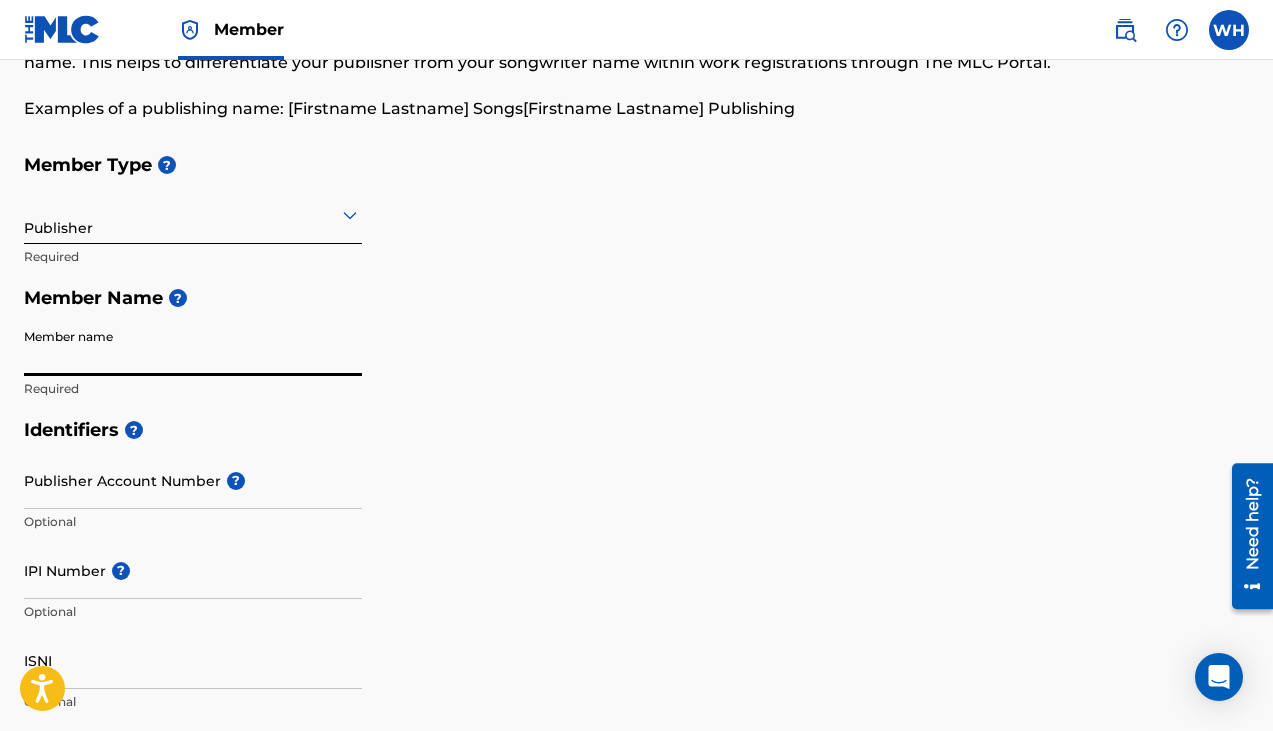 scroll, scrollTop: 128, scrollLeft: 0, axis: vertical 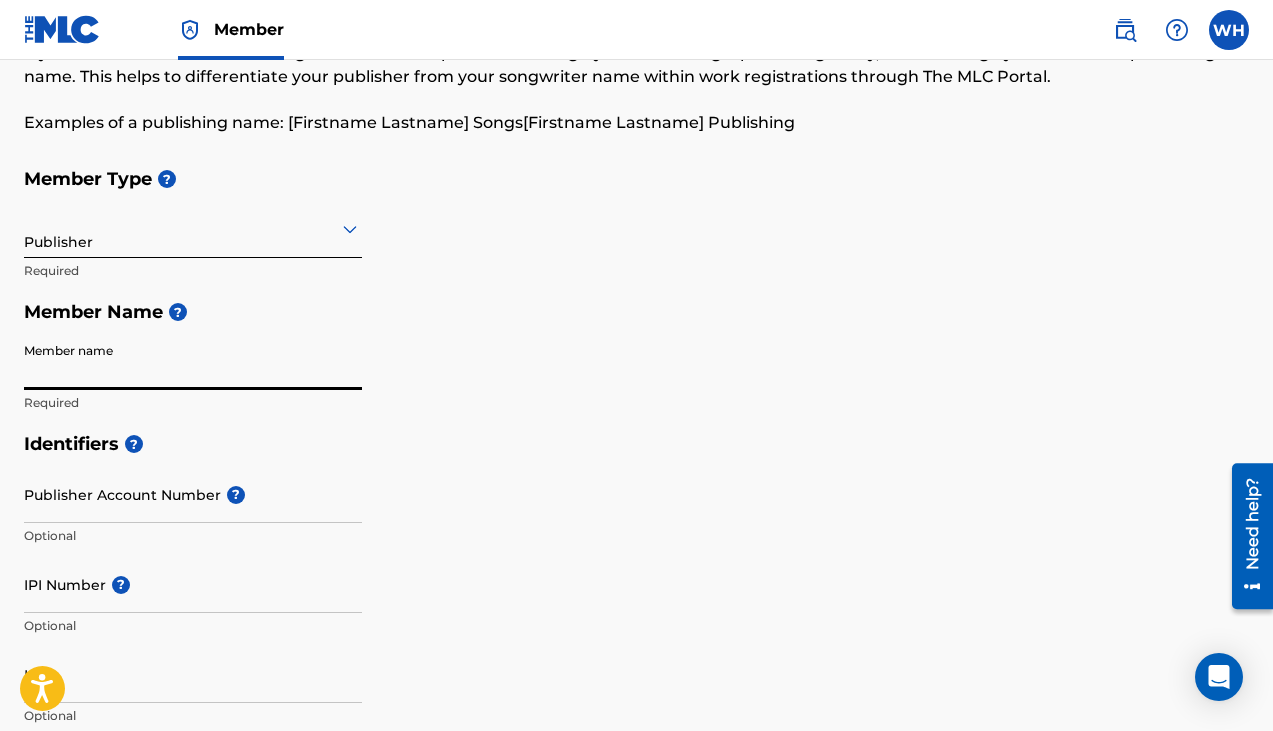 click at bounding box center (193, 228) 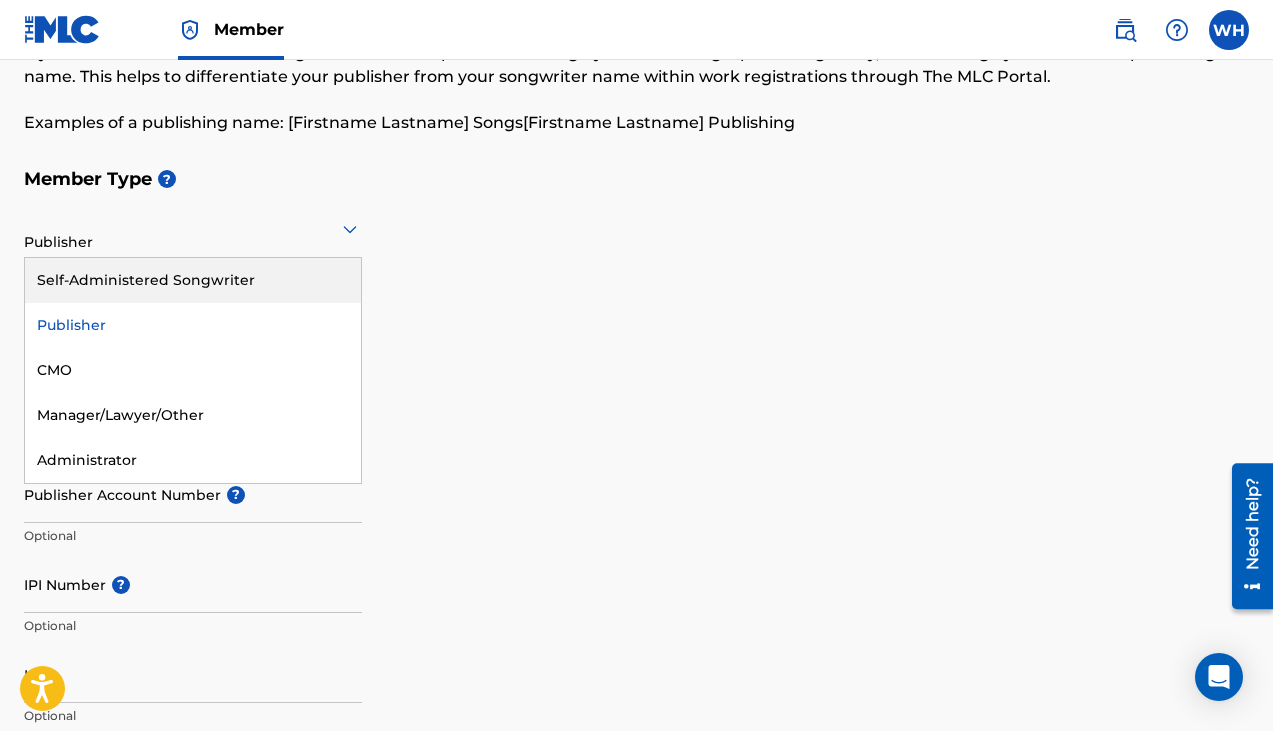 click on "Member Type ? Self-Administered Songwriter, 1 of 5. 5 results available. Use Up and Down to choose options, press Enter to select the currently focused option, press Escape to exit the menu, press Tab to select the option and exit the menu. Publisher Self-Administered Songwriter Publisher CMO Manager/Lawyer/Other Administrator Required Member Name ? Member name Required" at bounding box center (636, 290) 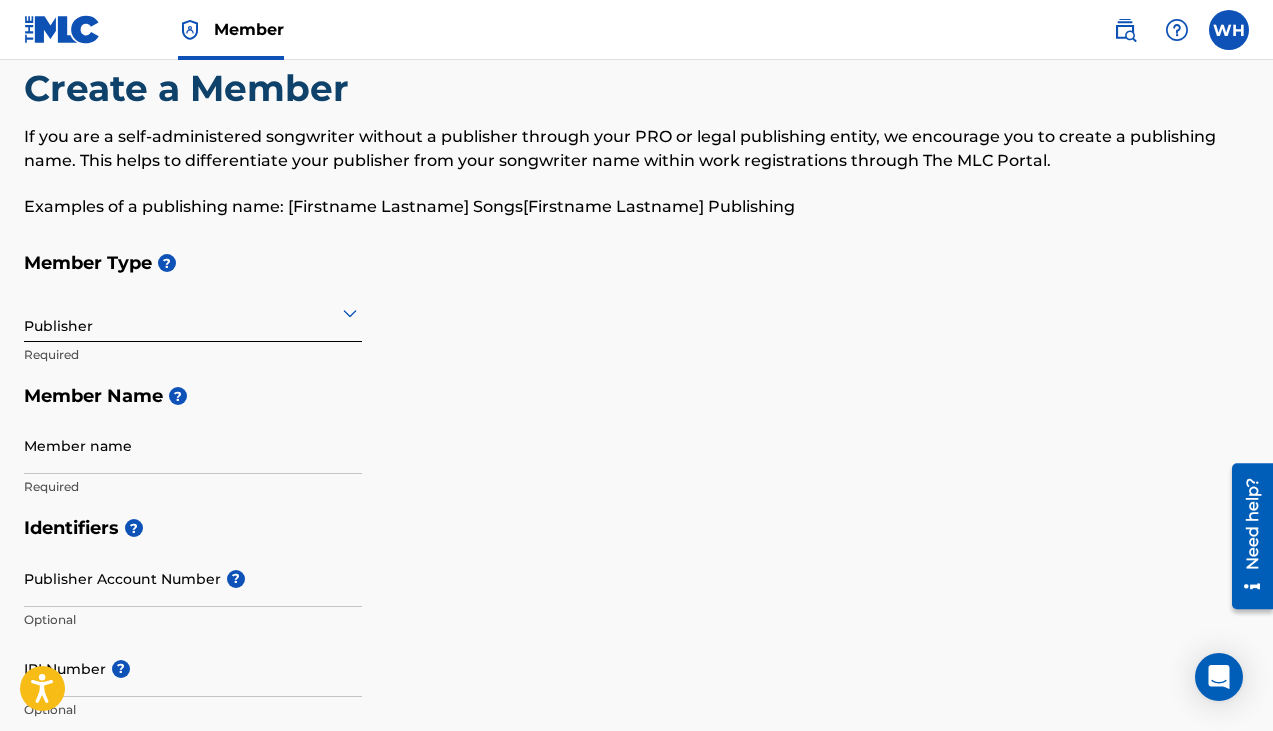 scroll, scrollTop: 0, scrollLeft: 0, axis: both 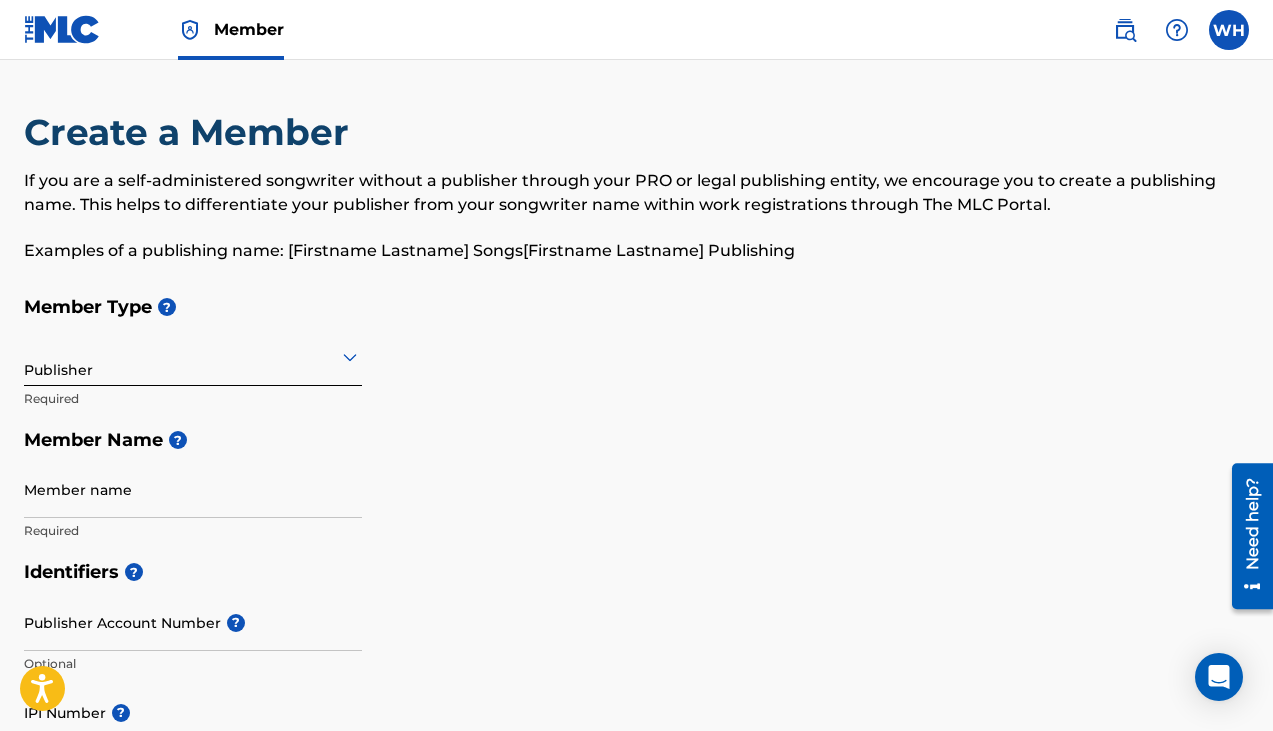 click on "Publisher" at bounding box center [193, 356] 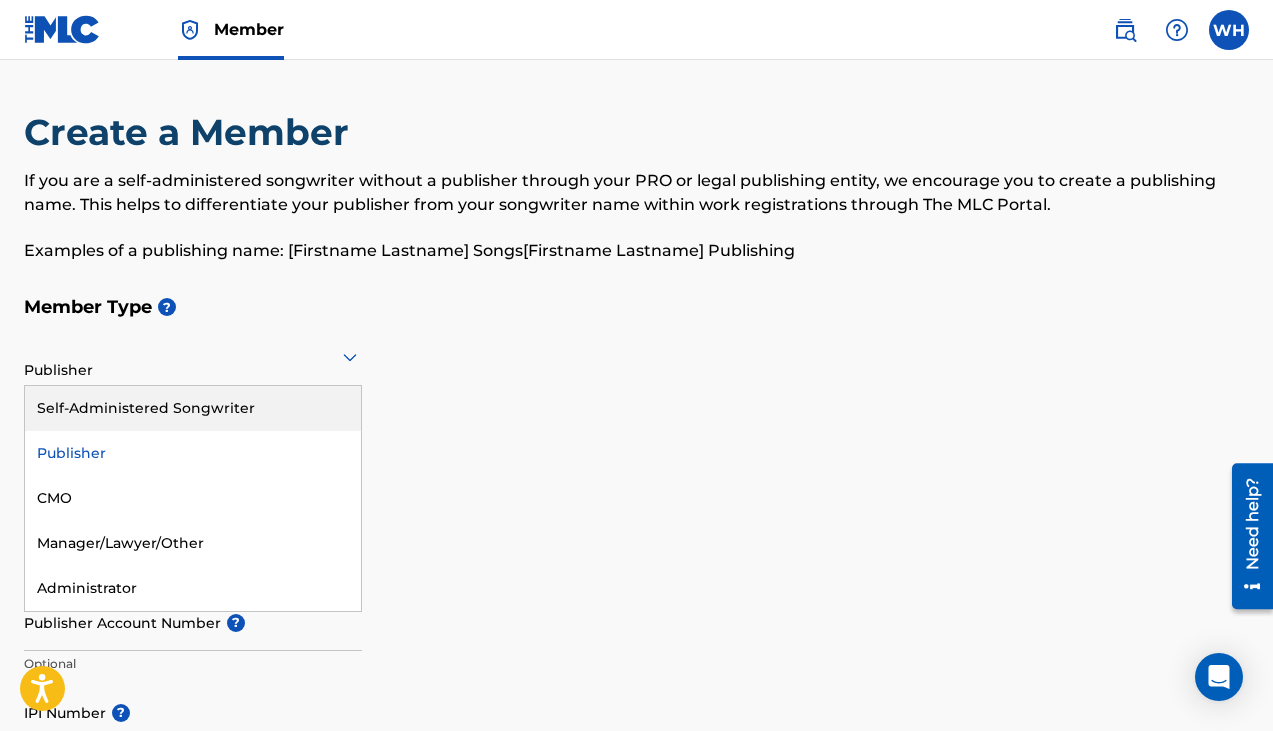 click on "Self-Administered Songwriter" at bounding box center [193, 408] 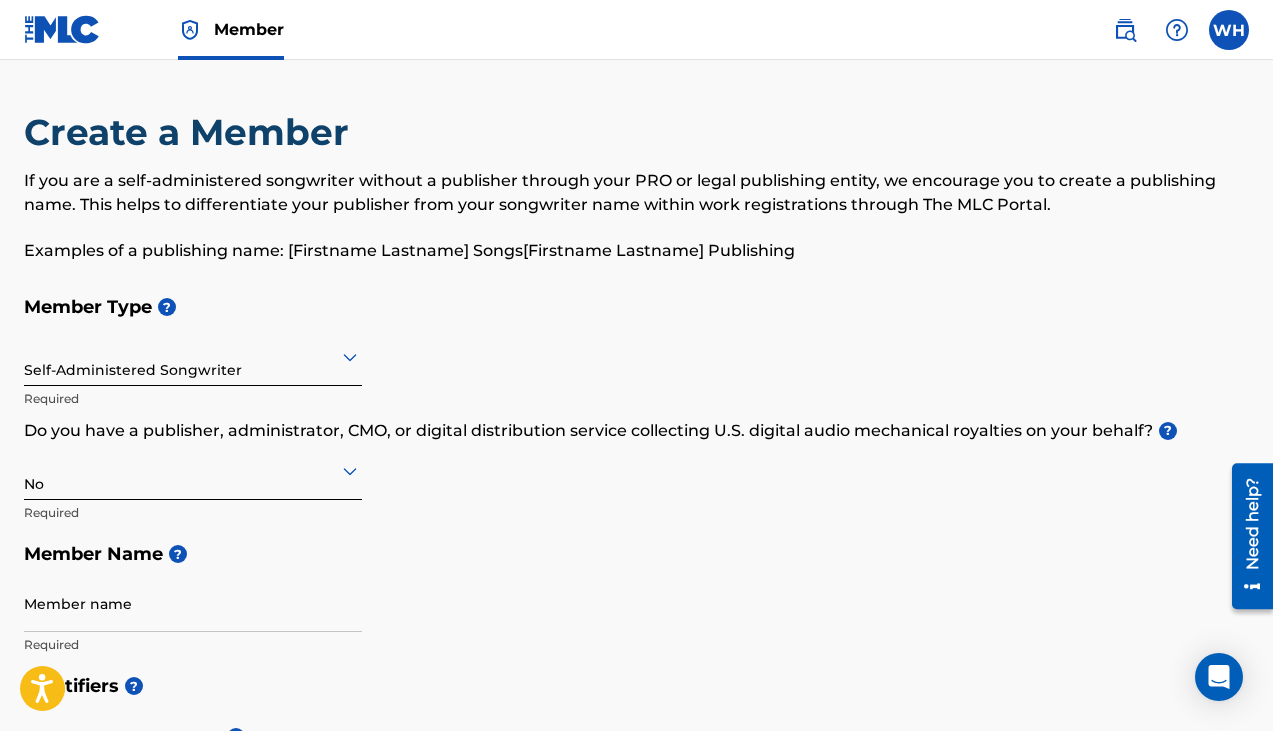 click on "Do you have a publisher, administrator, CMO, or digital distribution service collecting U.S. digital audio mechanical royalties on your behalf? ?" at bounding box center (636, 431) 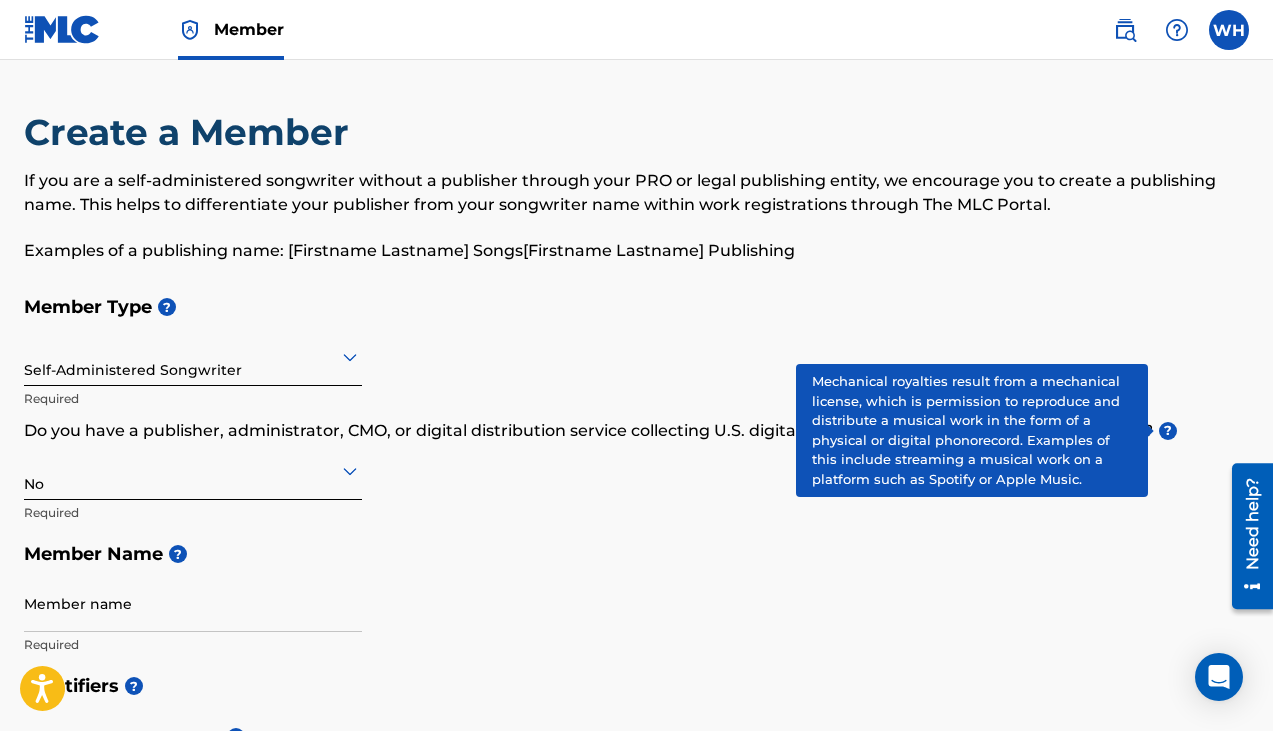 click on "?" at bounding box center (1168, 431) 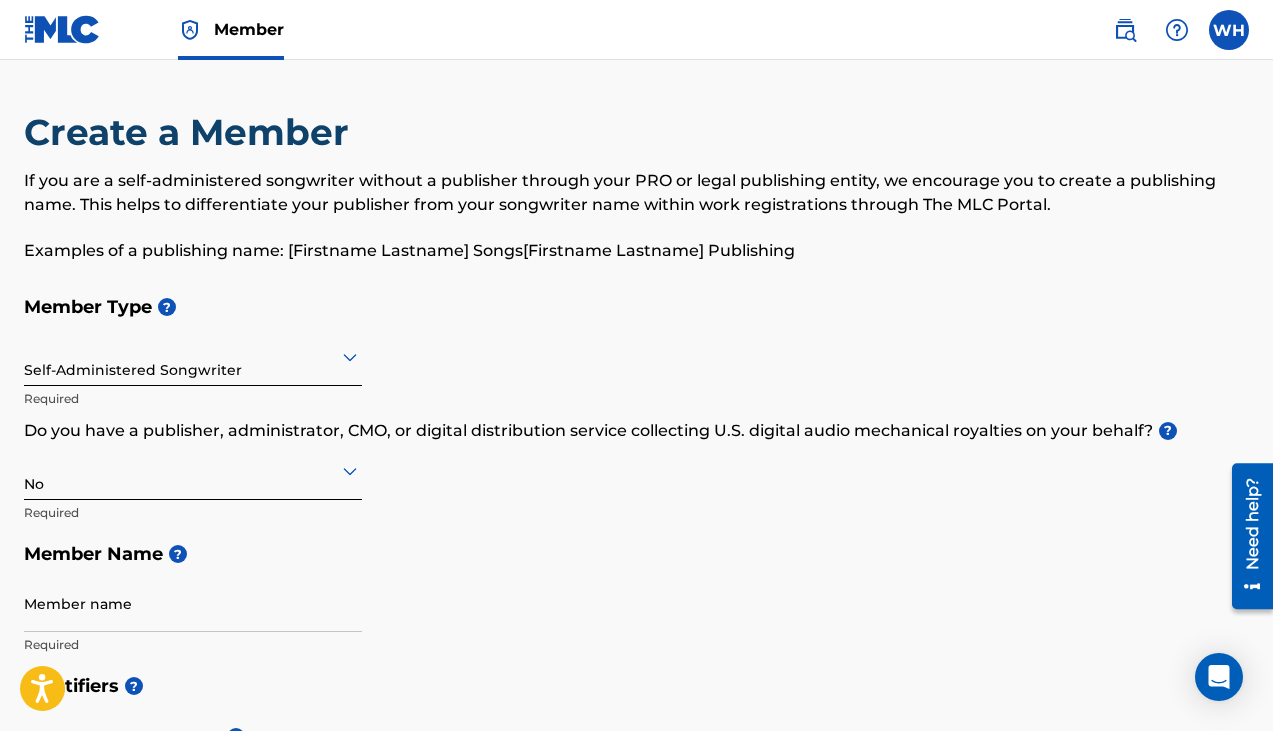 click 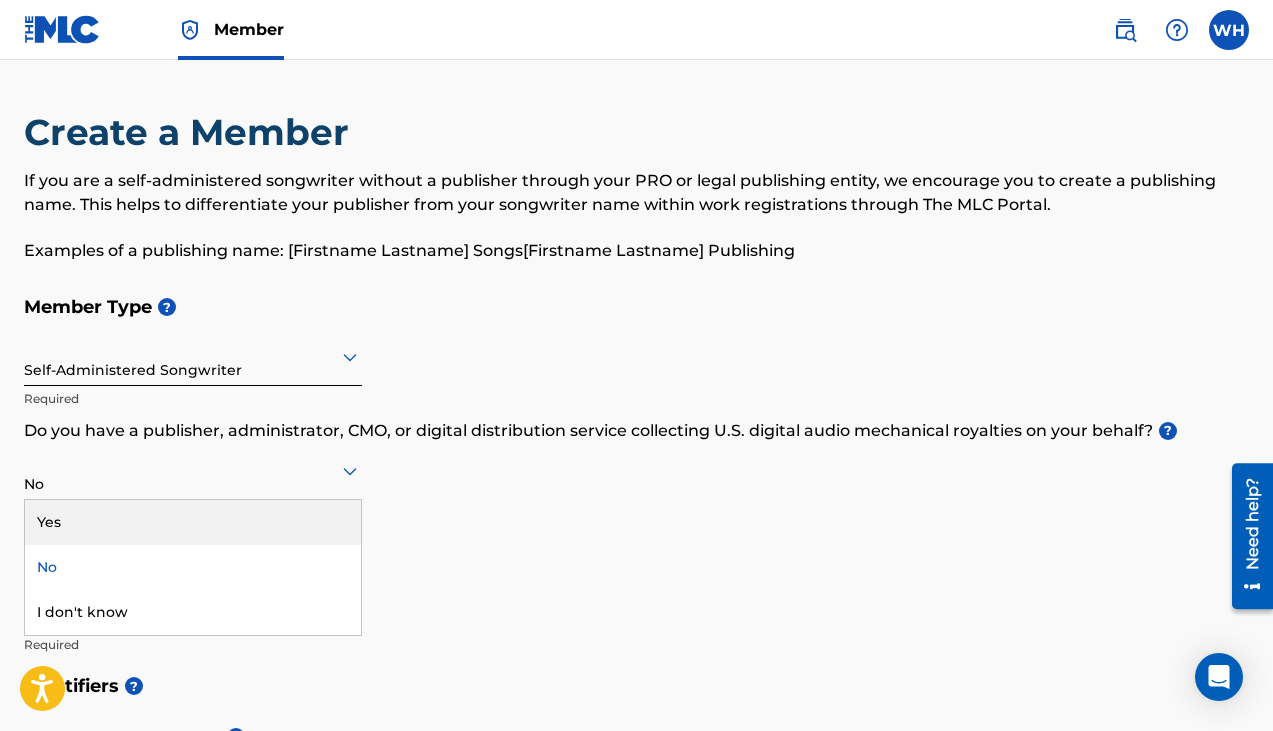 click on "Yes" at bounding box center [193, 522] 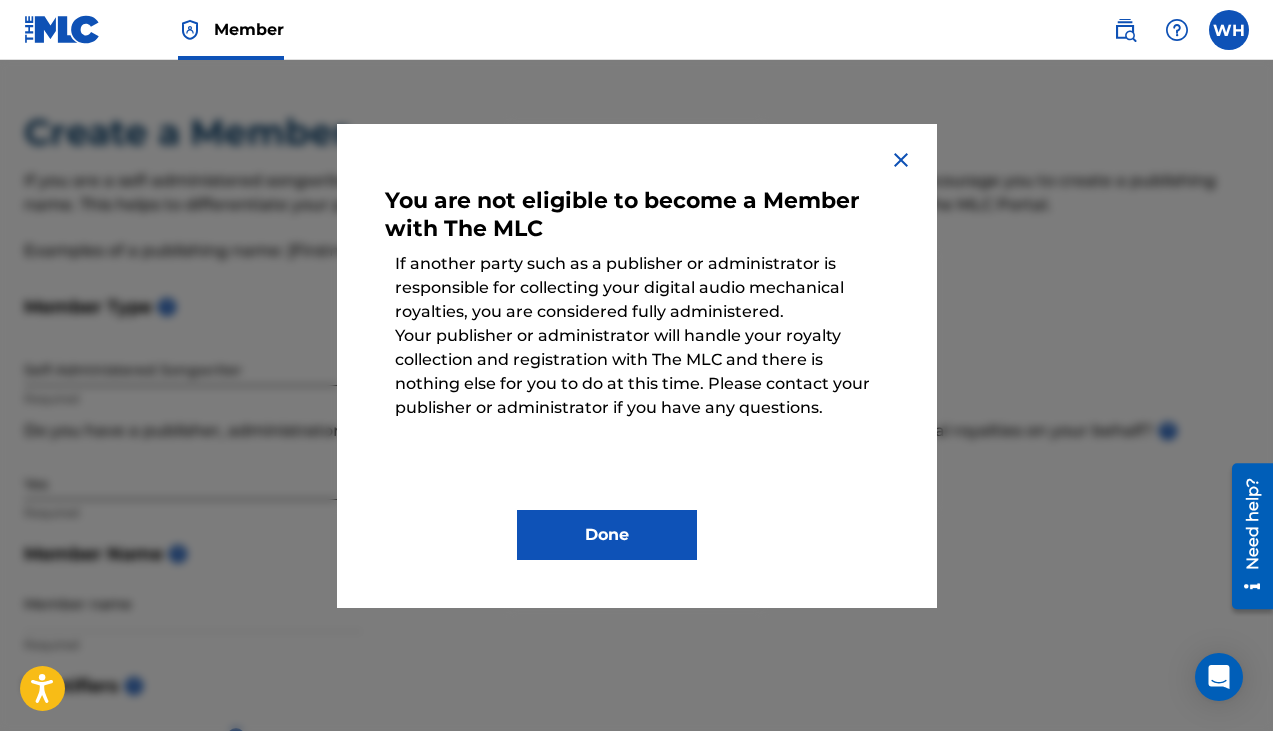 click on "Done" at bounding box center [607, 535] 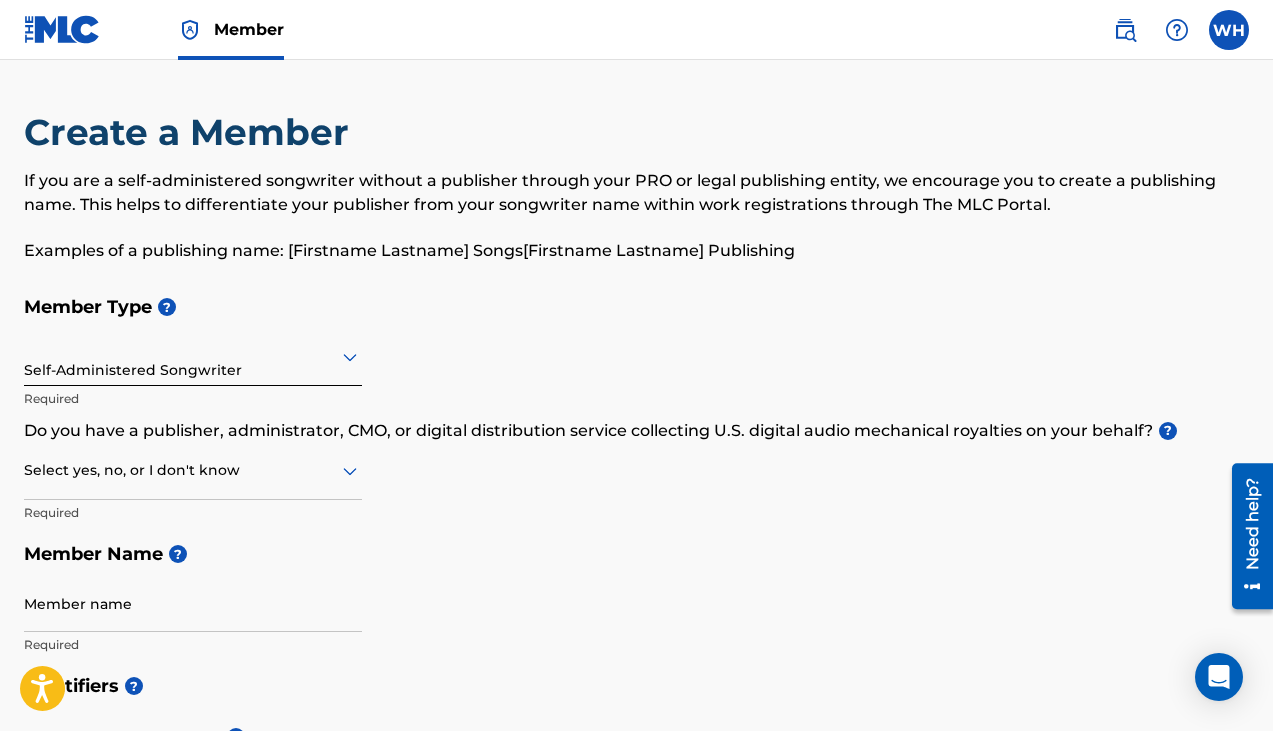 click at bounding box center (193, 470) 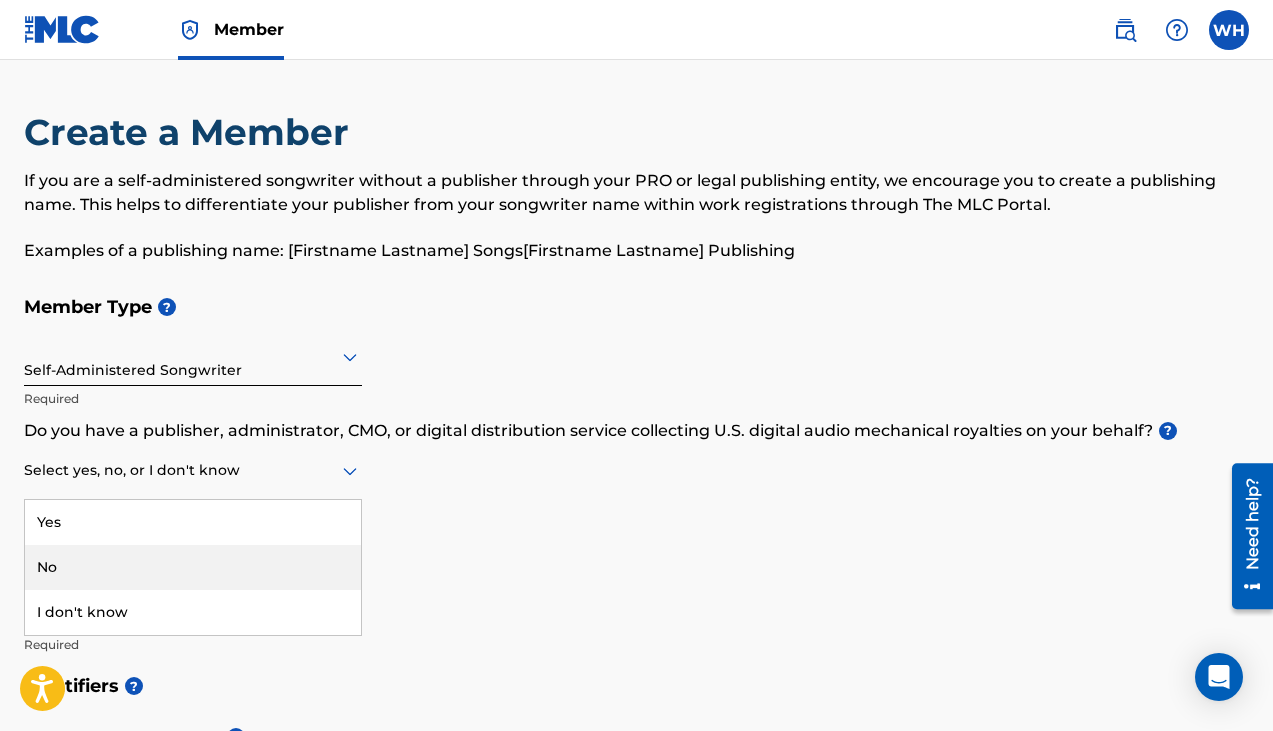 click on "No" at bounding box center (193, 567) 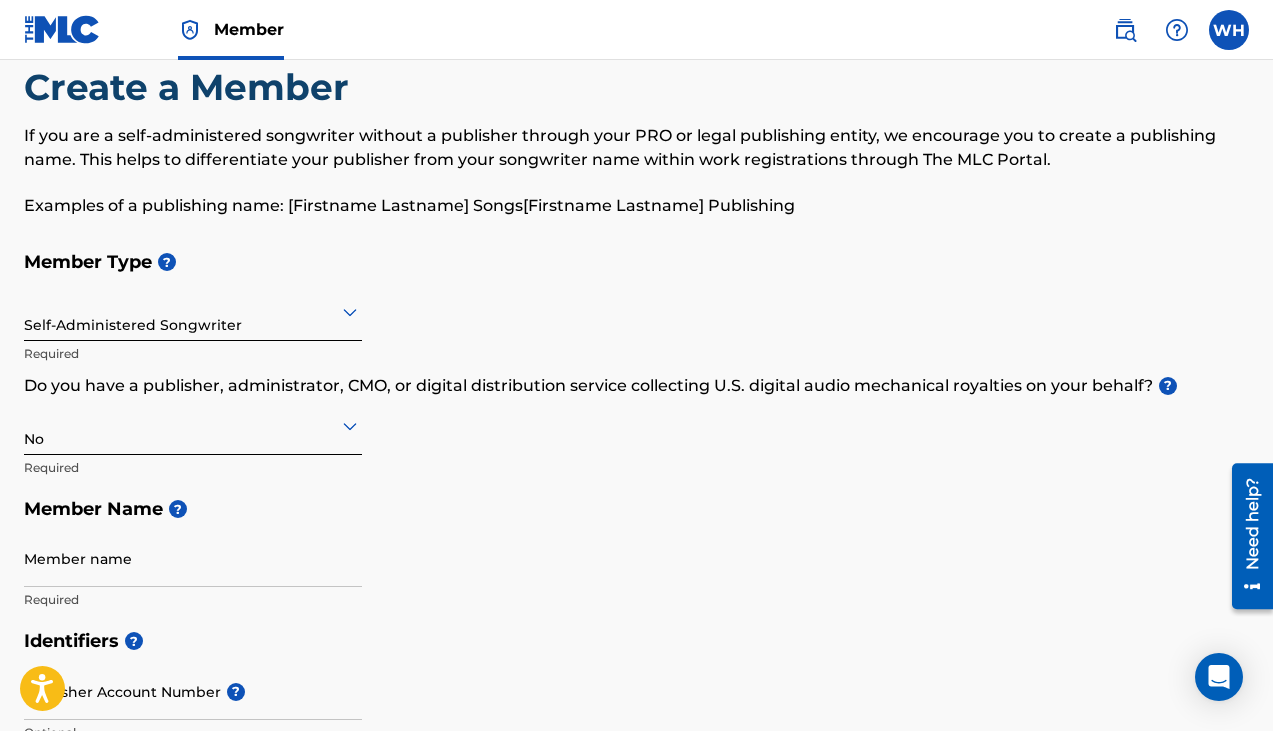 scroll, scrollTop: 144, scrollLeft: 0, axis: vertical 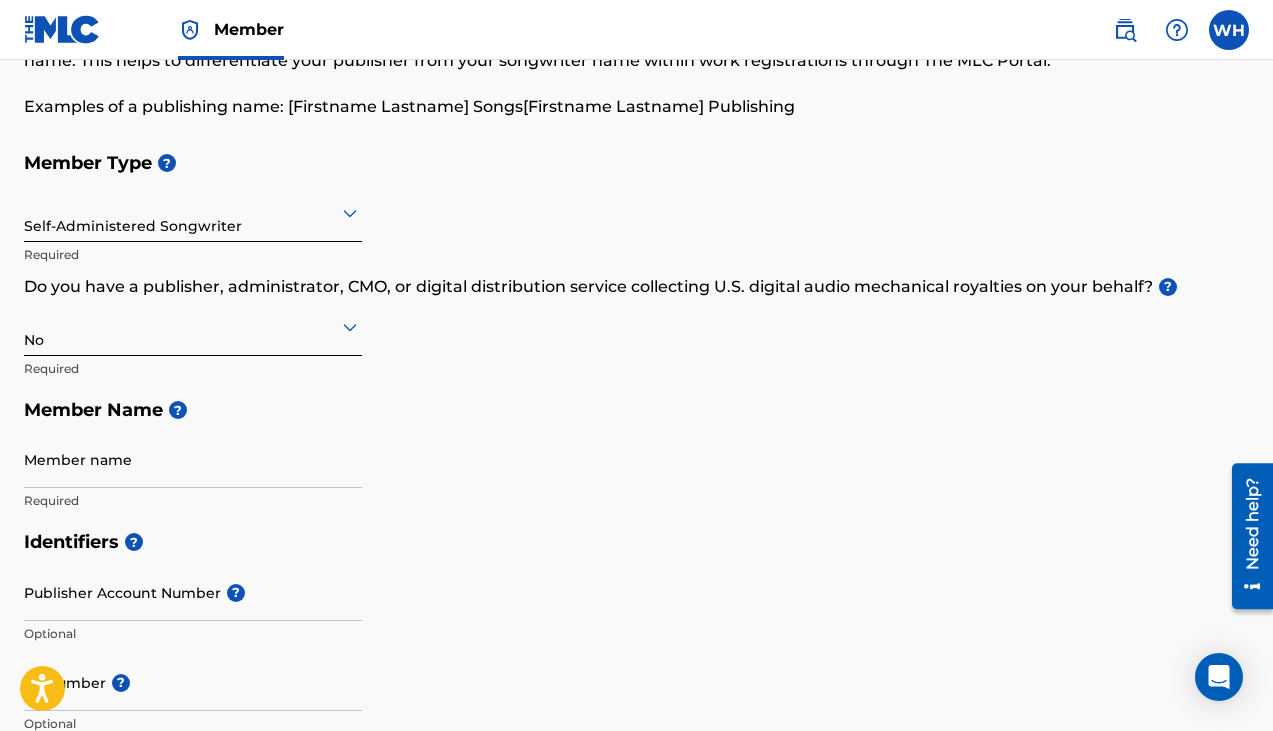 click on "Member name" at bounding box center [193, 459] 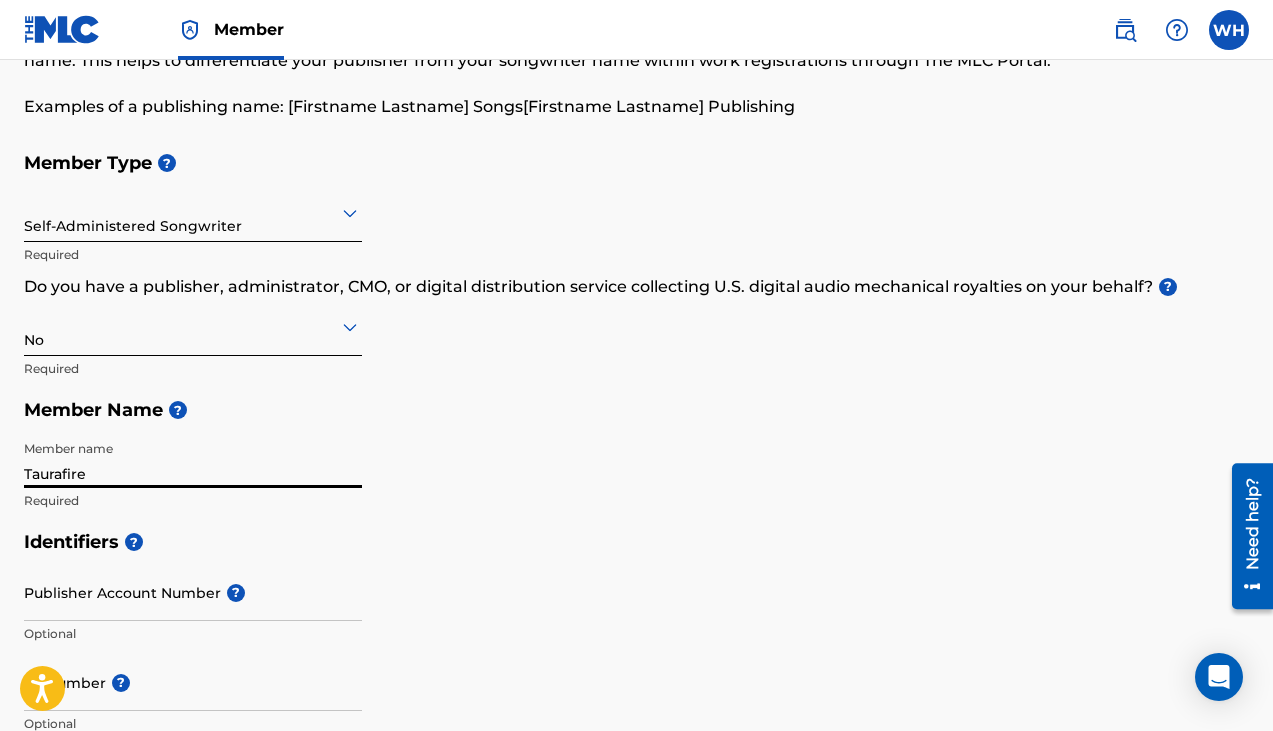 type on "Taurafire" 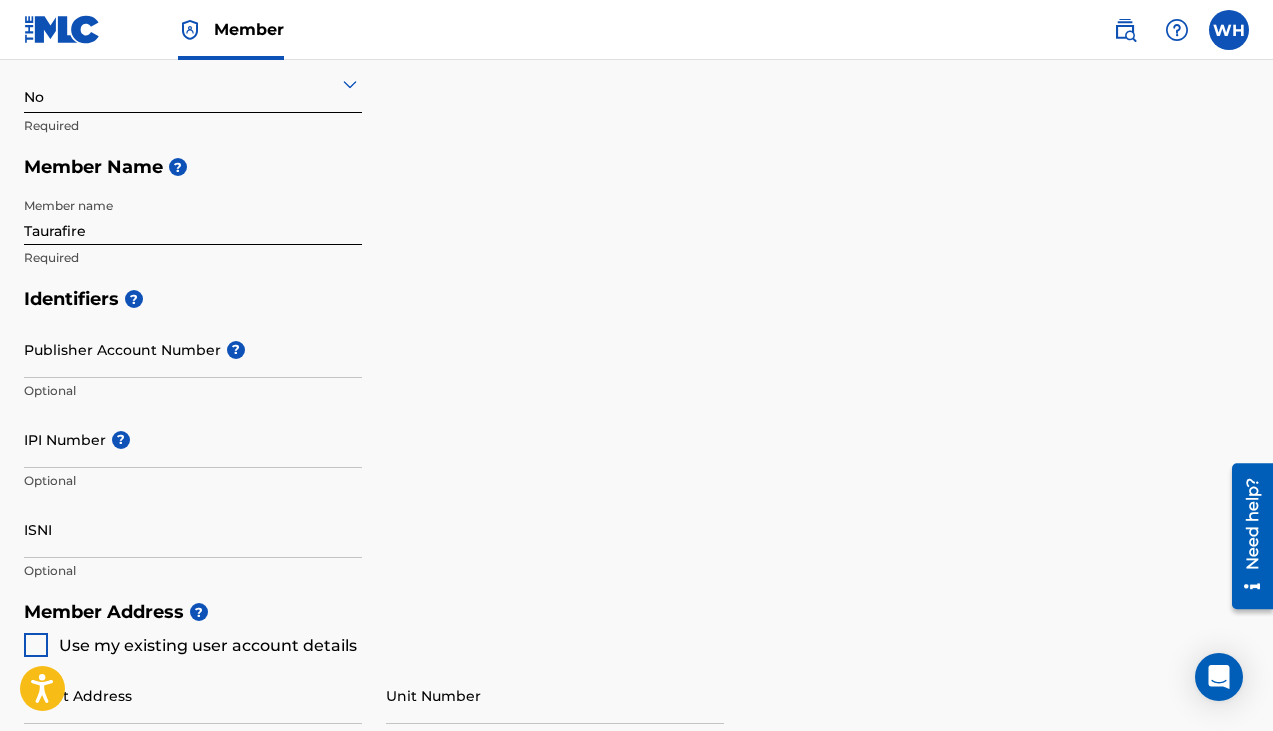 scroll, scrollTop: 390, scrollLeft: 0, axis: vertical 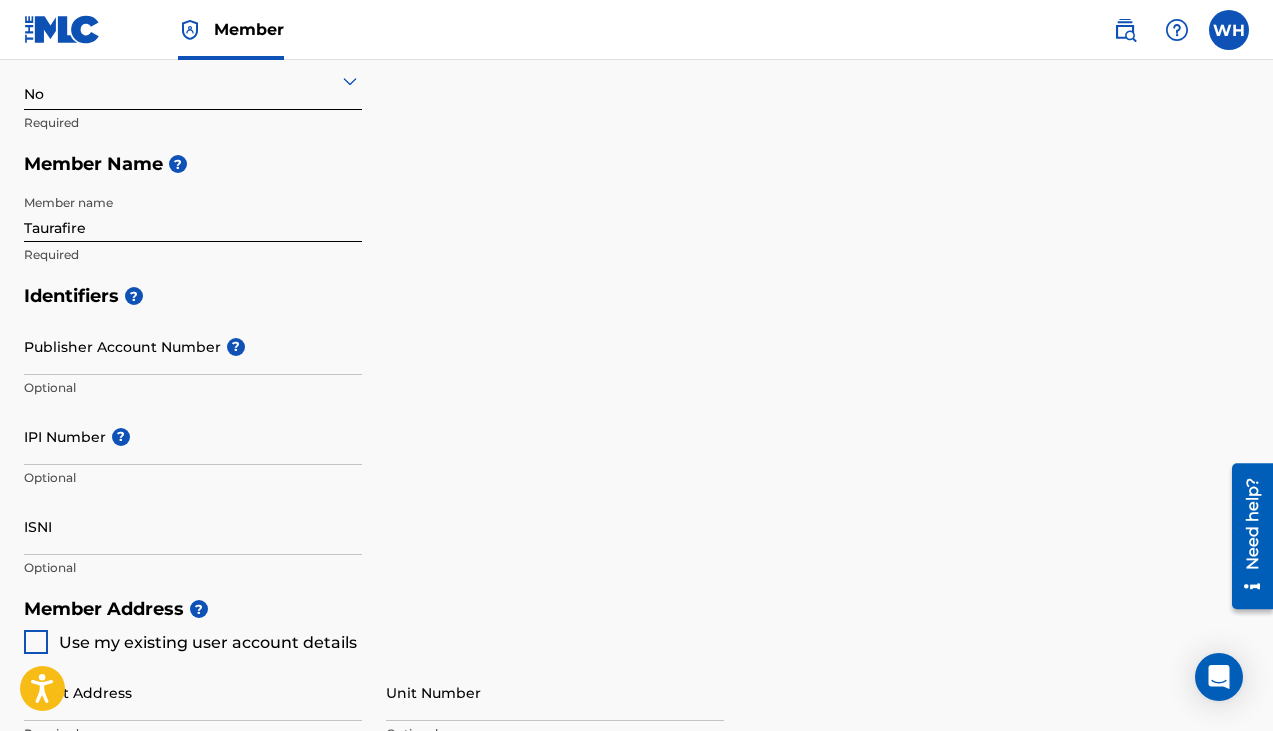 click on "Publisher Account Number ?" at bounding box center [193, 346] 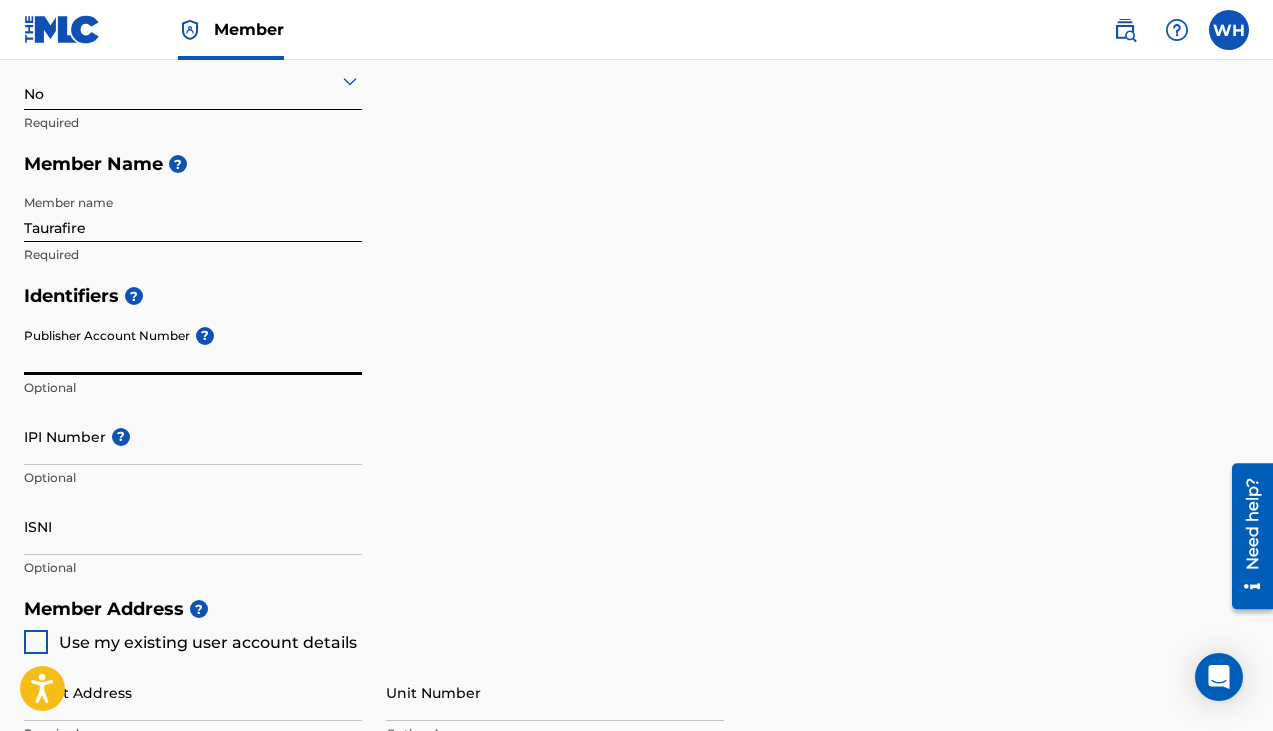 click on "Identifiers ?" at bounding box center (636, 296) 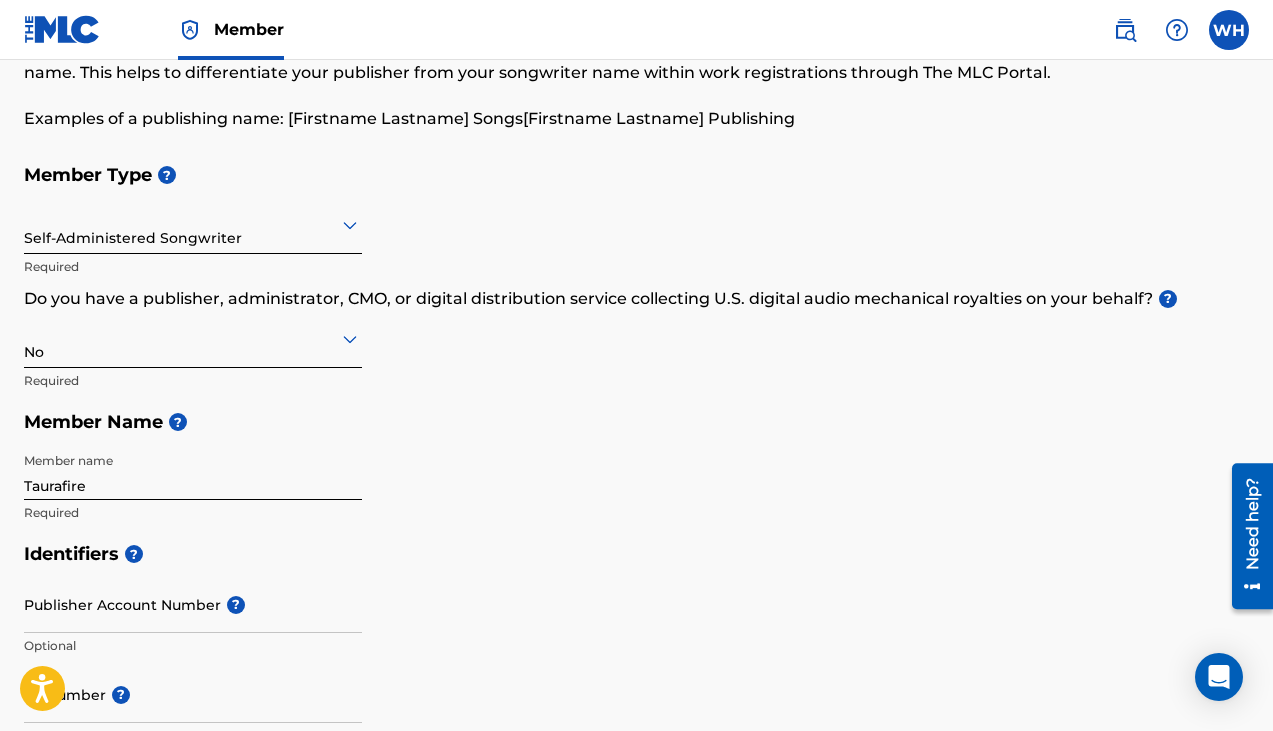 scroll, scrollTop: 128, scrollLeft: 0, axis: vertical 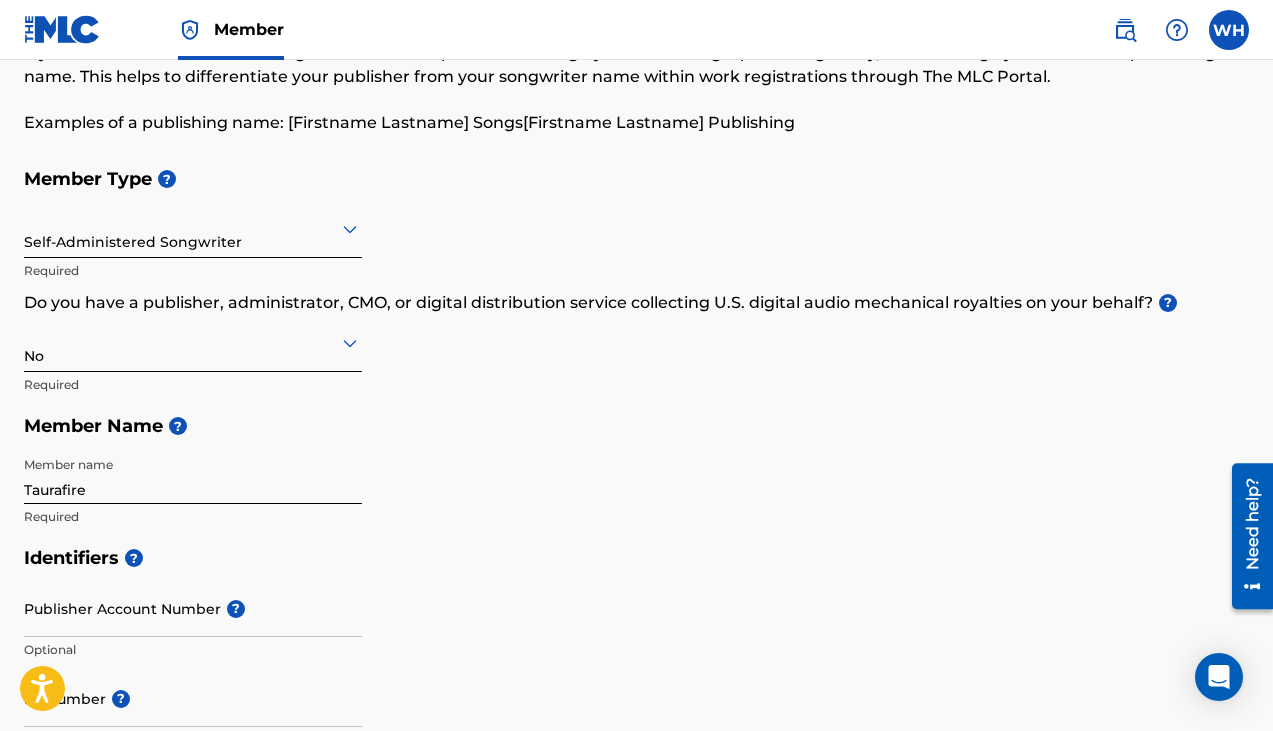 click at bounding box center [193, 228] 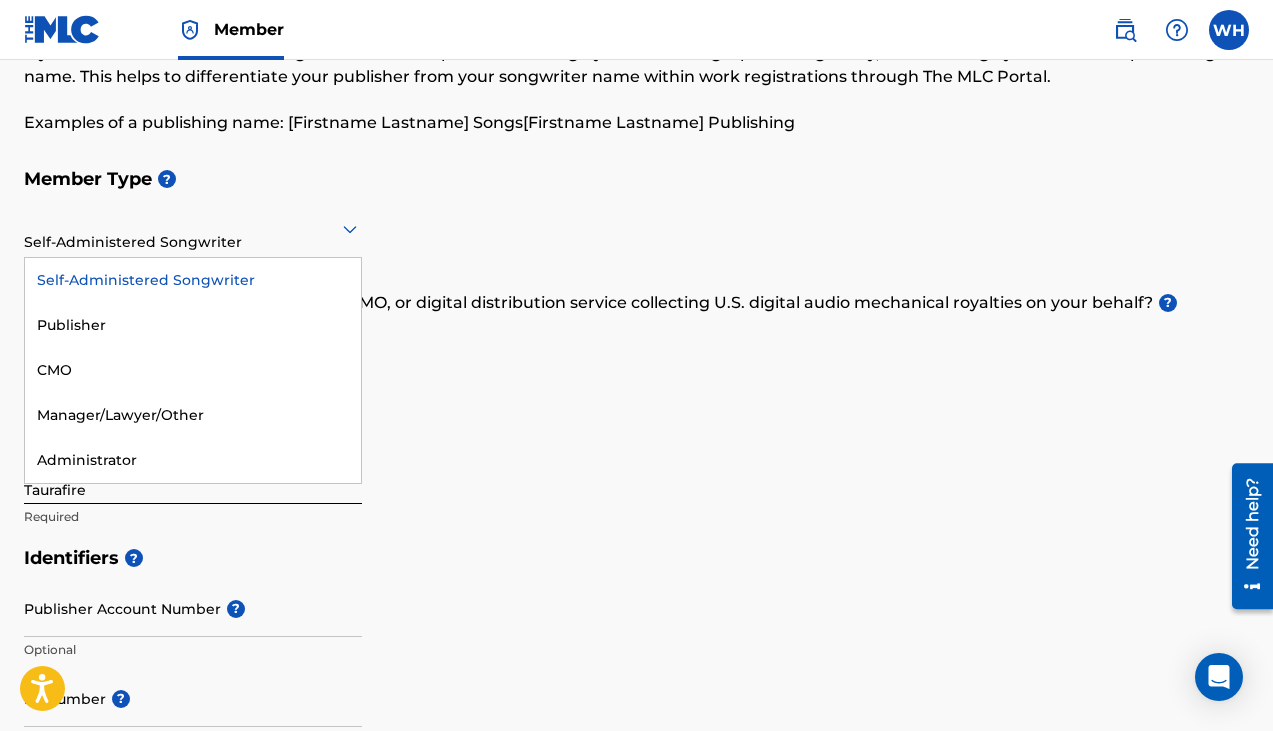 click on "Member Type ? Self-Administered Songwriter selected, 1 of 5. 5 results available. Use Up and Down to choose options, press Enter to select the currently focused option, press Escape to exit the menu, press Tab to select the option and exit the menu. Self-Administered Songwriter Self-Administered Songwriter Publisher CMO Manager/Lawyer/Other Administrator Required Do you have a publisher, administrator, CMO, or digital distribution service collecting U.S. digital audio mechanical royalties on your behalf? ? No Required Member Name ? Member name Taurafire Required" at bounding box center (636, 347) 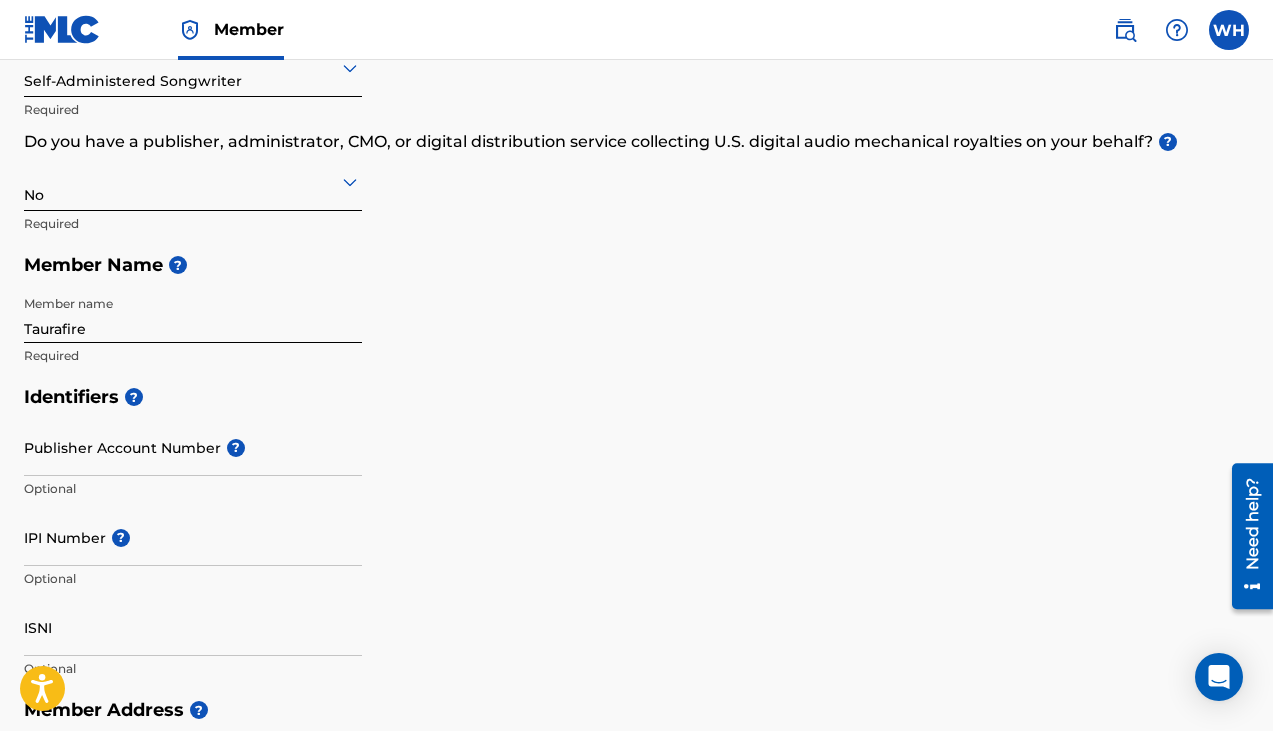 scroll, scrollTop: 291, scrollLeft: 0, axis: vertical 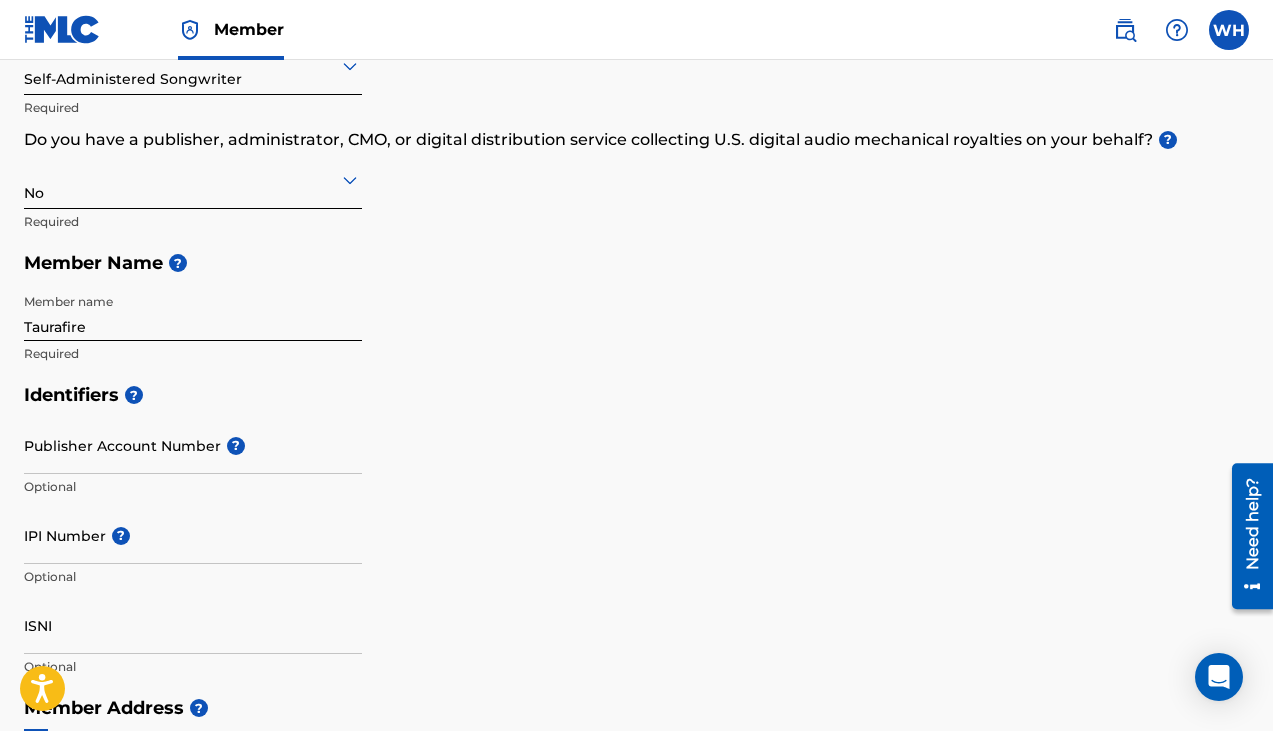 click on "Publisher Account Number ?" at bounding box center (193, 445) 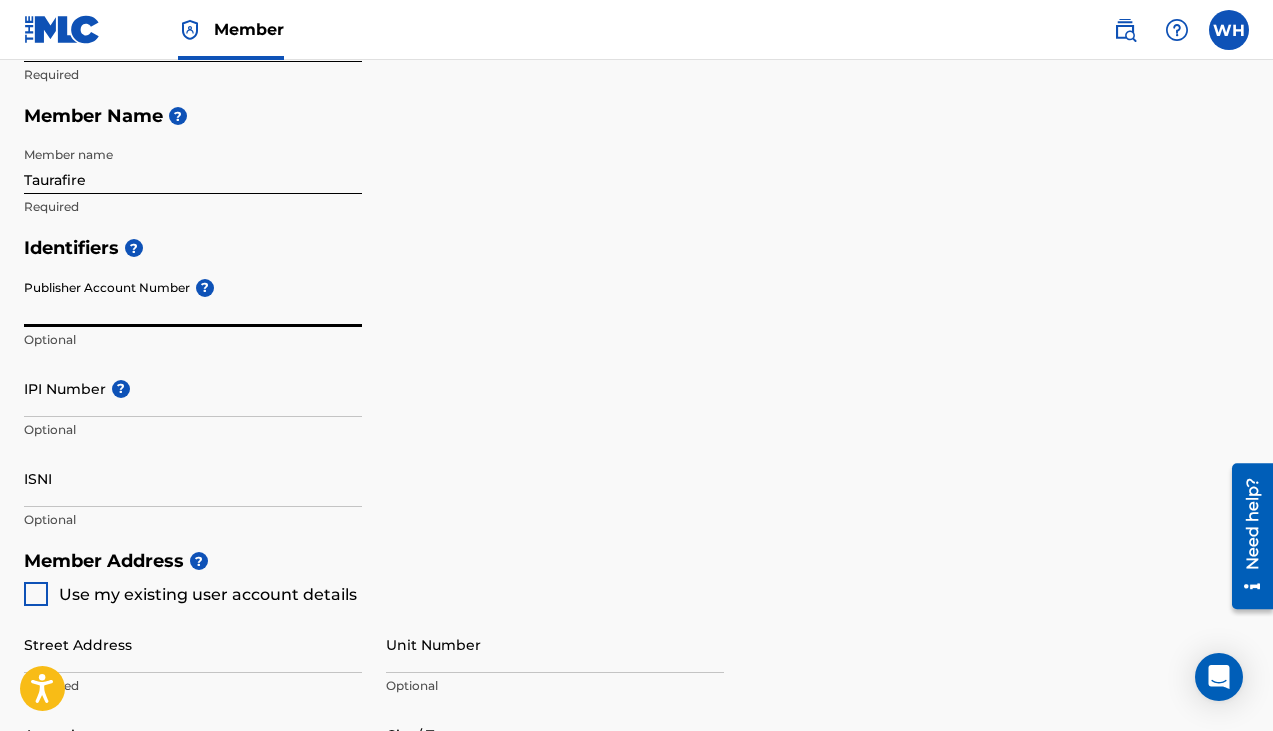 scroll, scrollTop: 439, scrollLeft: 0, axis: vertical 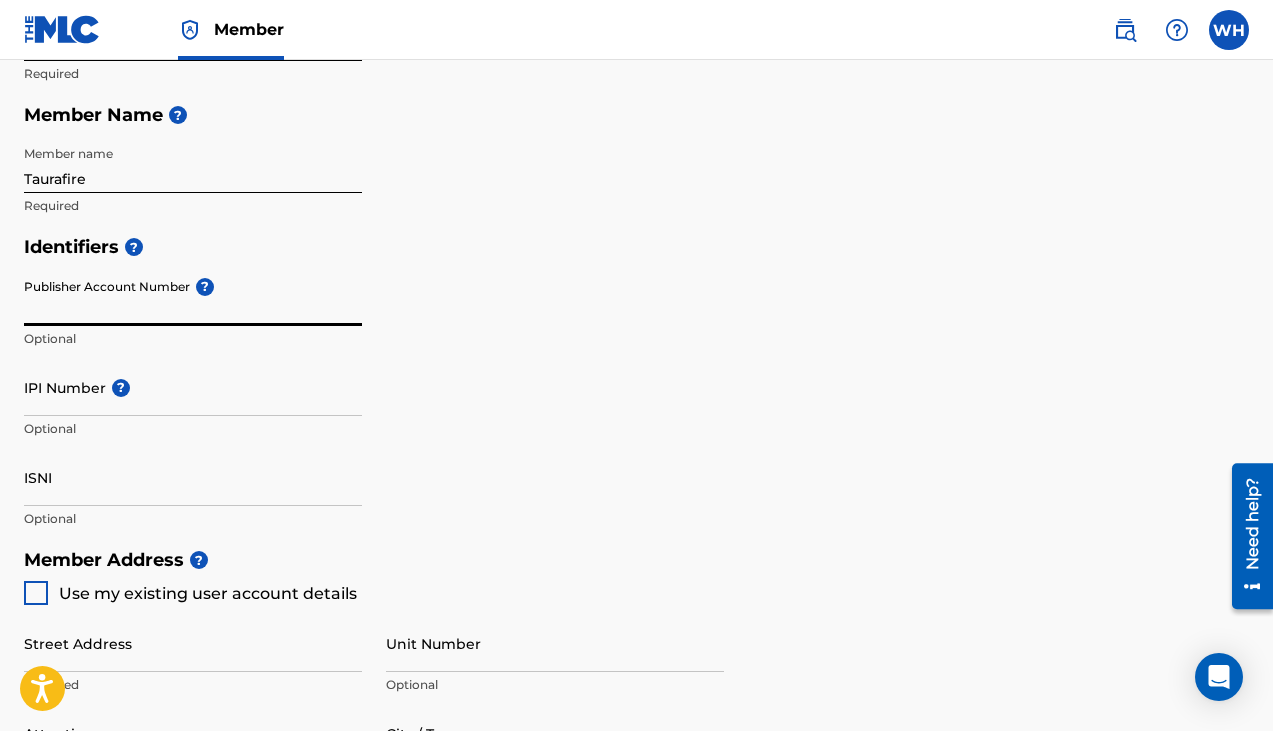 click on "IPI Number ?" at bounding box center [193, 387] 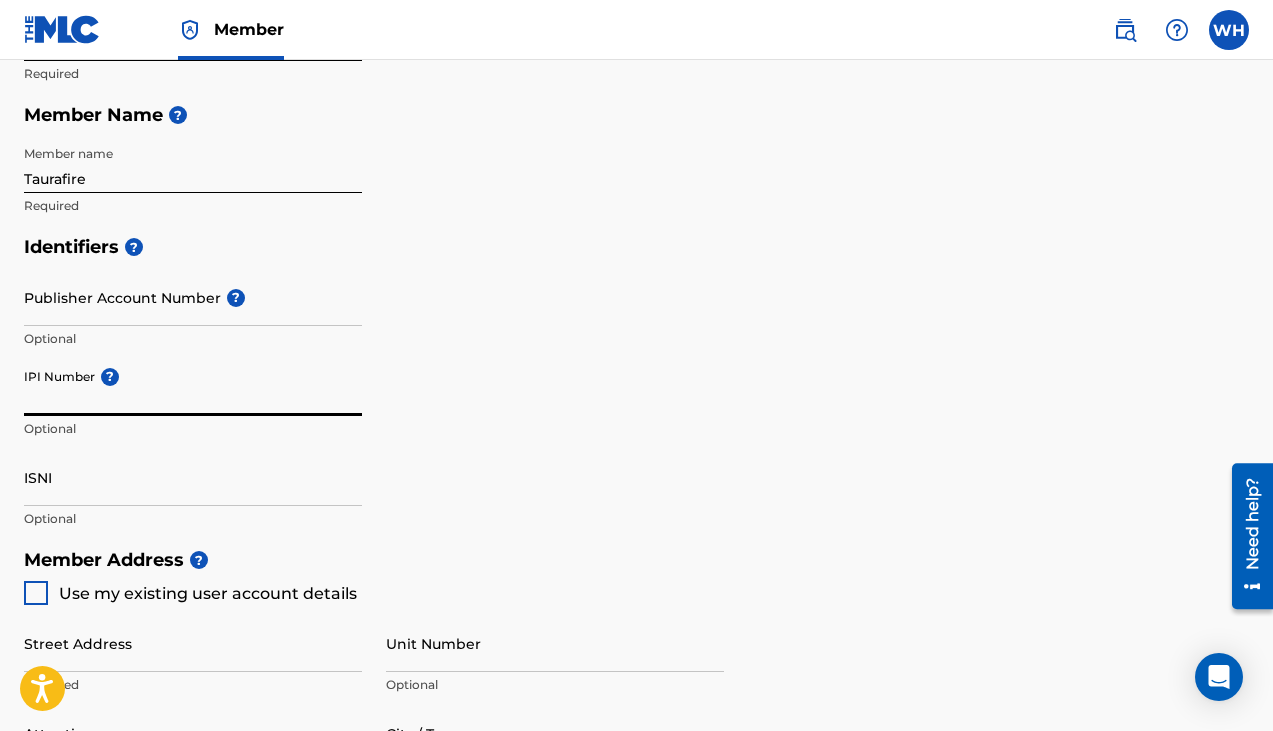 paste on "00770781517" 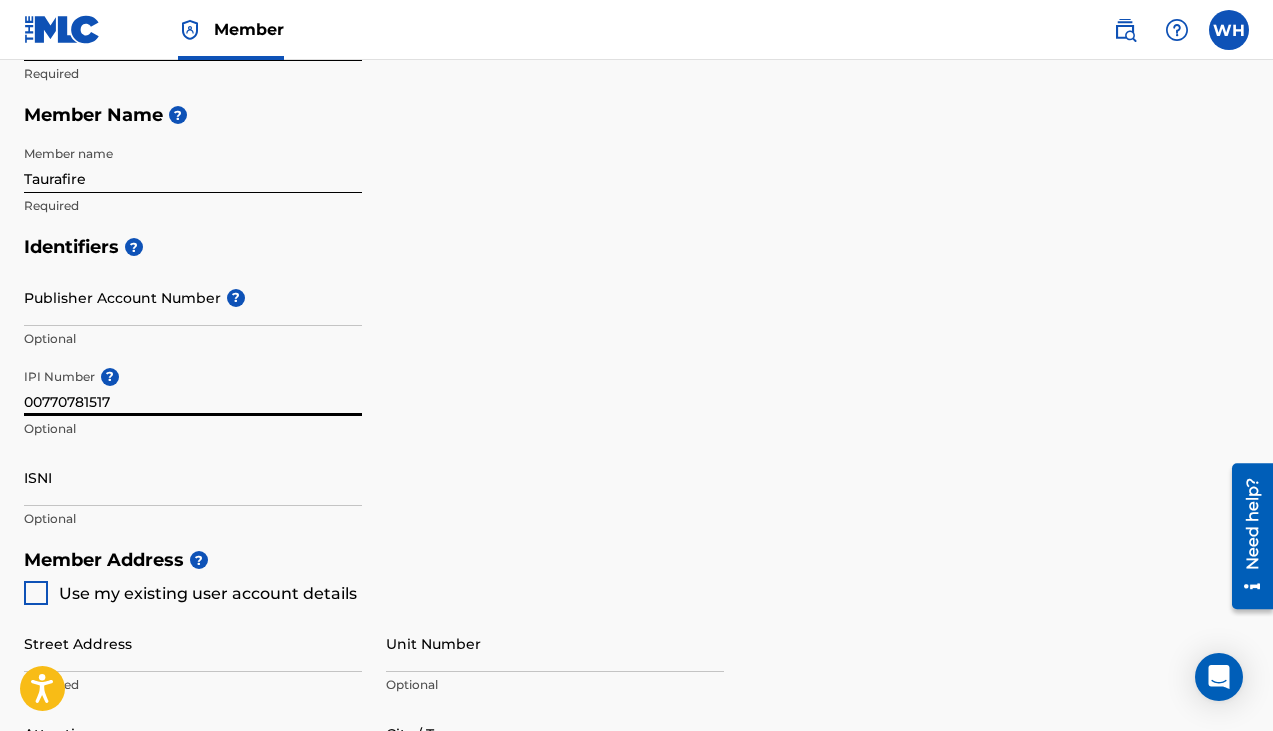 type on "00770781517" 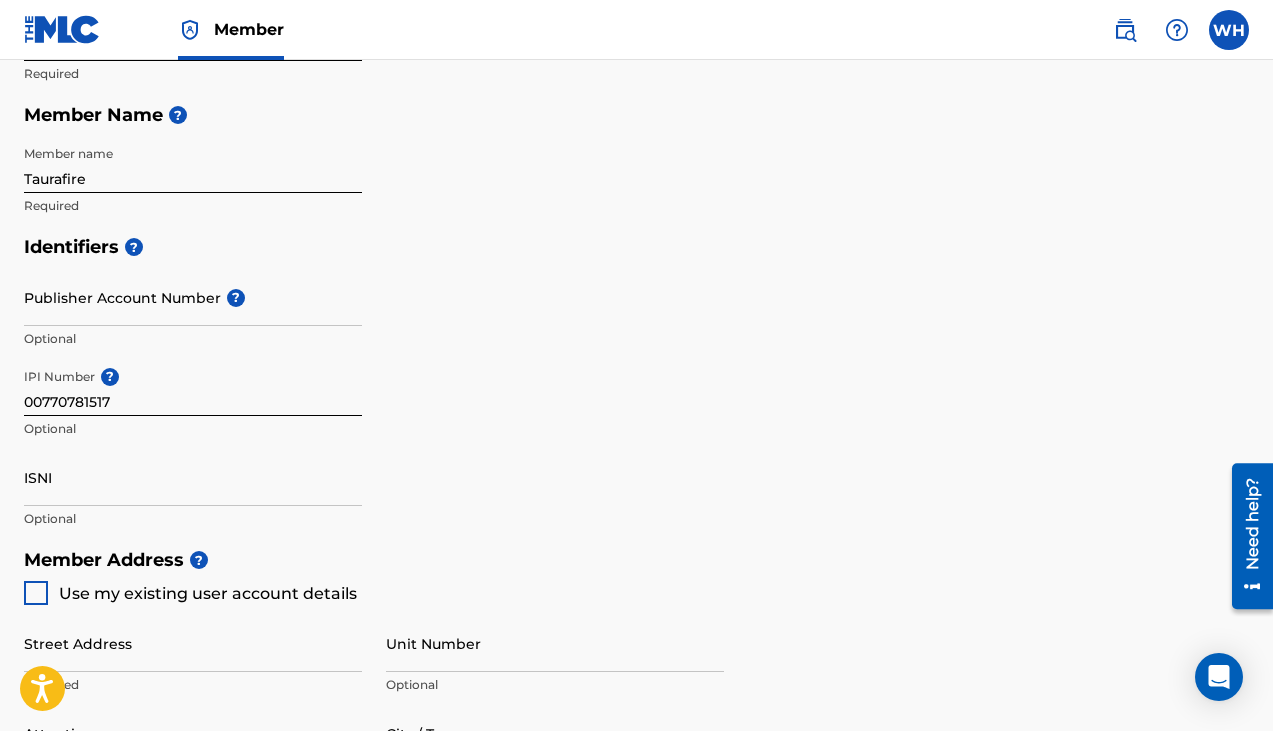 click on "ISNI" at bounding box center (193, 477) 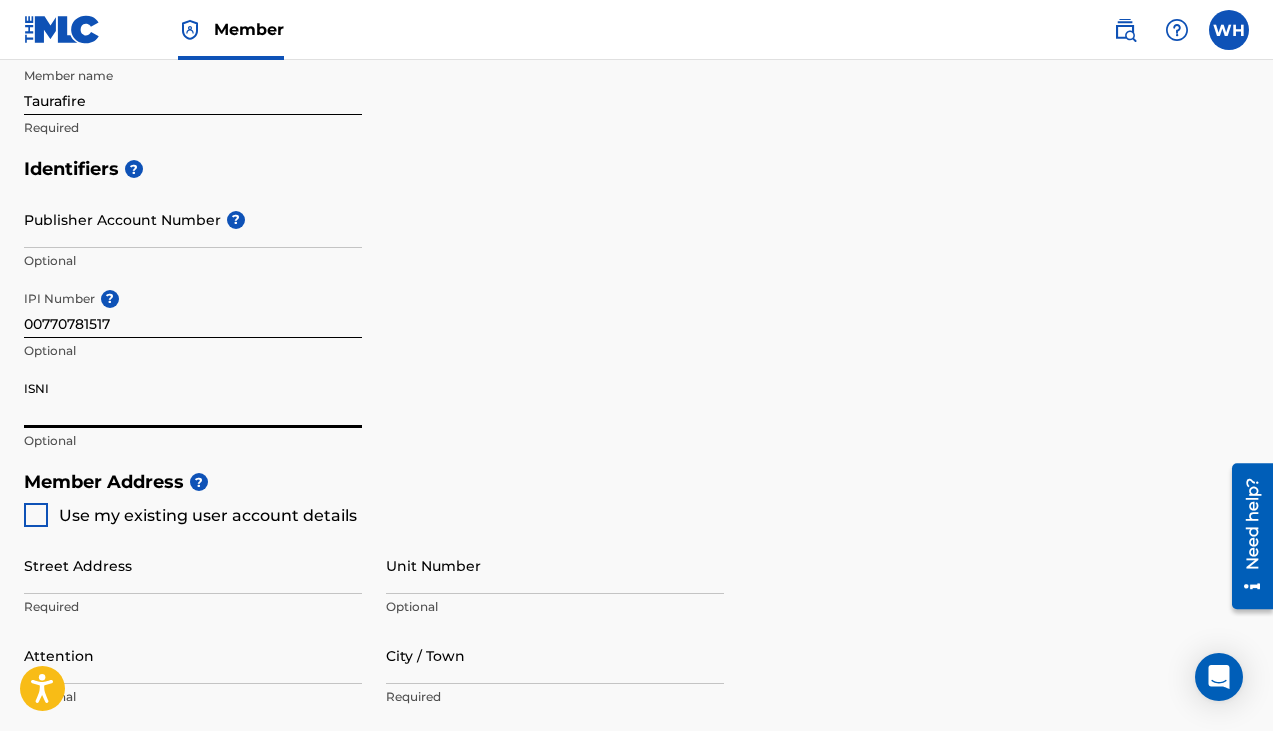 scroll, scrollTop: 519, scrollLeft: 0, axis: vertical 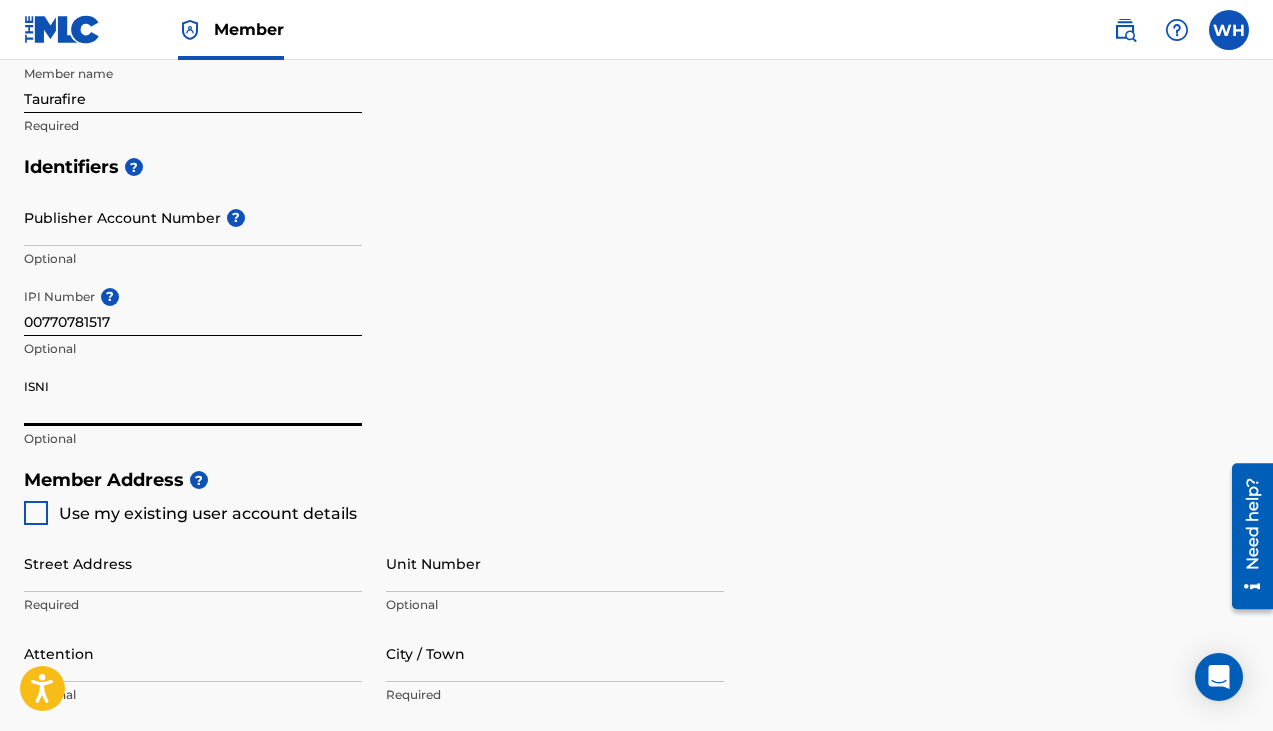 click on "ISNI" at bounding box center [193, 397] 